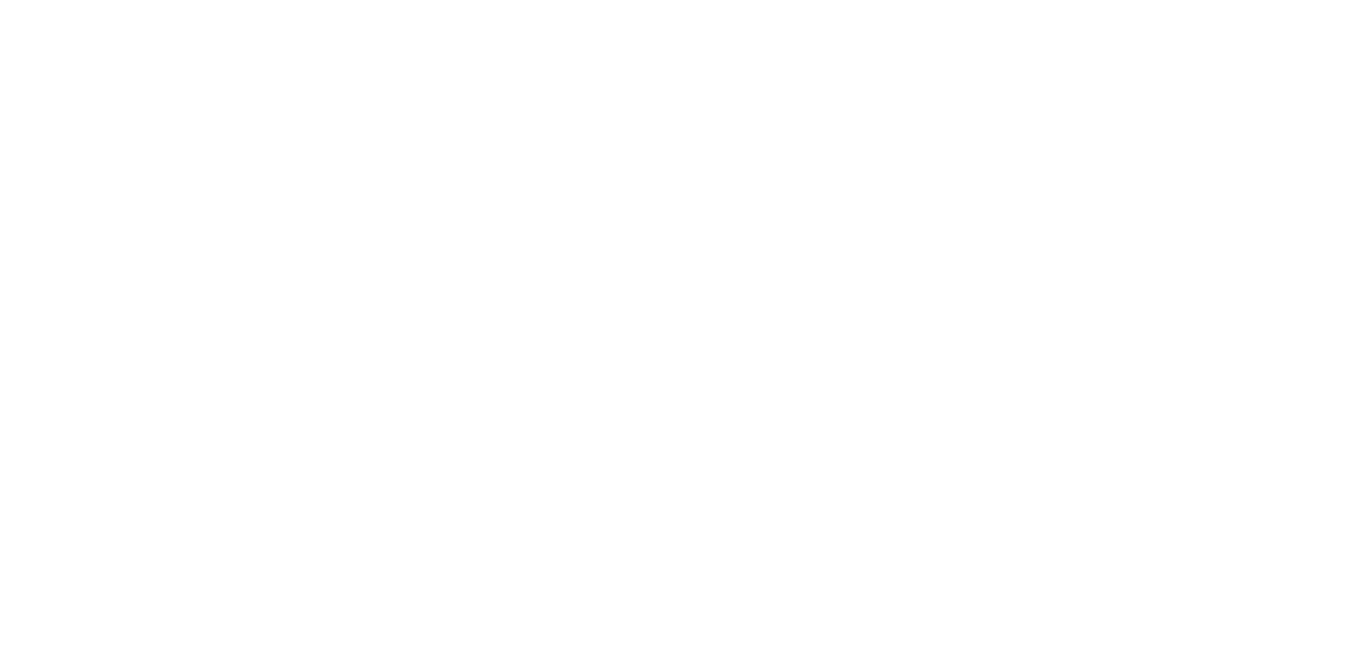 scroll, scrollTop: 0, scrollLeft: 0, axis: both 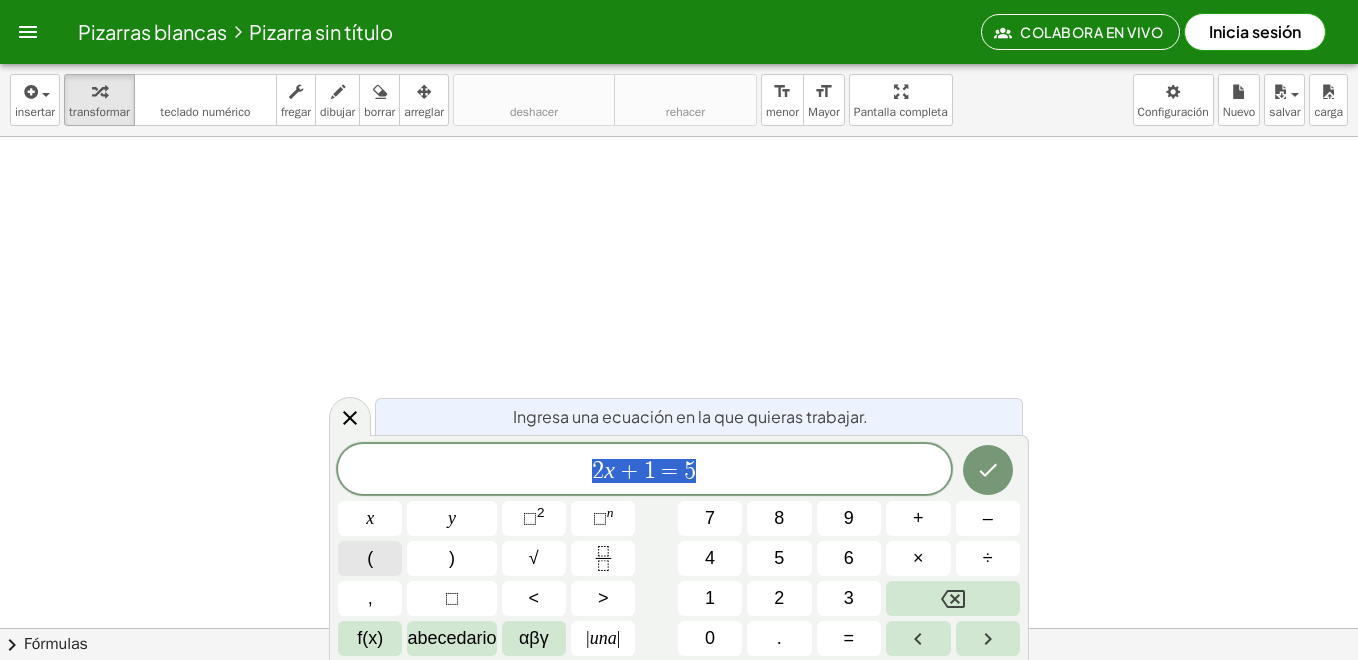 click on "(" at bounding box center (370, 558) 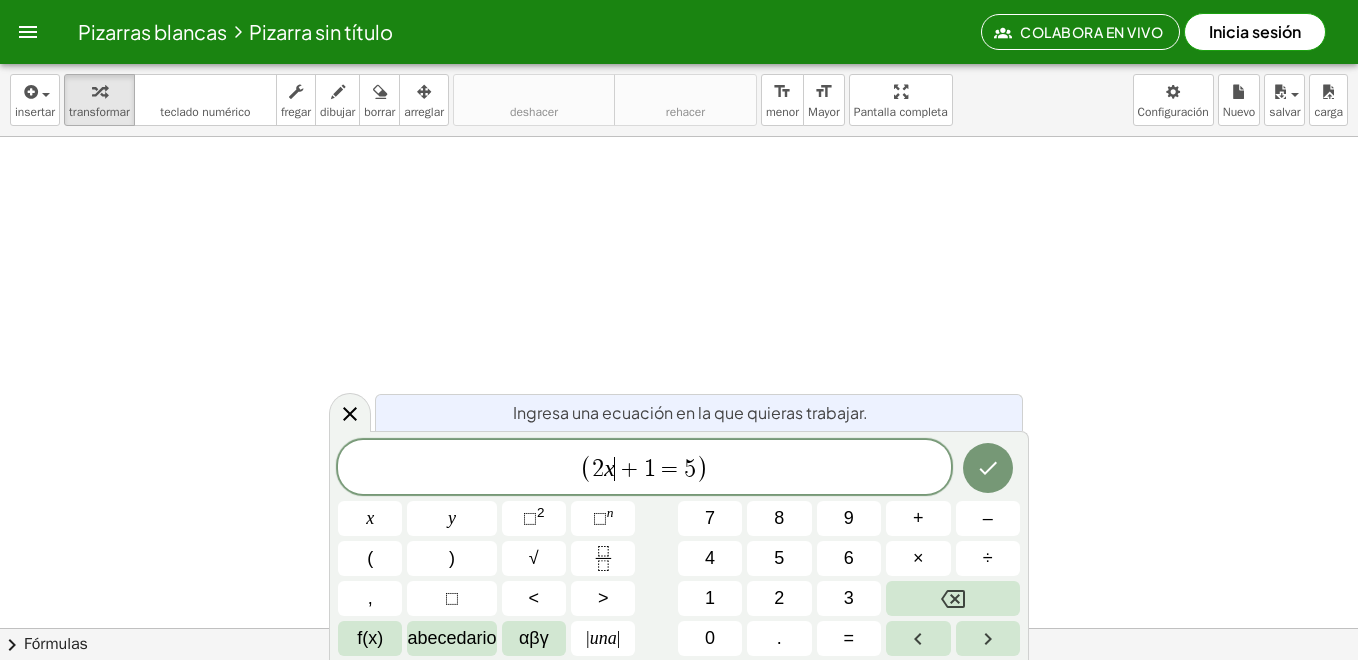 click on "+" at bounding box center [629, 469] 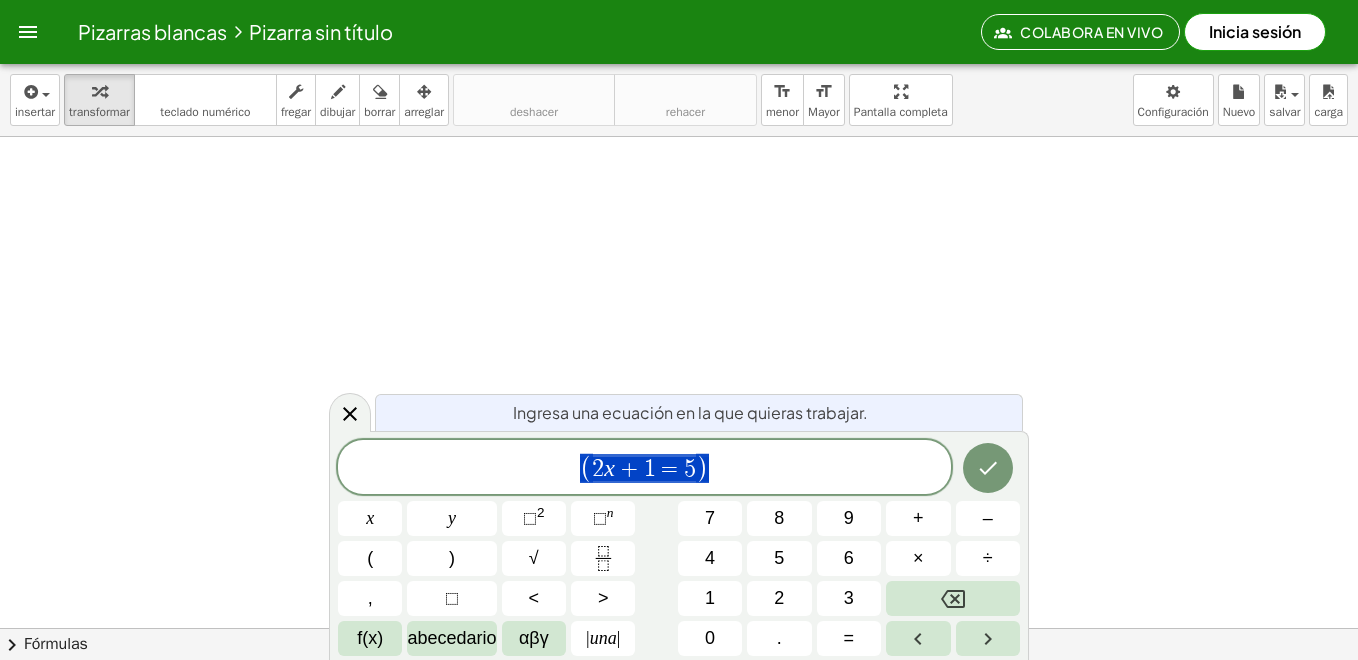 drag, startPoint x: 717, startPoint y: 468, endPoint x: 594, endPoint y: 474, distance: 123.146255 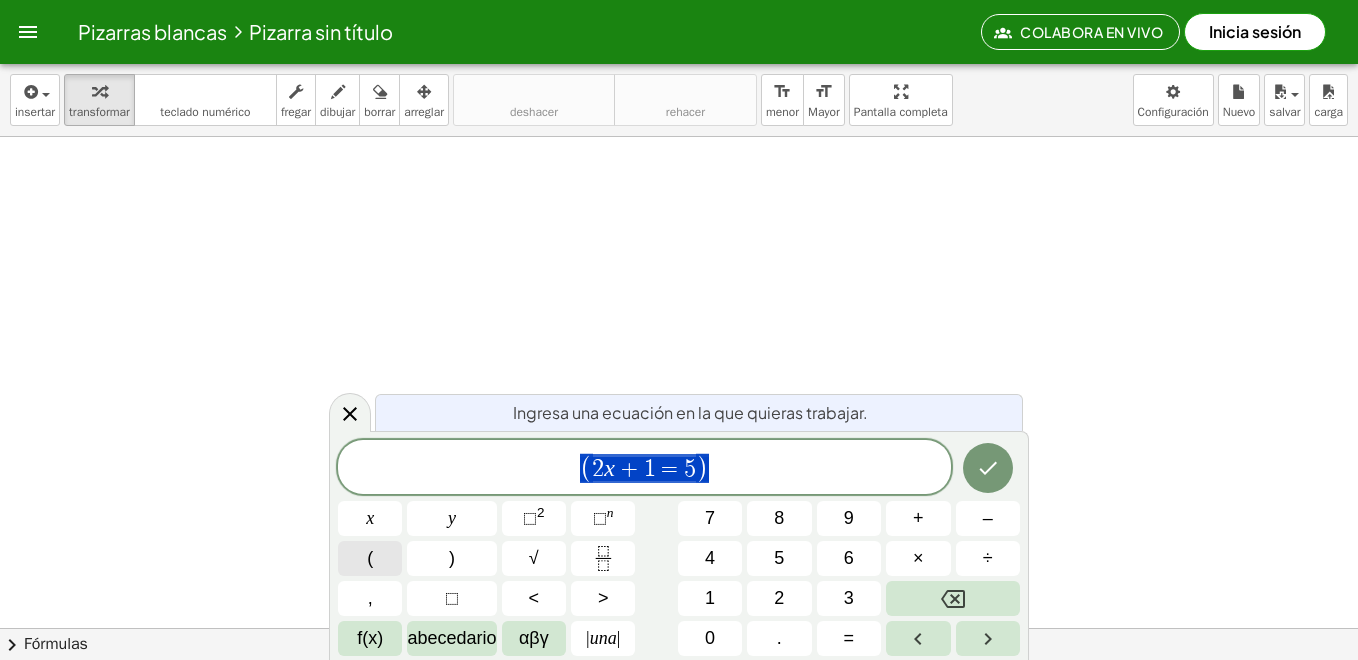 click on "(" at bounding box center (370, 558) 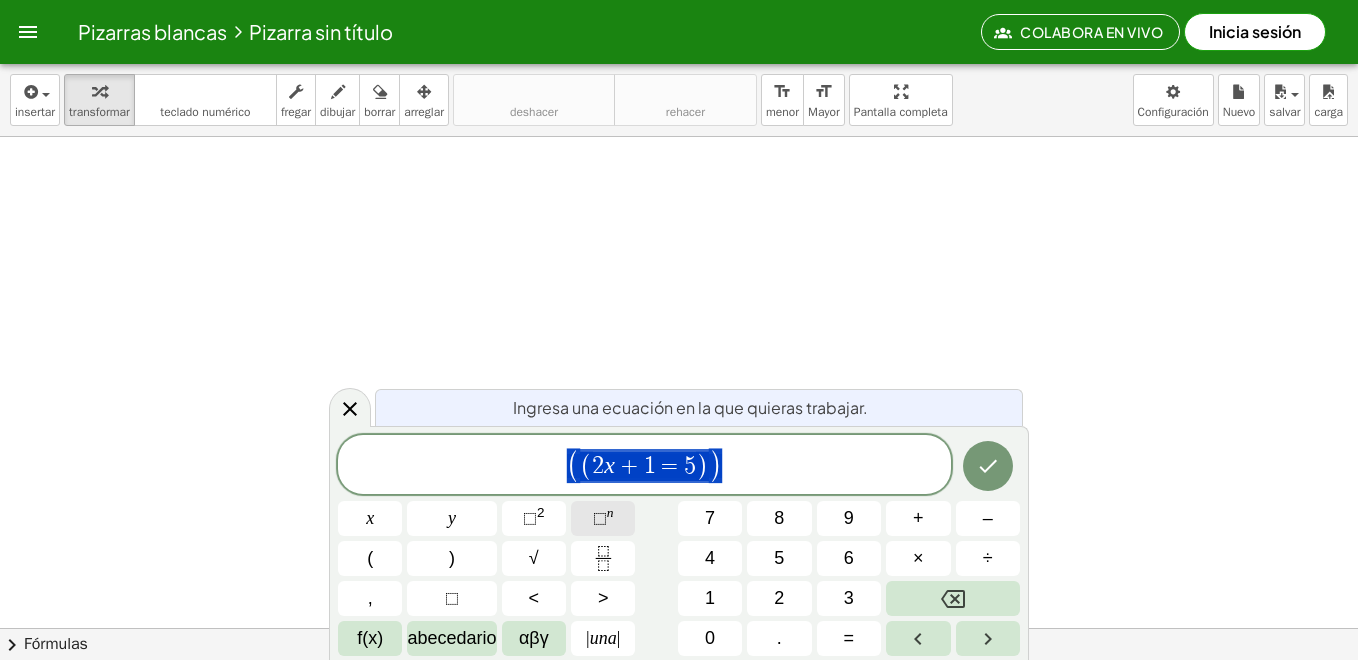 drag, startPoint x: 760, startPoint y: 484, endPoint x: 571, endPoint y: 520, distance: 192.39803 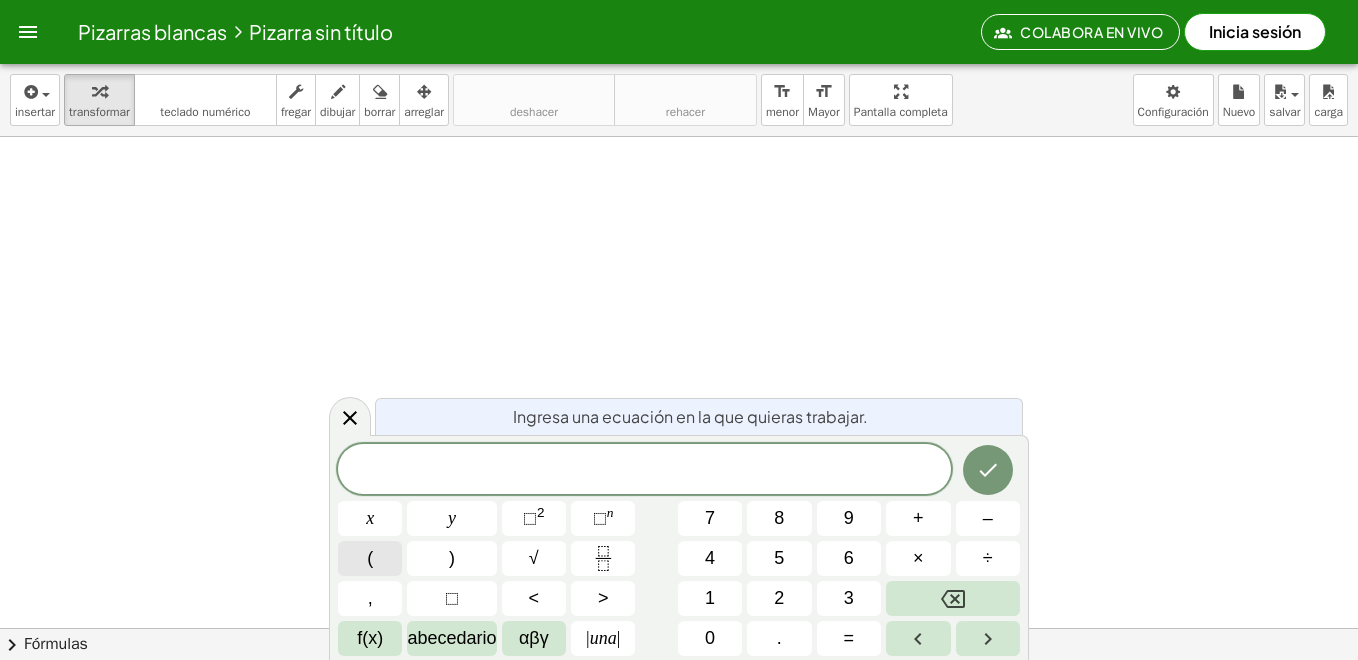 click on "(" at bounding box center [370, 558] 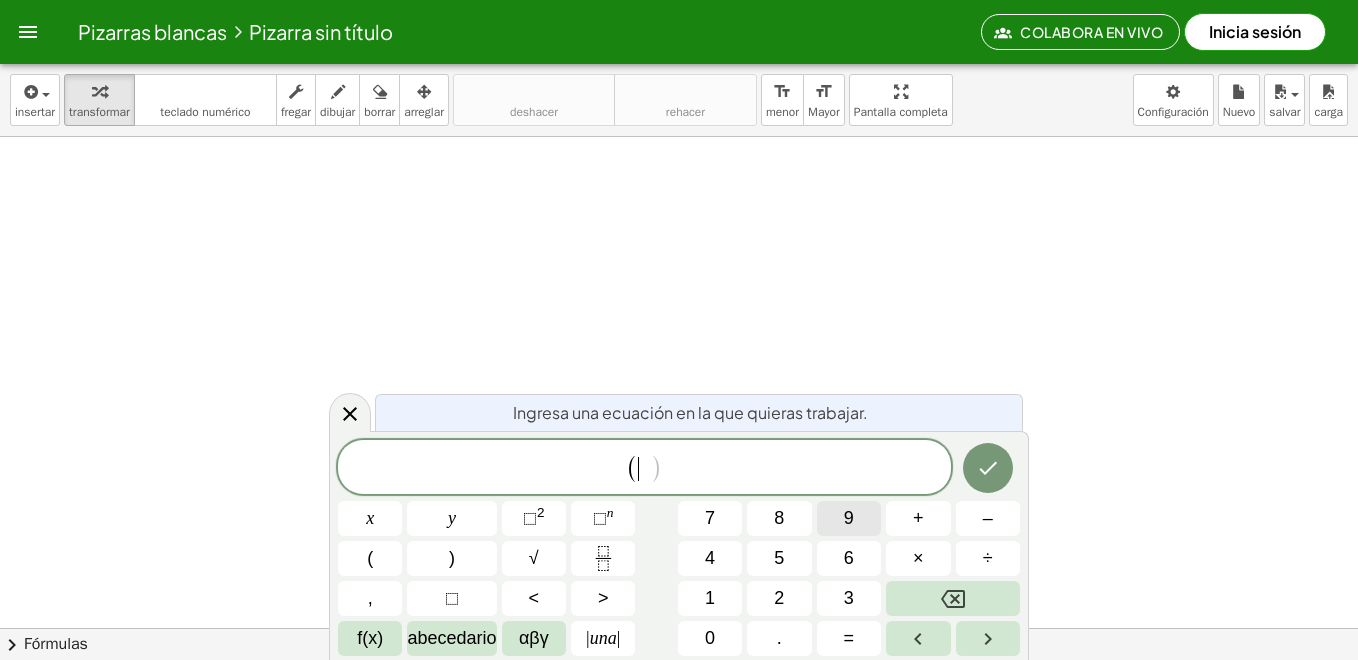 click on "9" at bounding box center [849, 518] 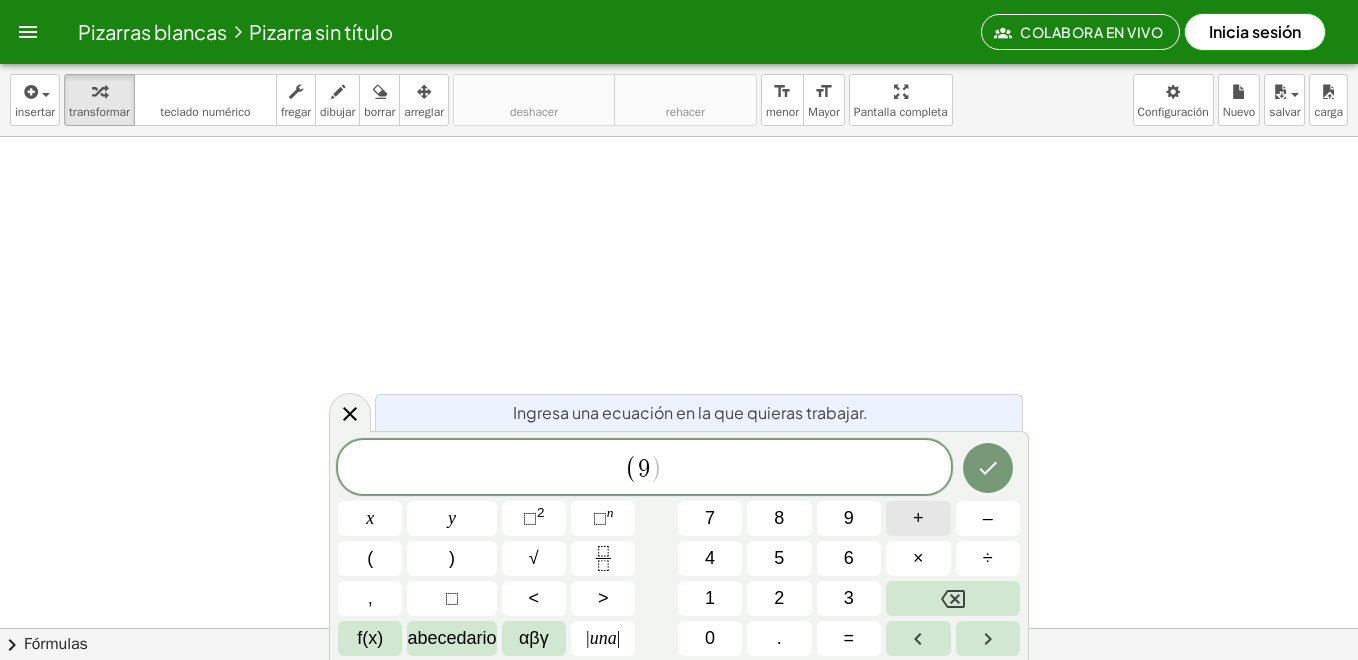 click on "+" at bounding box center (918, 518) 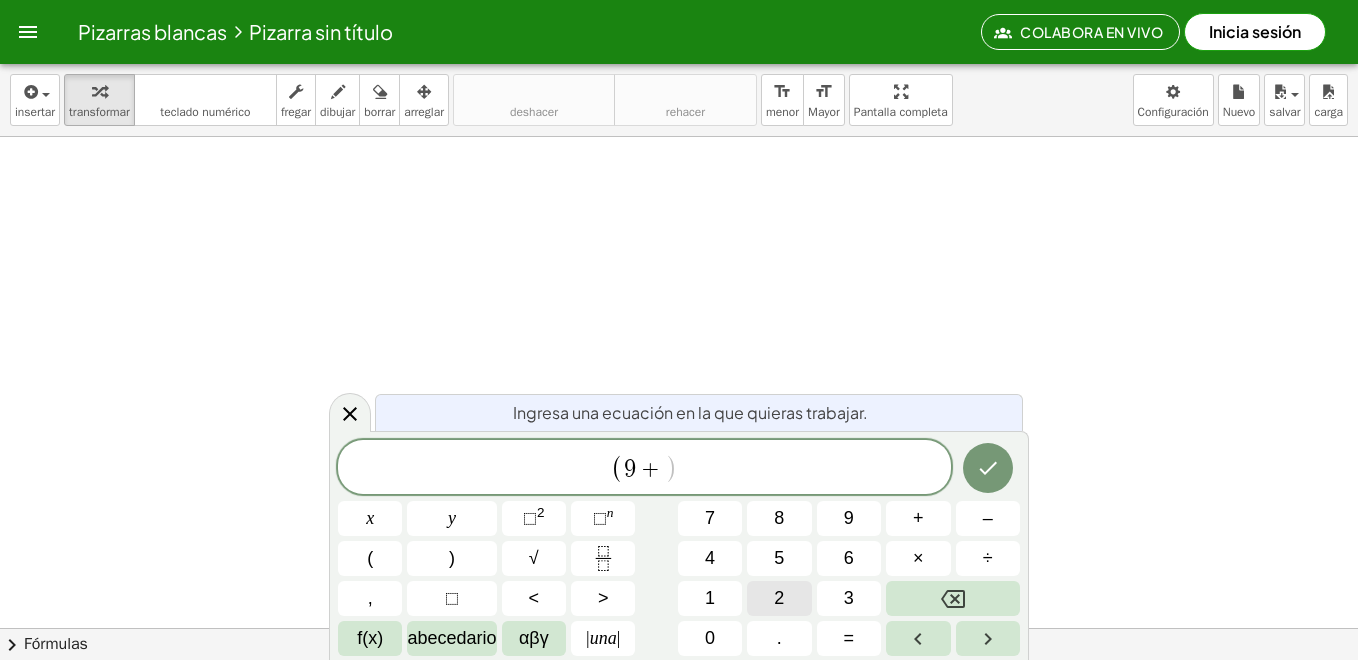 click on "2" at bounding box center [779, 598] 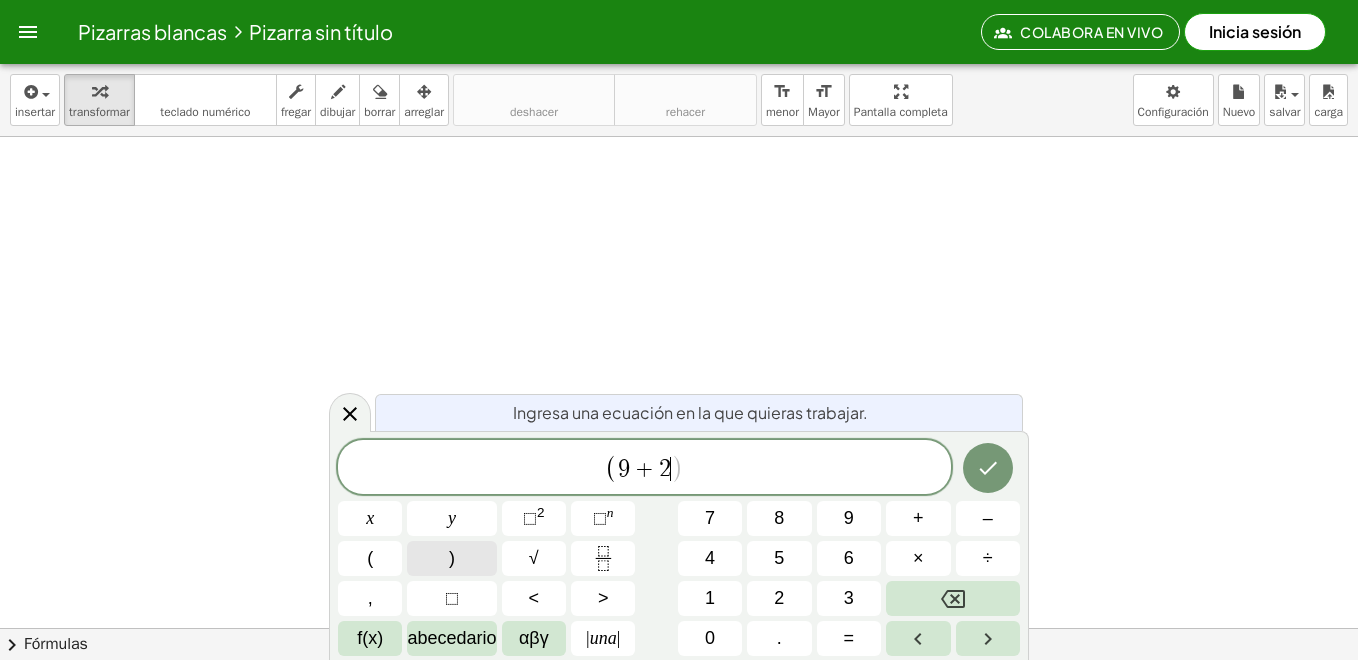 click on ")" at bounding box center (451, 558) 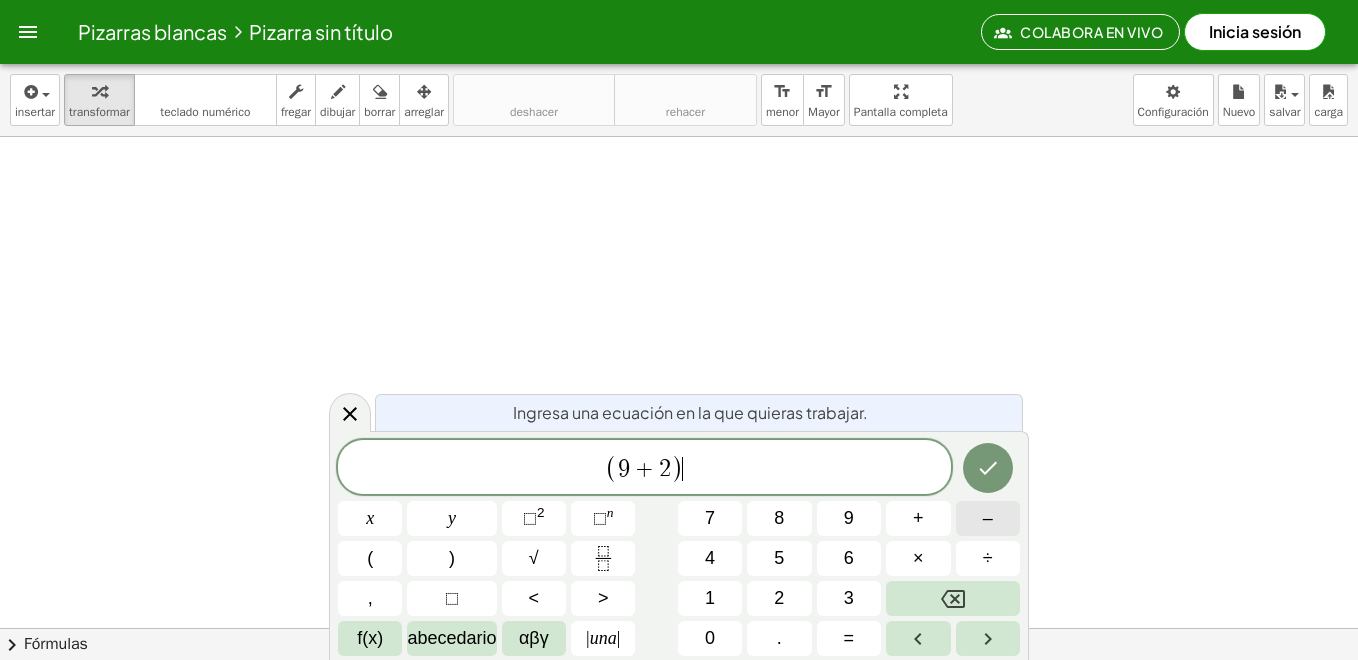 click on "–" at bounding box center (988, 518) 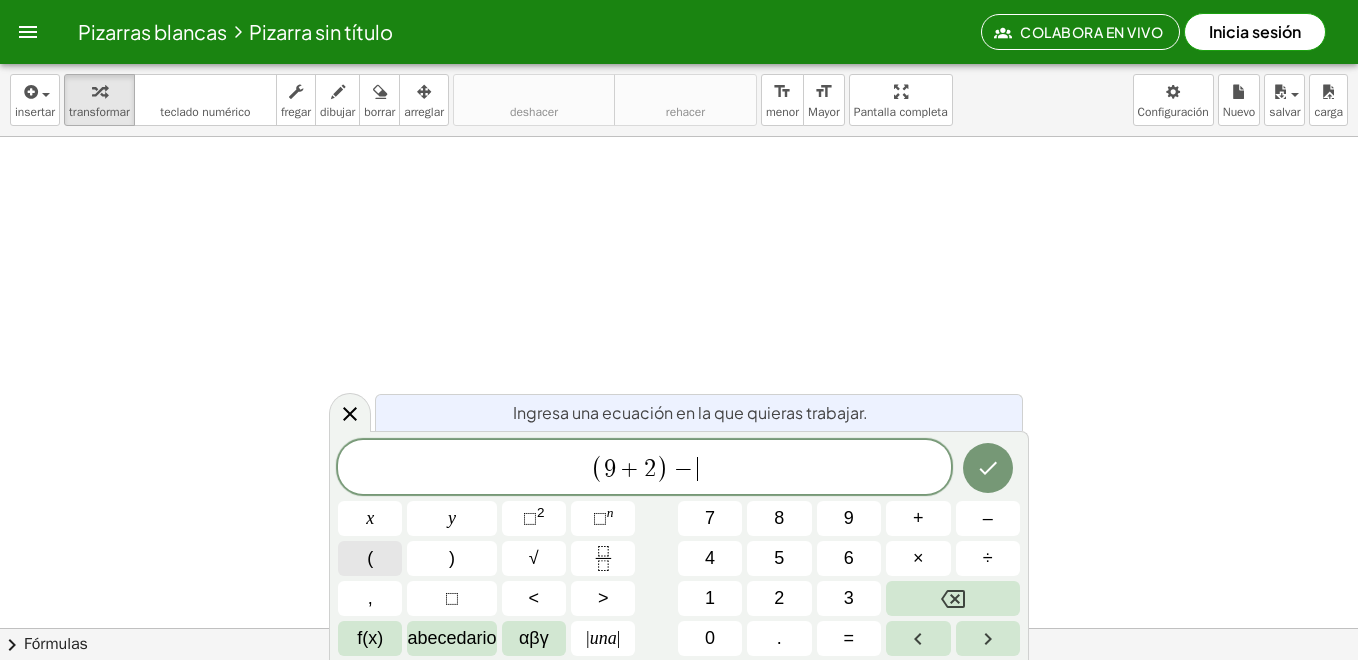 click on "(" at bounding box center (370, 558) 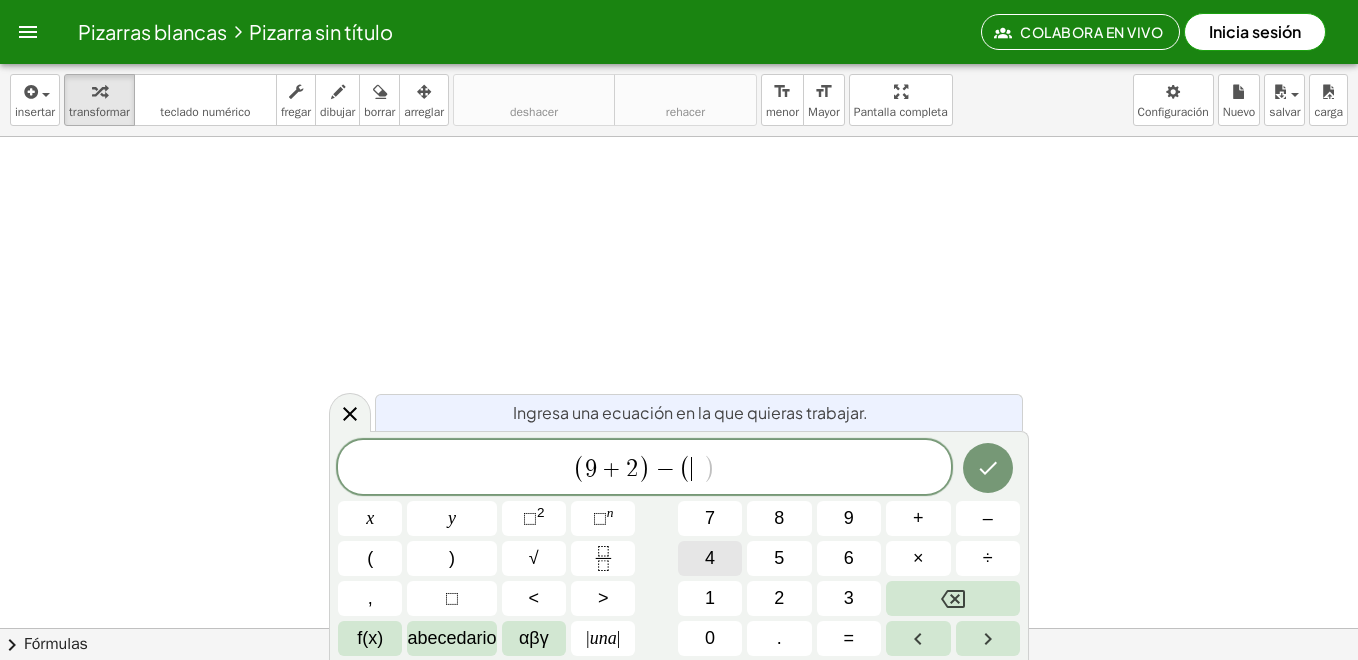 click on "4" at bounding box center (710, 558) 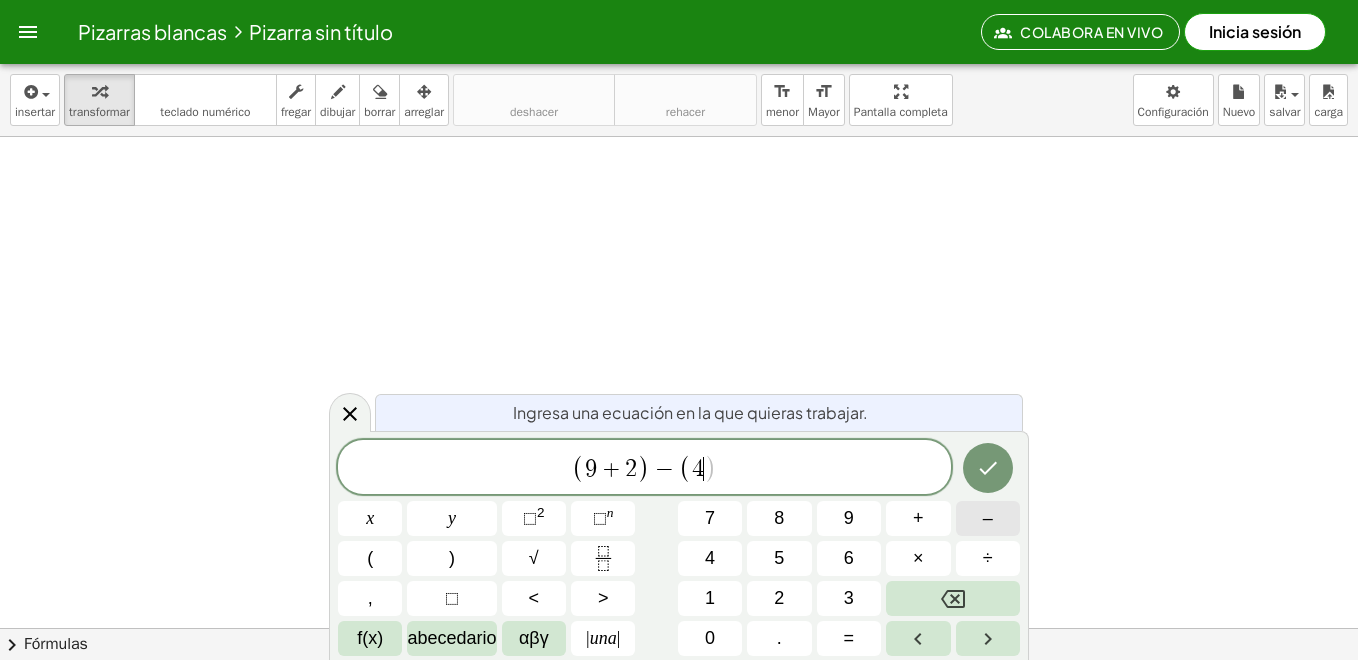 click on "–" at bounding box center [988, 518] 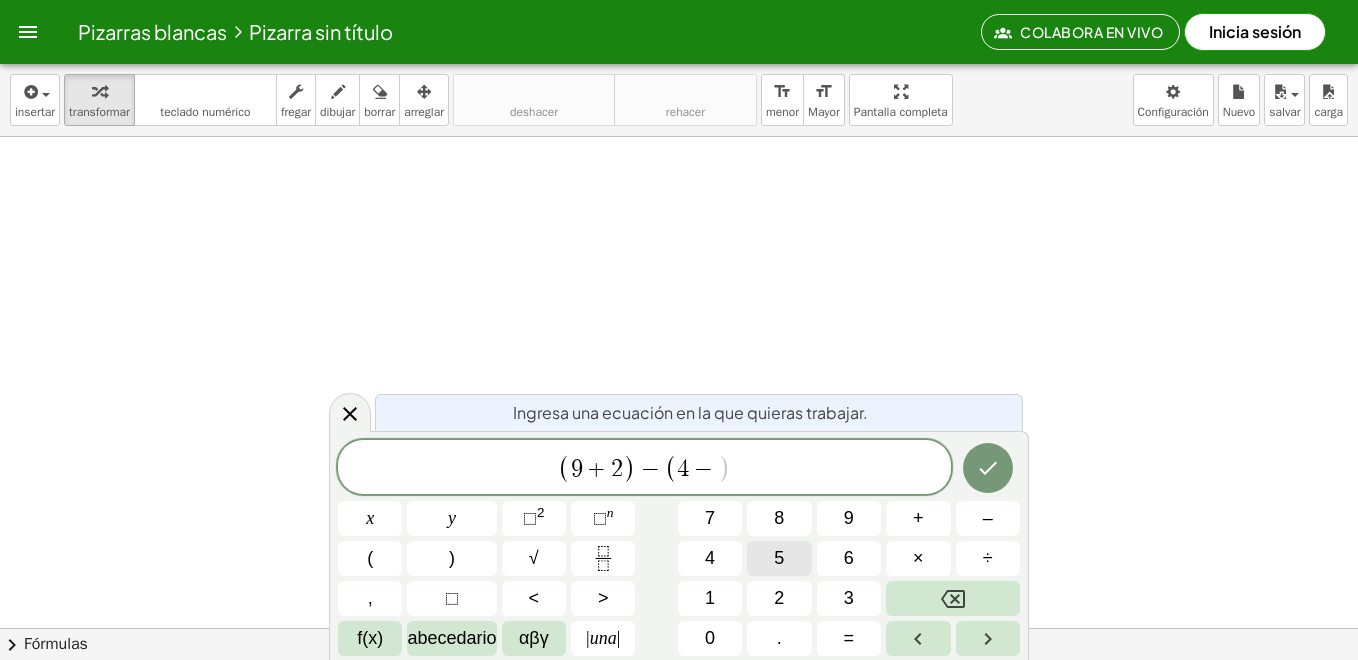 click on "5" at bounding box center [779, 558] 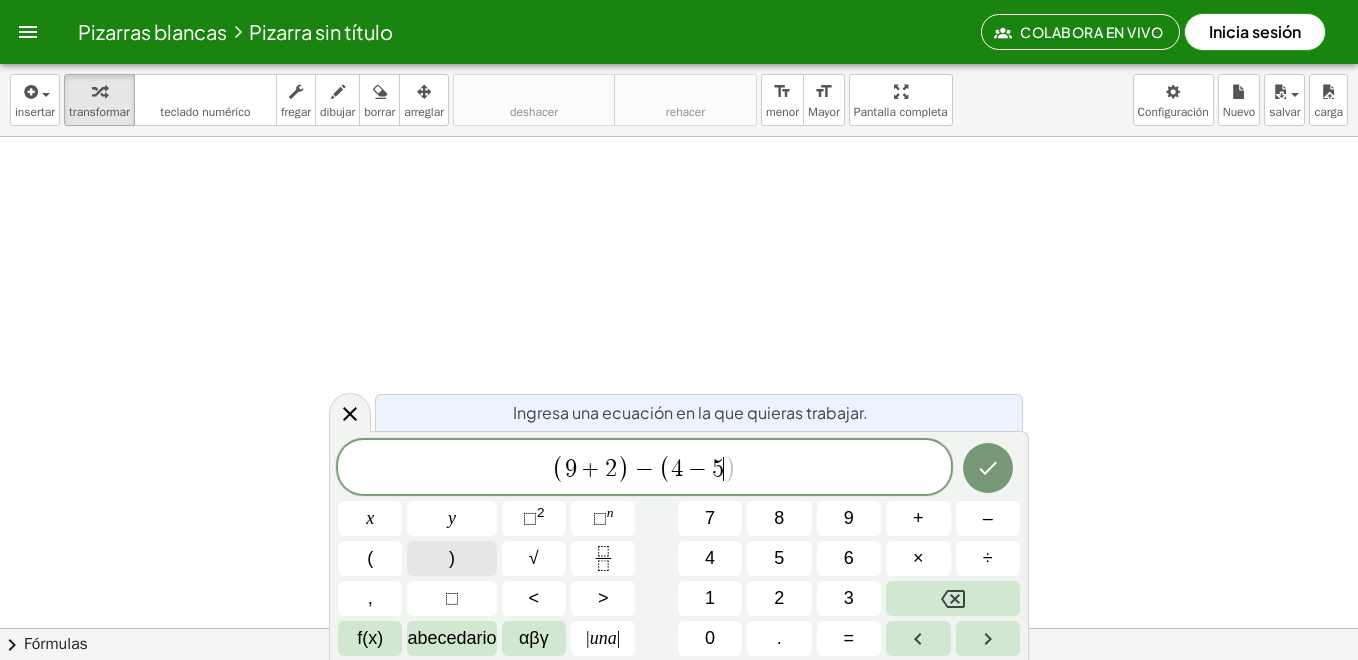 click on ")" at bounding box center (451, 558) 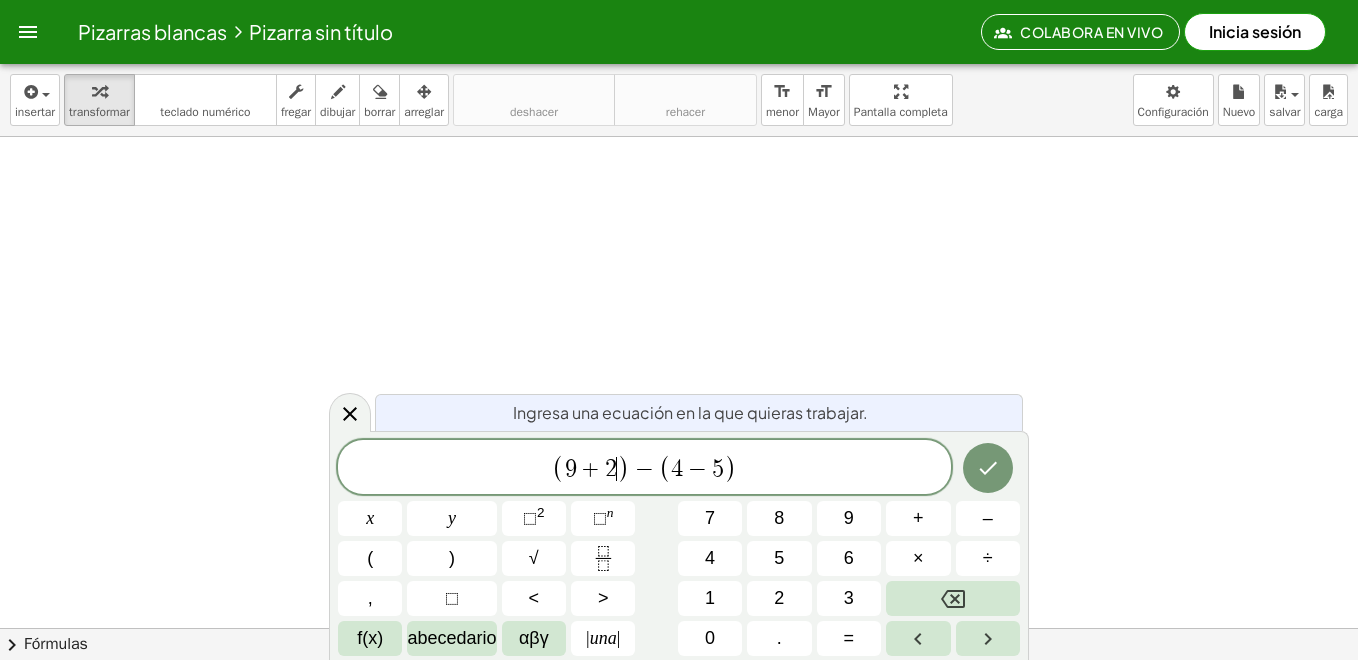 click on "[NUMBER] + [NUMBER]" at bounding box center [591, 469] 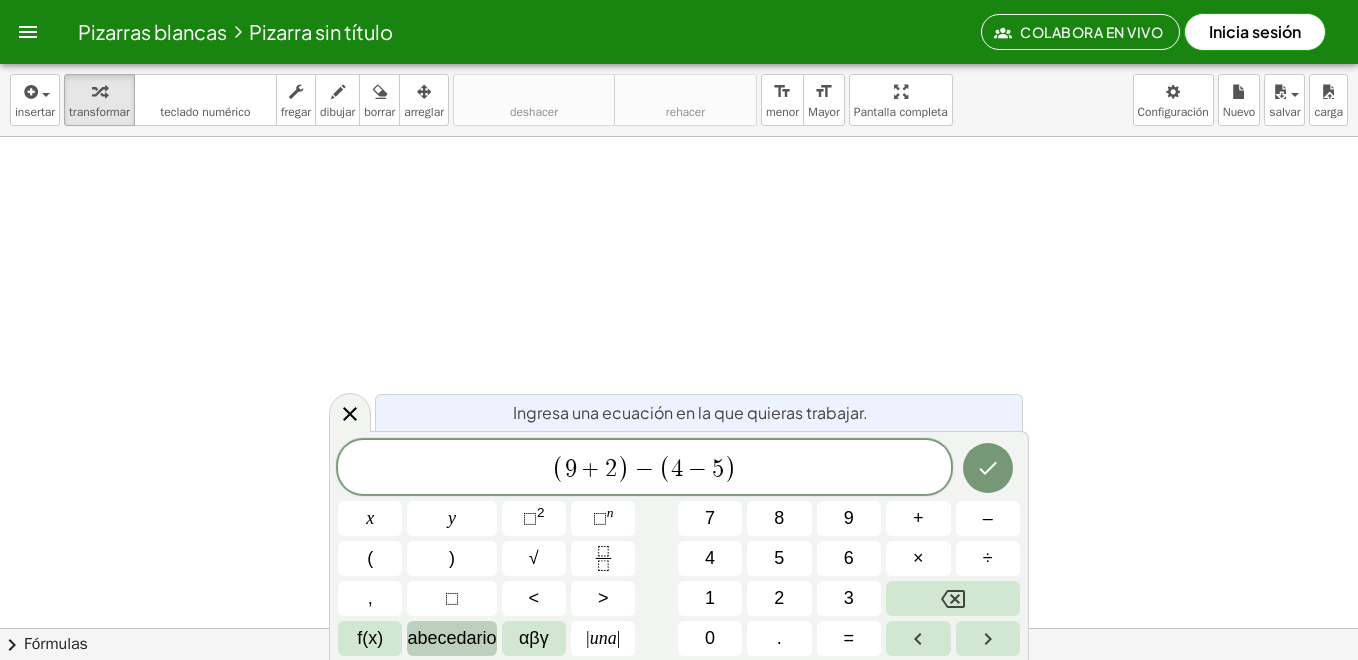 click on "abecedario" at bounding box center (451, 638) 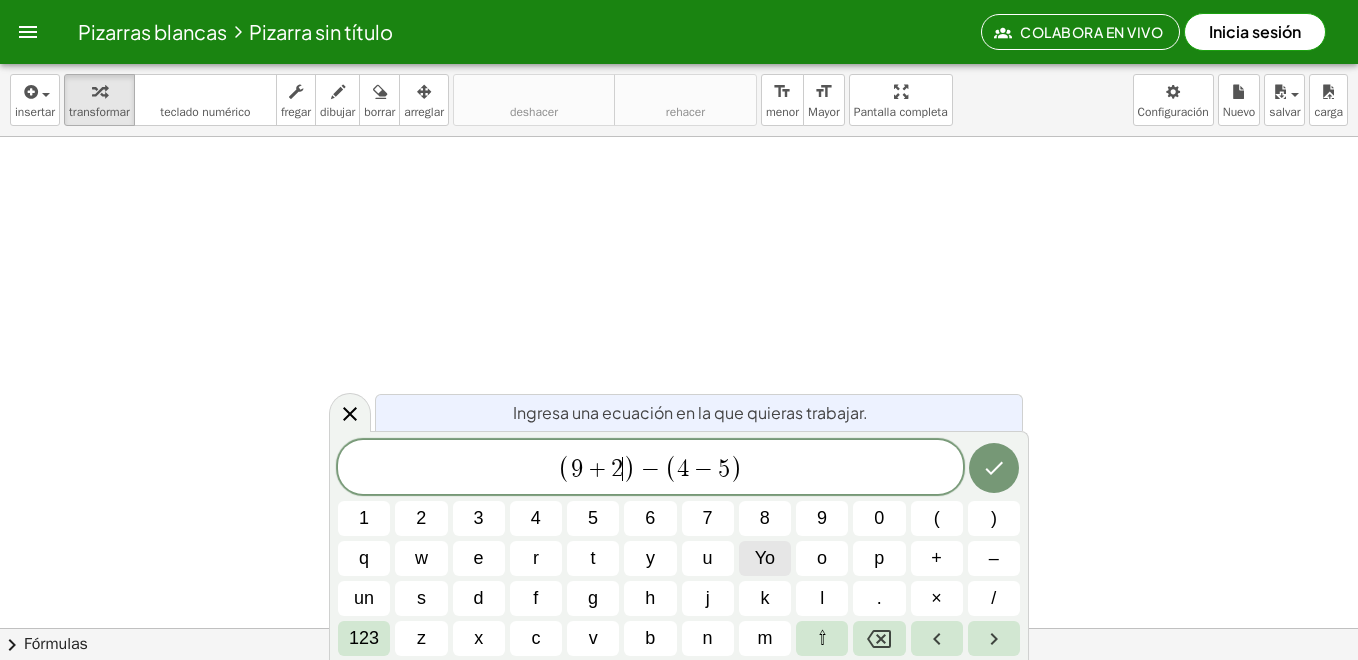 click on "Yo" at bounding box center (765, 558) 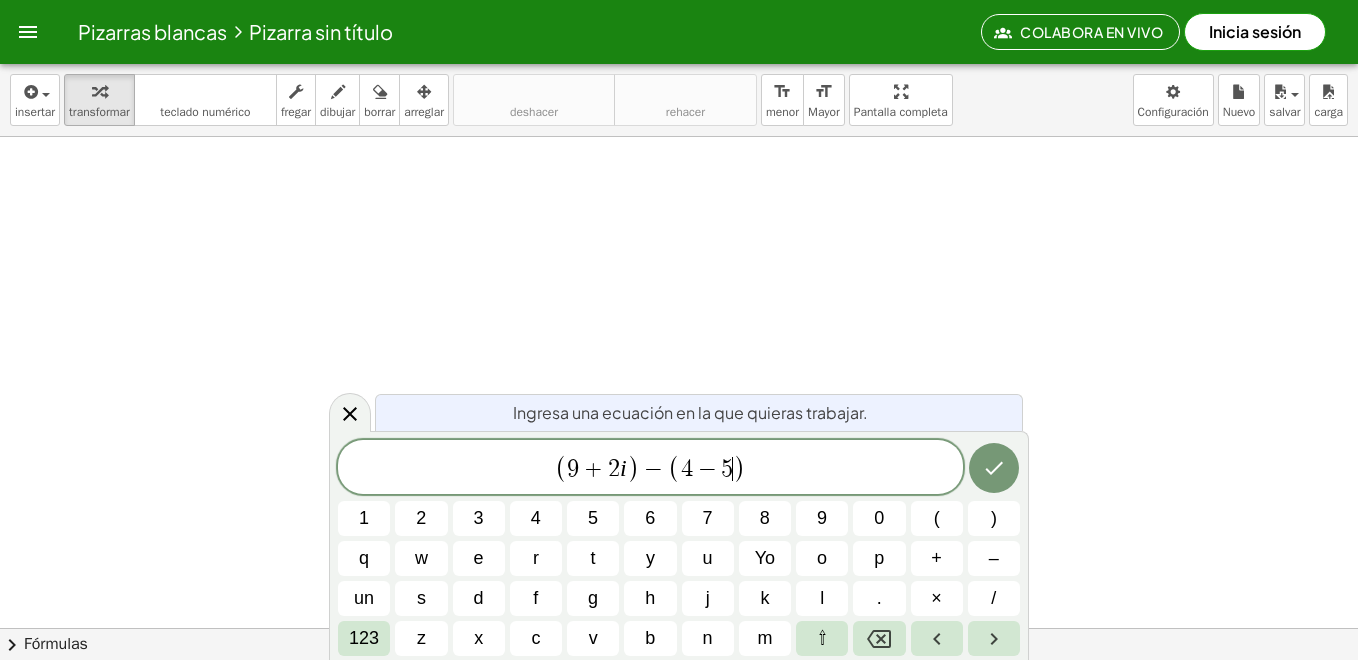 click on "[NUMBER] - [NUMBER]" at bounding box center [707, 469] 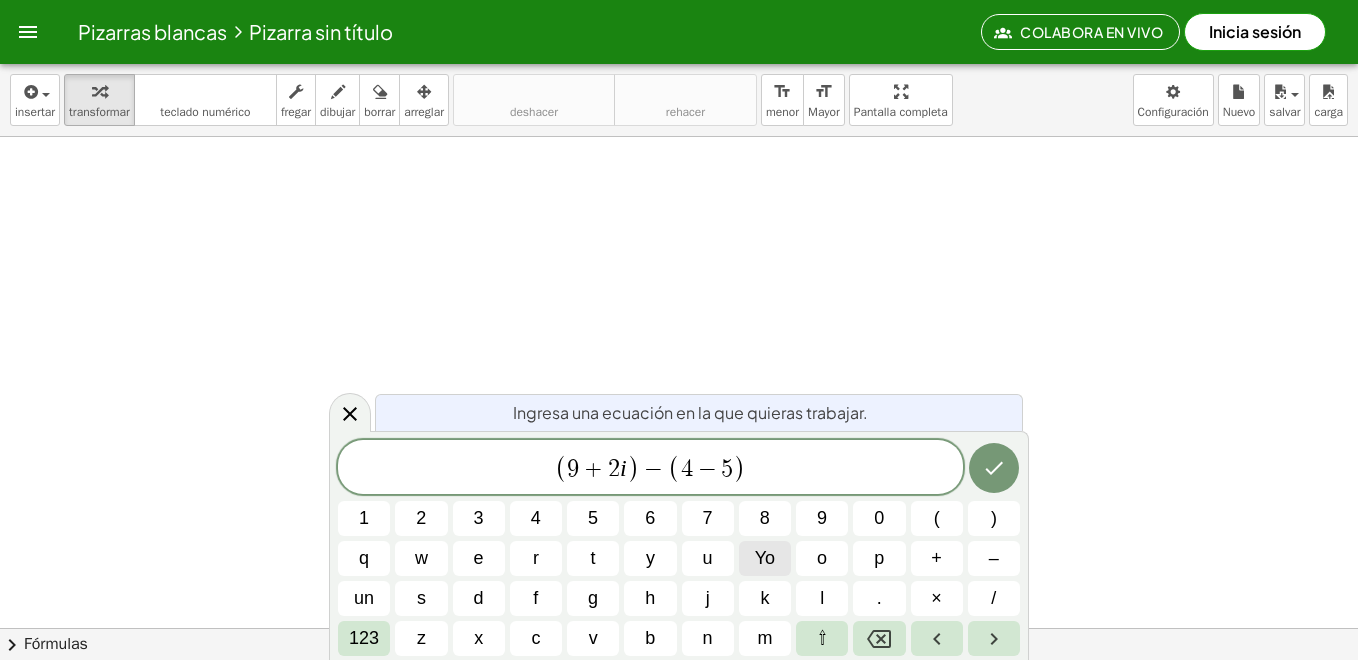 click on "Yo" at bounding box center [765, 558] 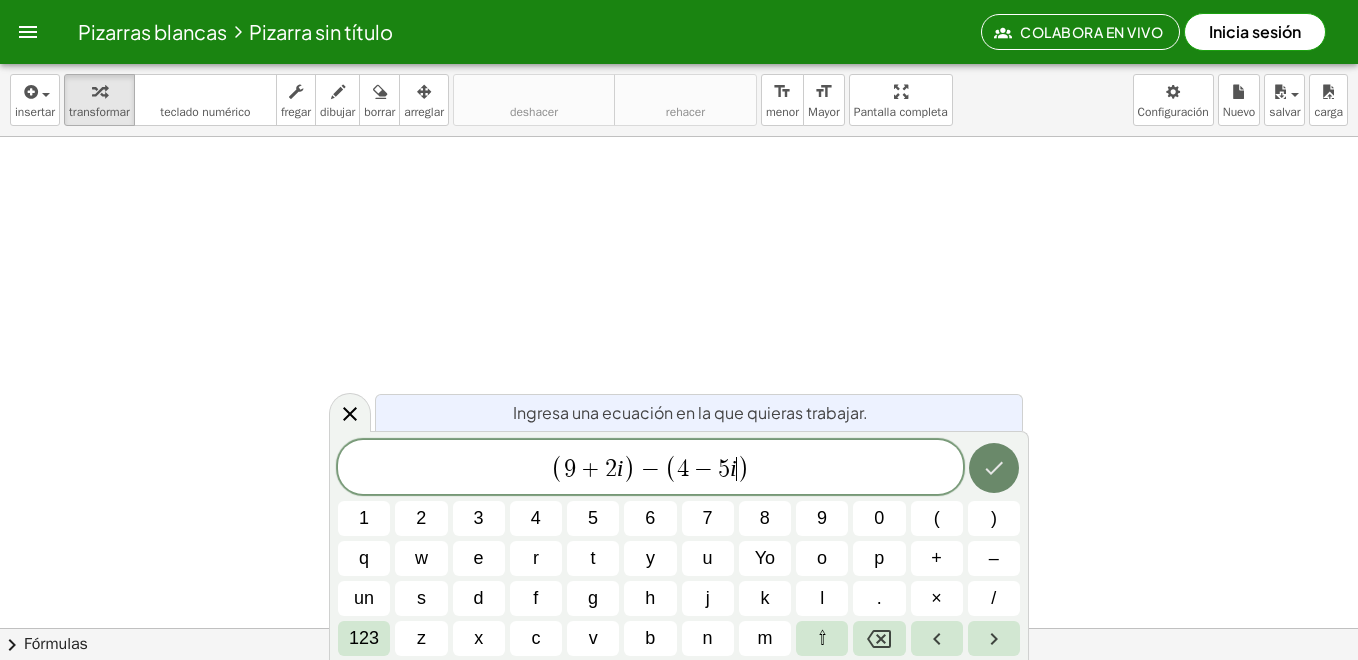 click at bounding box center (994, 468) 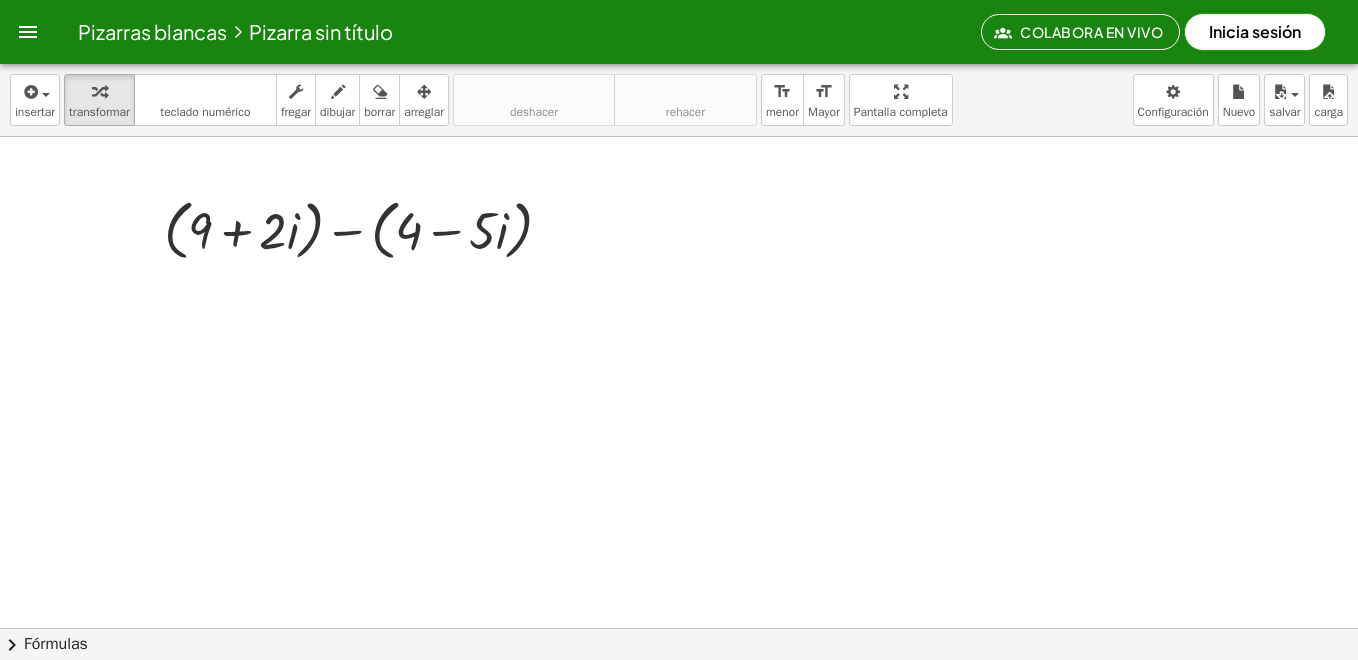 click at bounding box center (679, 690) 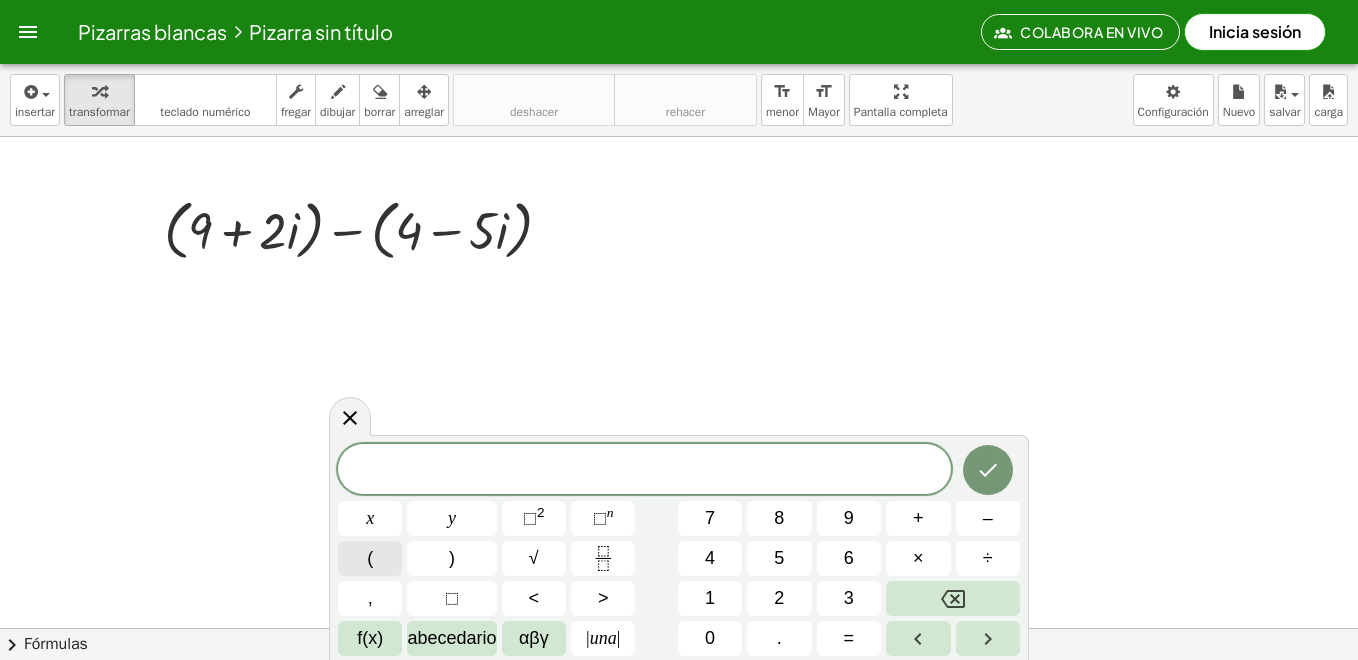 click on "(" at bounding box center (370, 558) 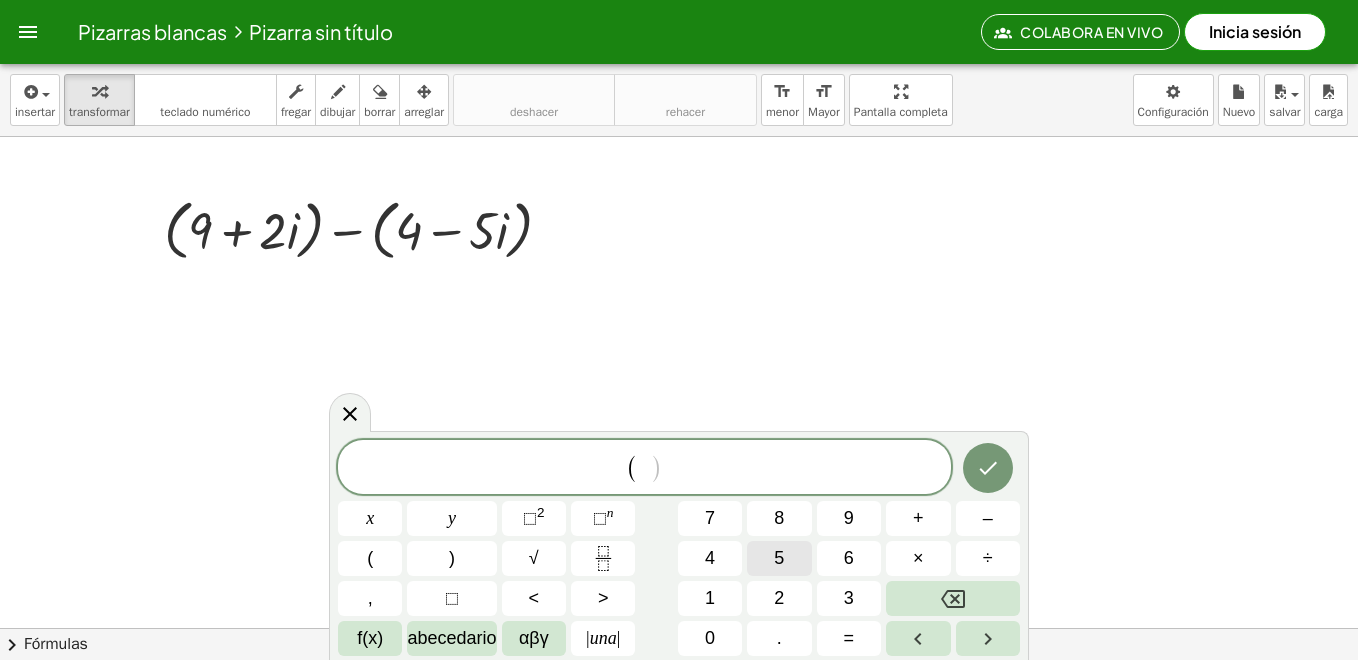 click on "5" at bounding box center [779, 558] 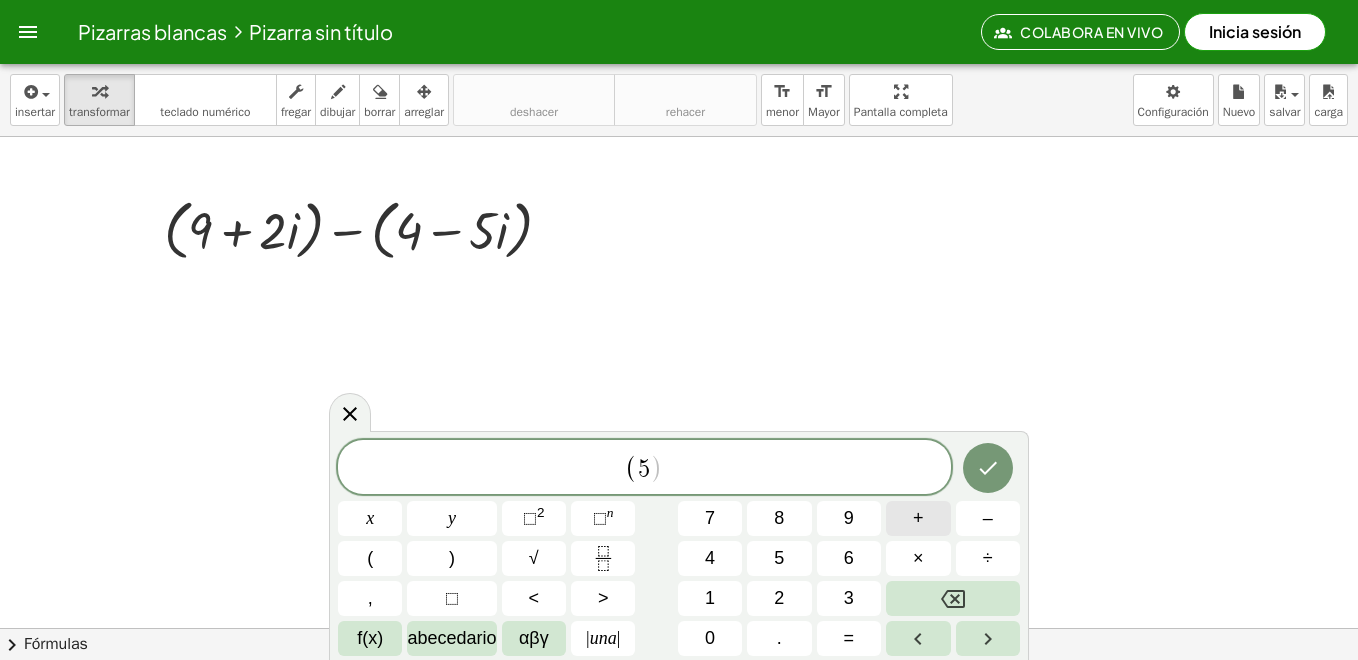 click on "+" at bounding box center [918, 518] 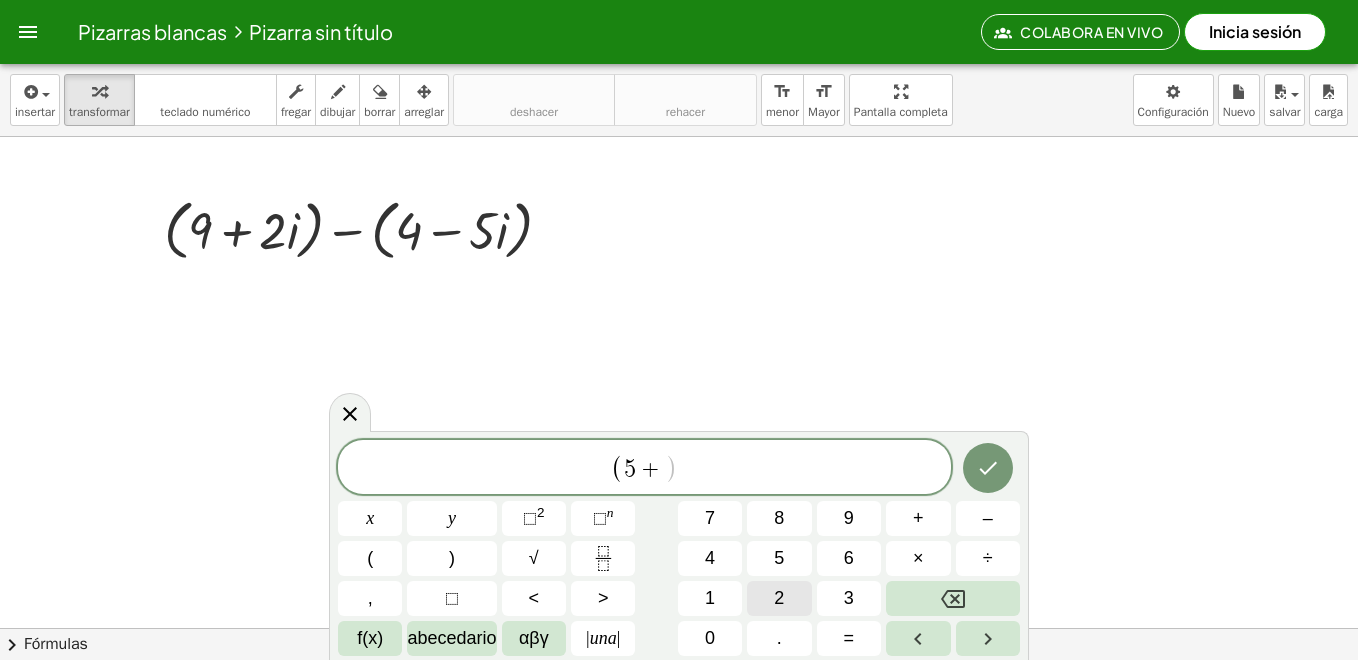 click on "2" at bounding box center [779, 598] 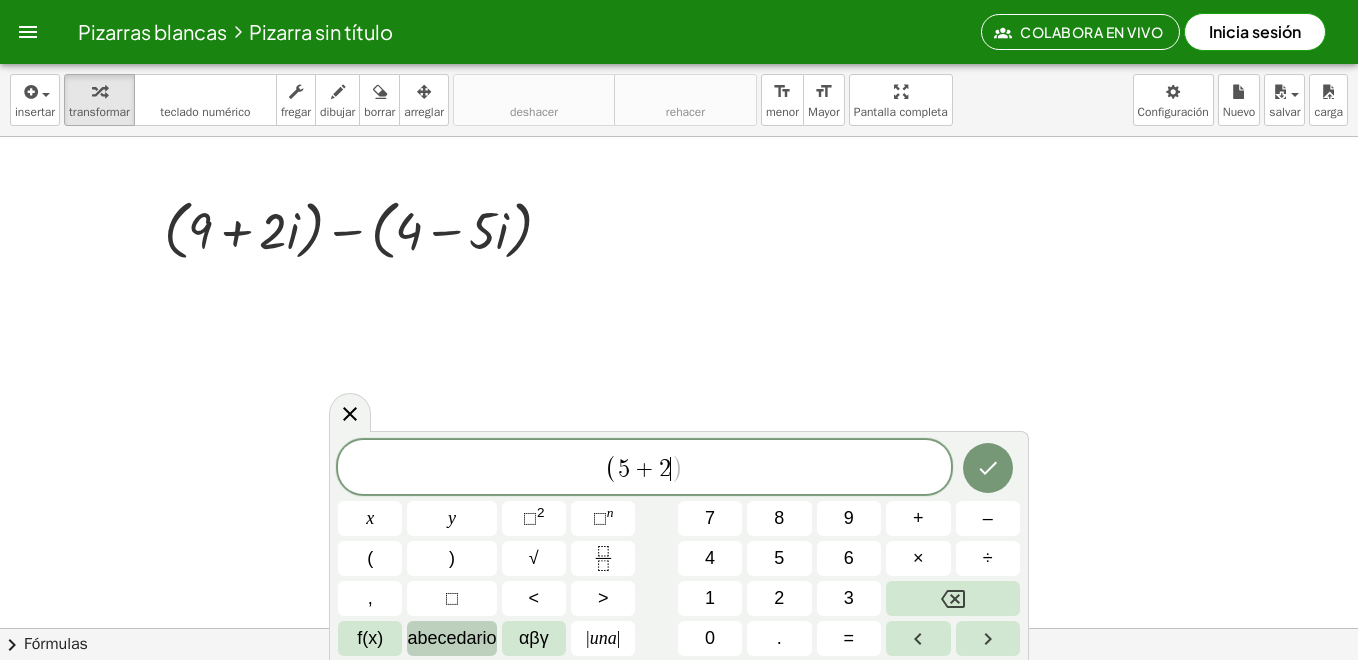 click on "abecedario" at bounding box center [451, 638] 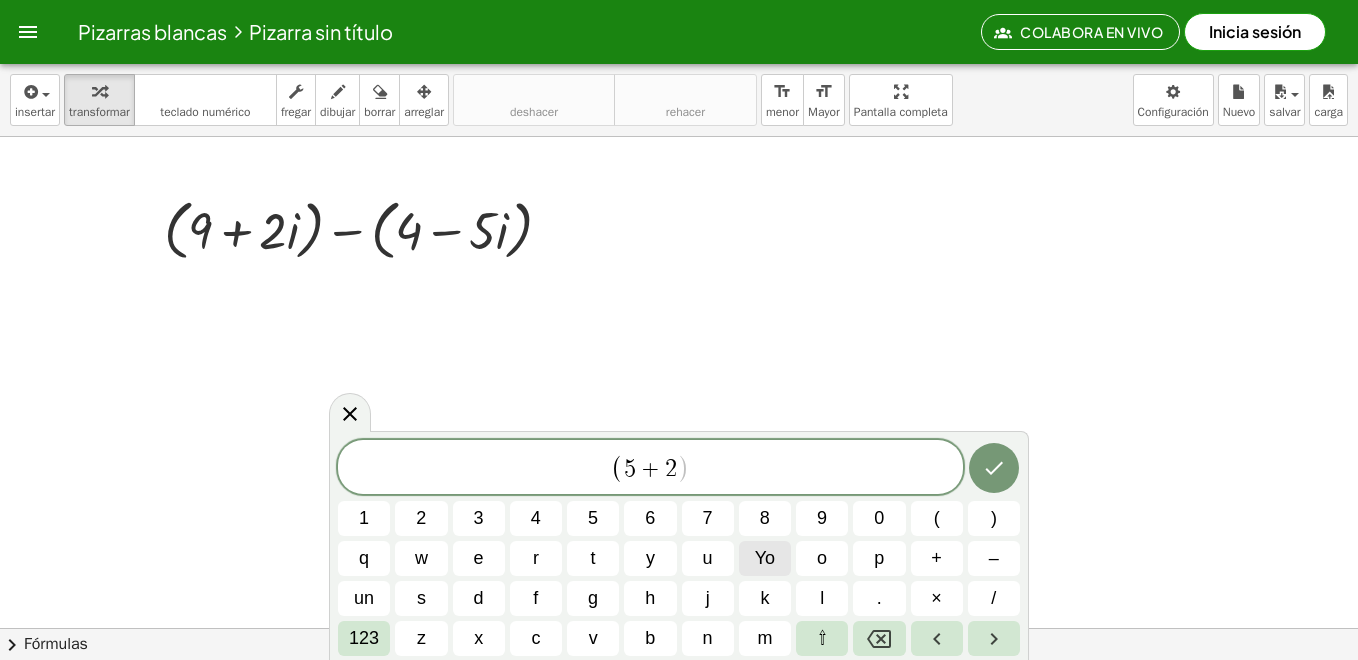 click on "Yo" at bounding box center [765, 558] 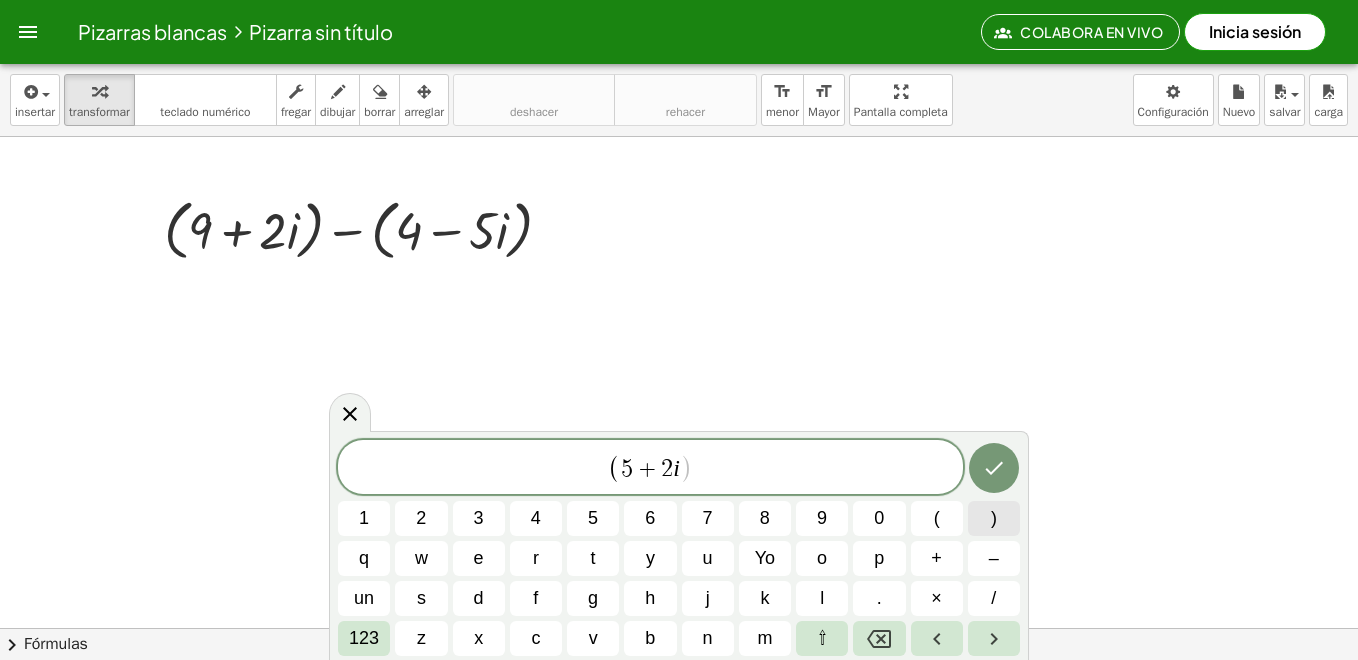 click on ")" at bounding box center (994, 518) 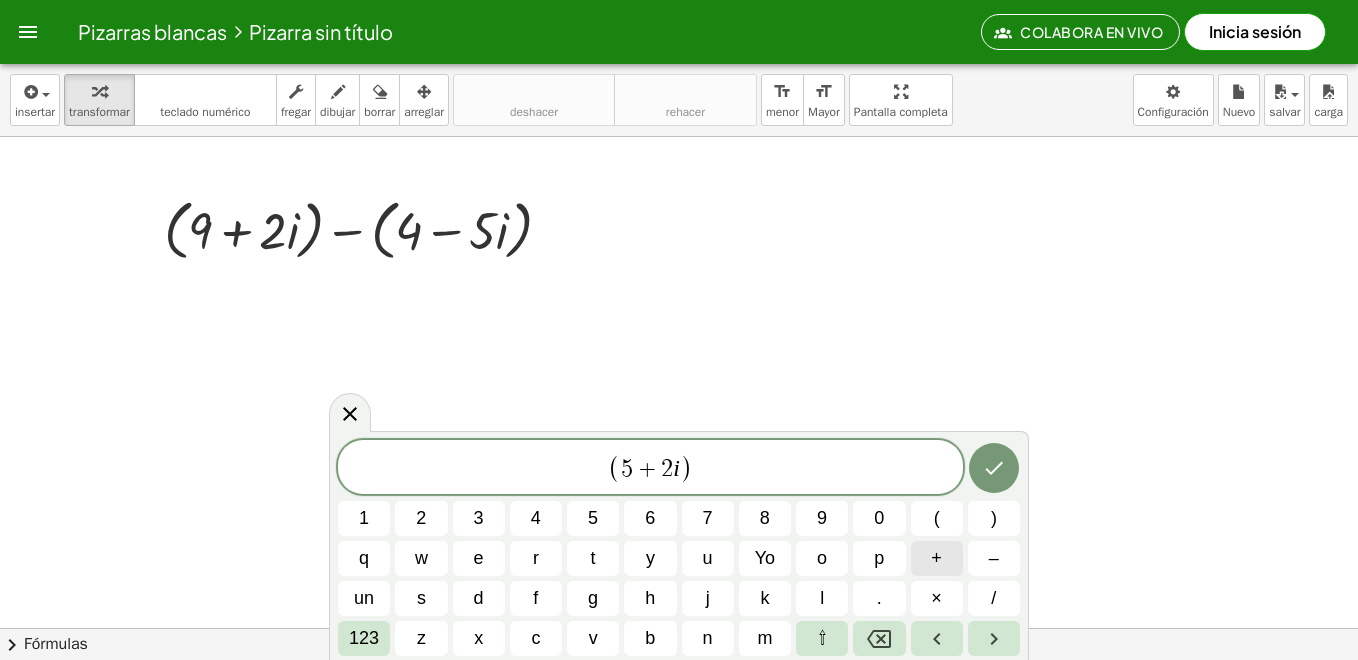 click on "+" at bounding box center (936, 558) 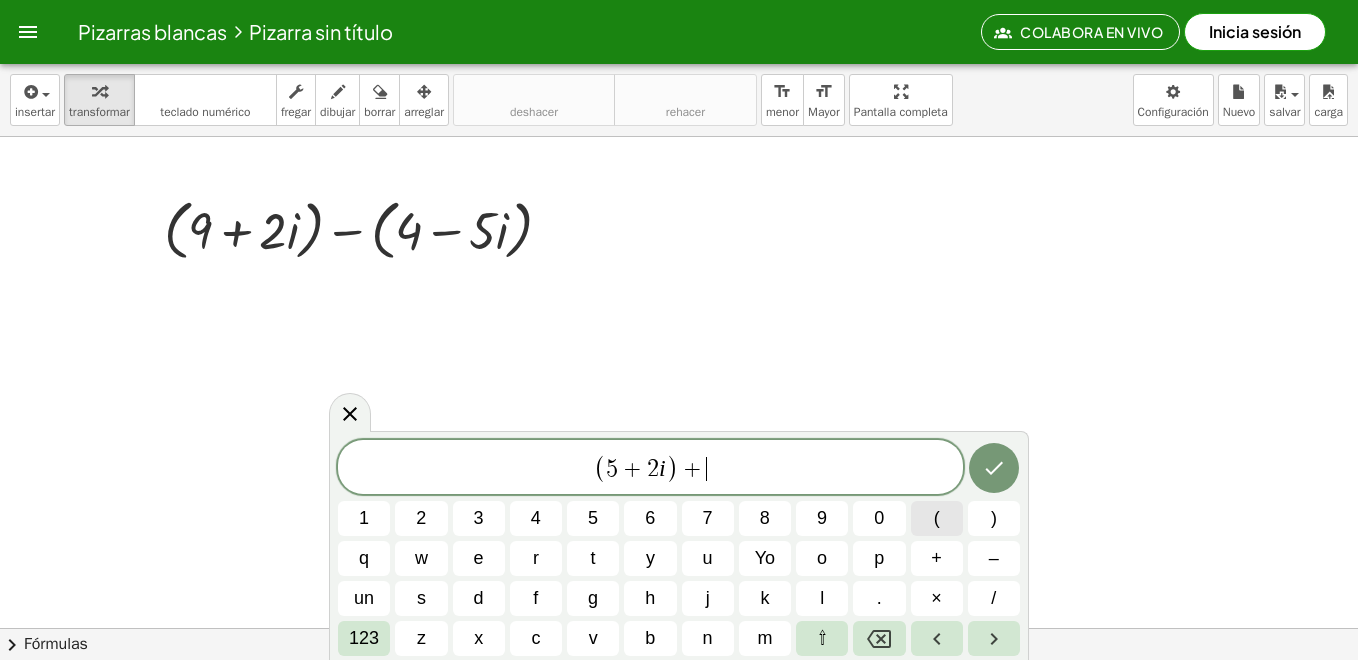 click on "(" at bounding box center (937, 518) 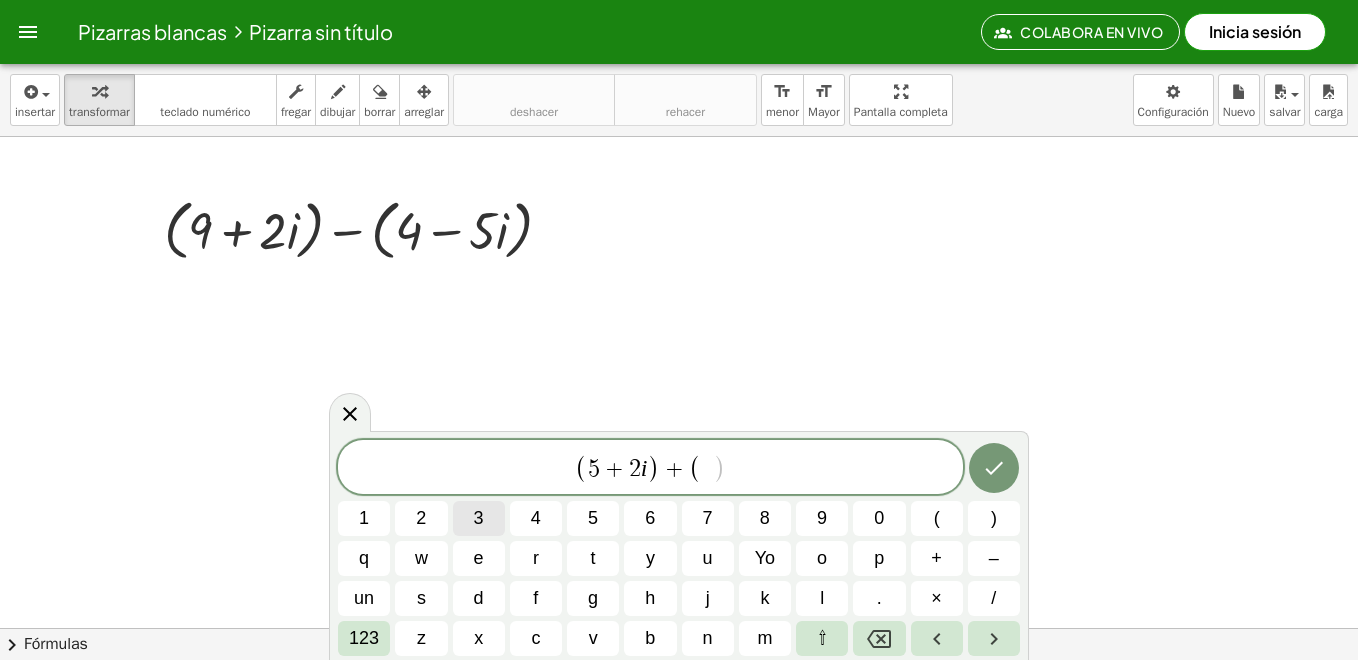 click on "3" at bounding box center [479, 518] 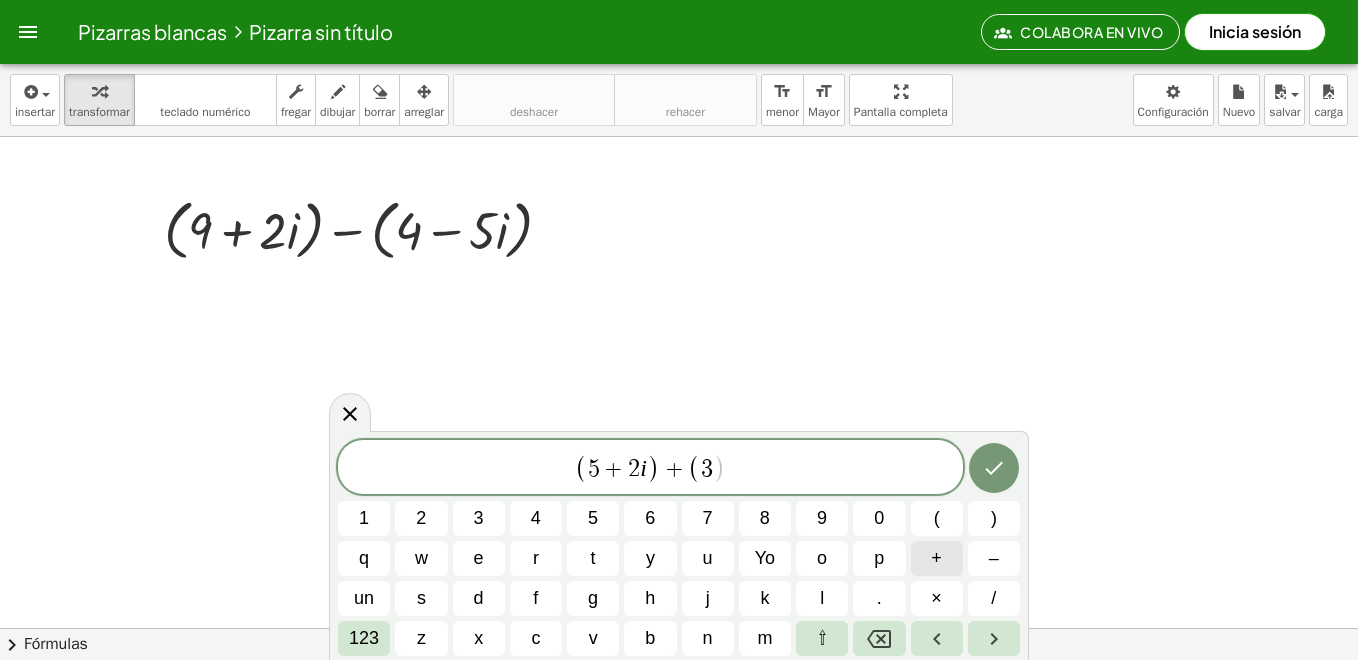 click on "+" at bounding box center [936, 558] 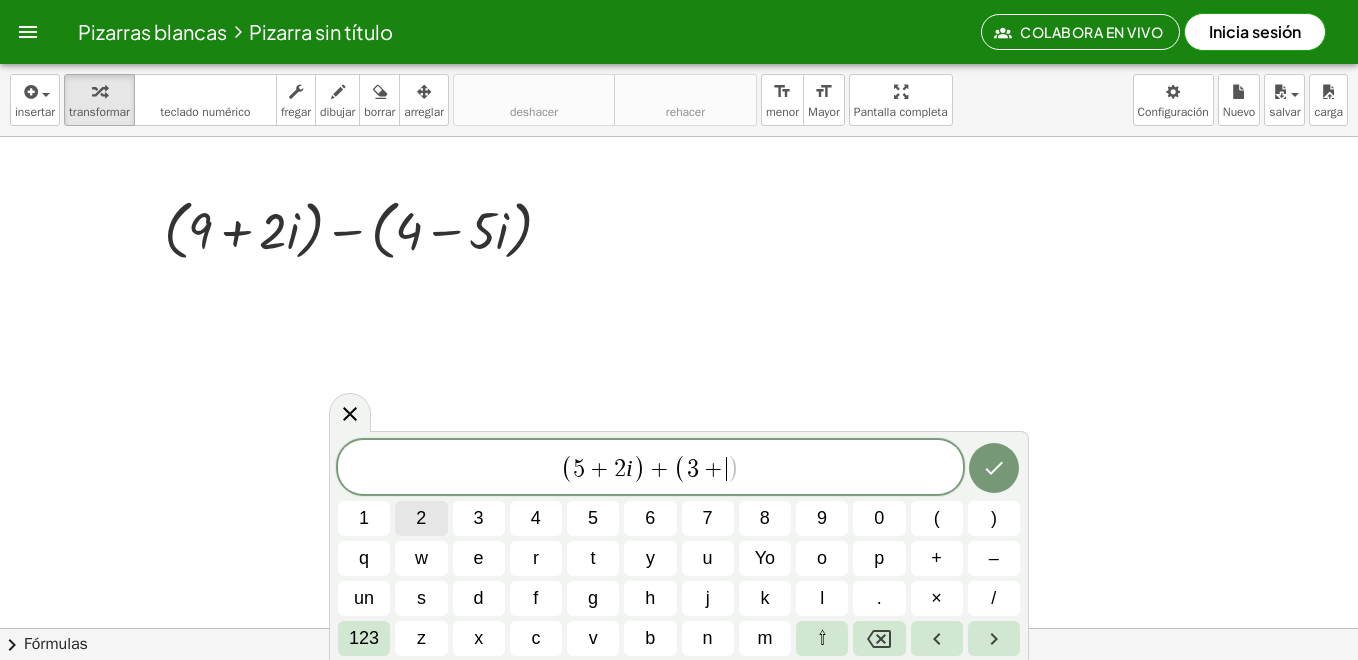 click on "2" at bounding box center [421, 518] 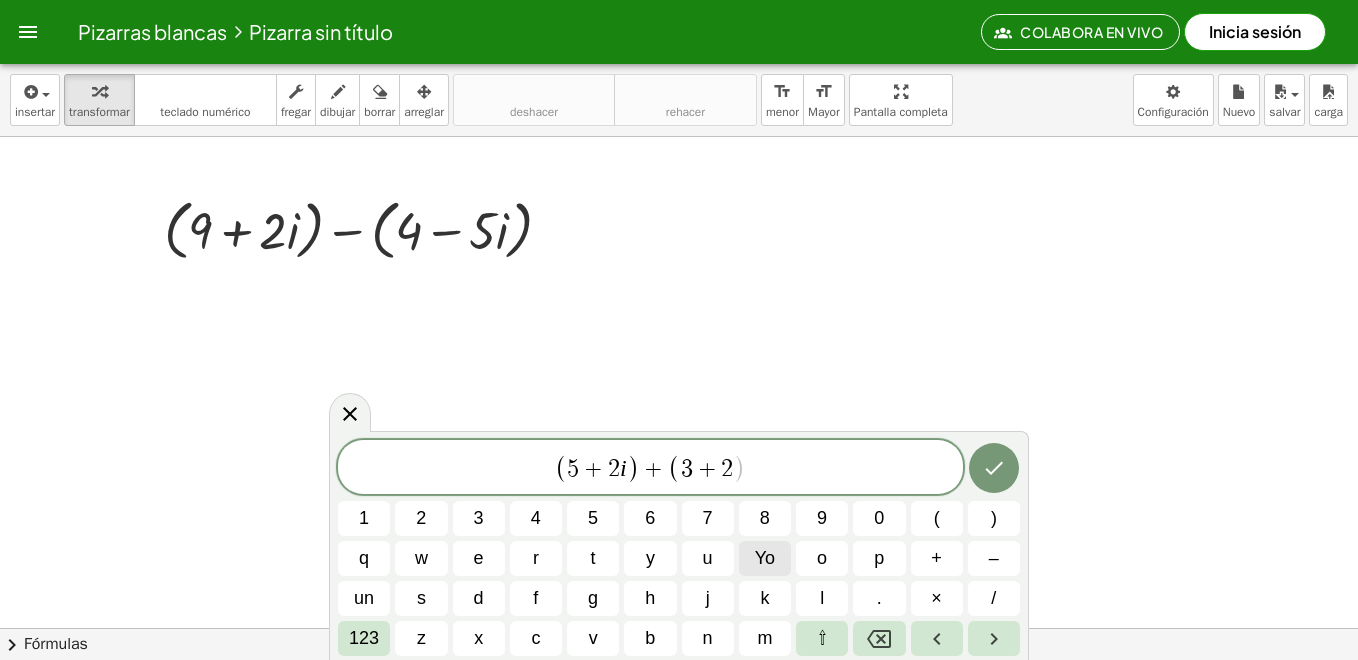click on "Yo" at bounding box center (765, 558) 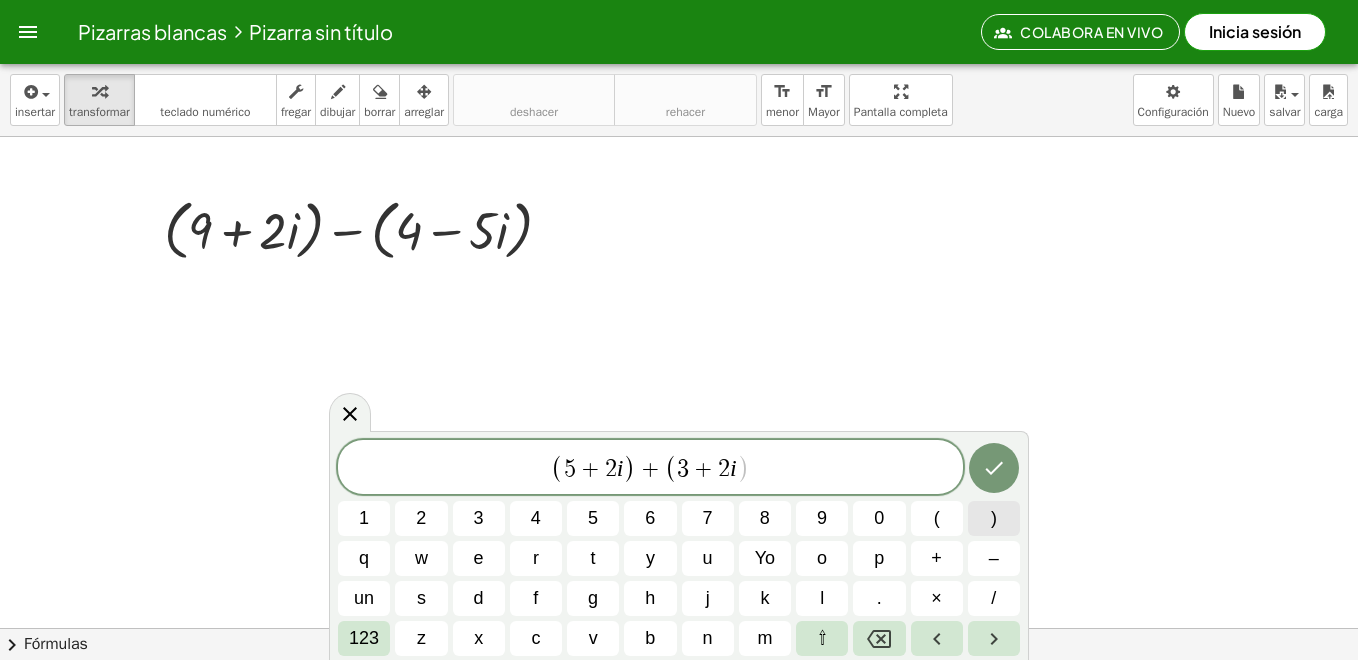 click on ")" at bounding box center [994, 518] 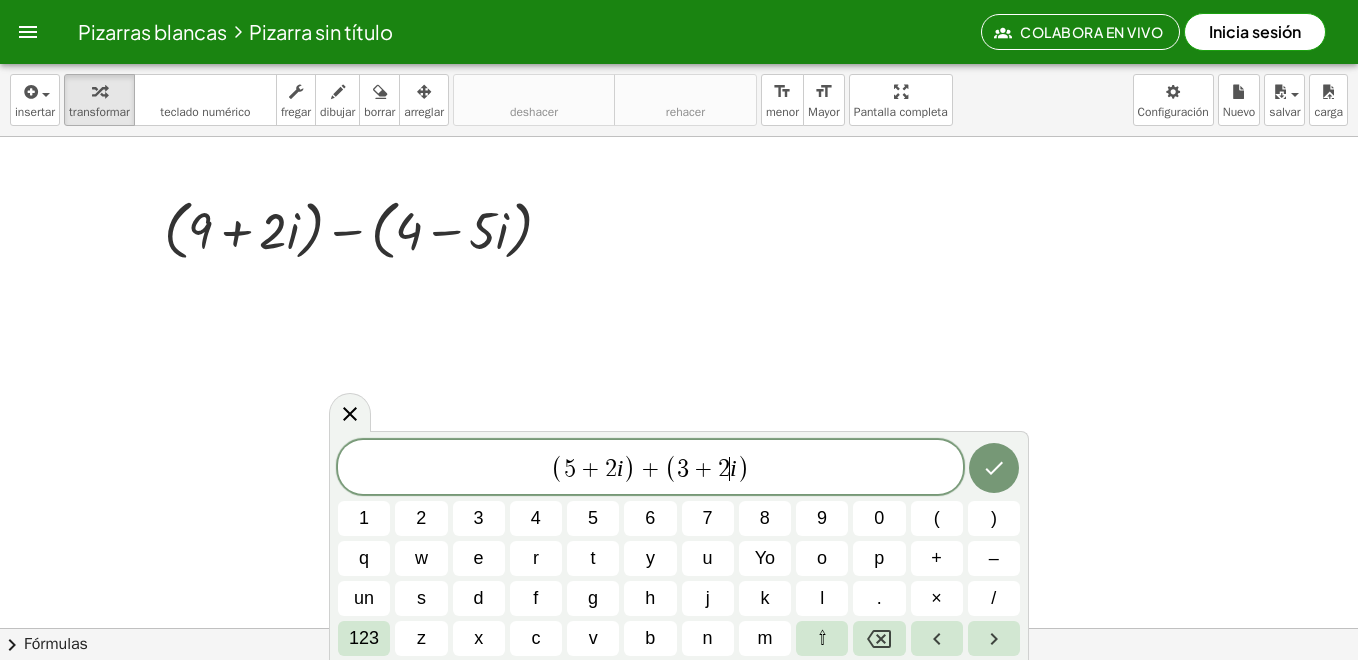 click on "i" at bounding box center (733, 468) 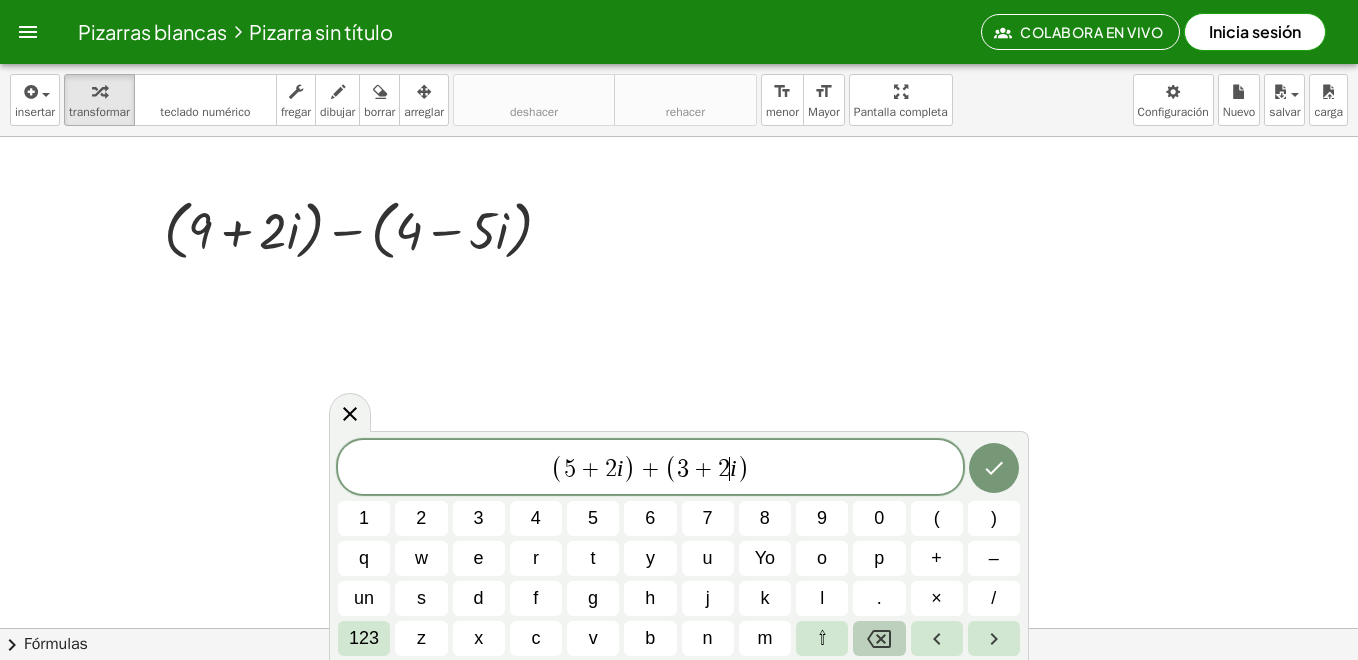 click 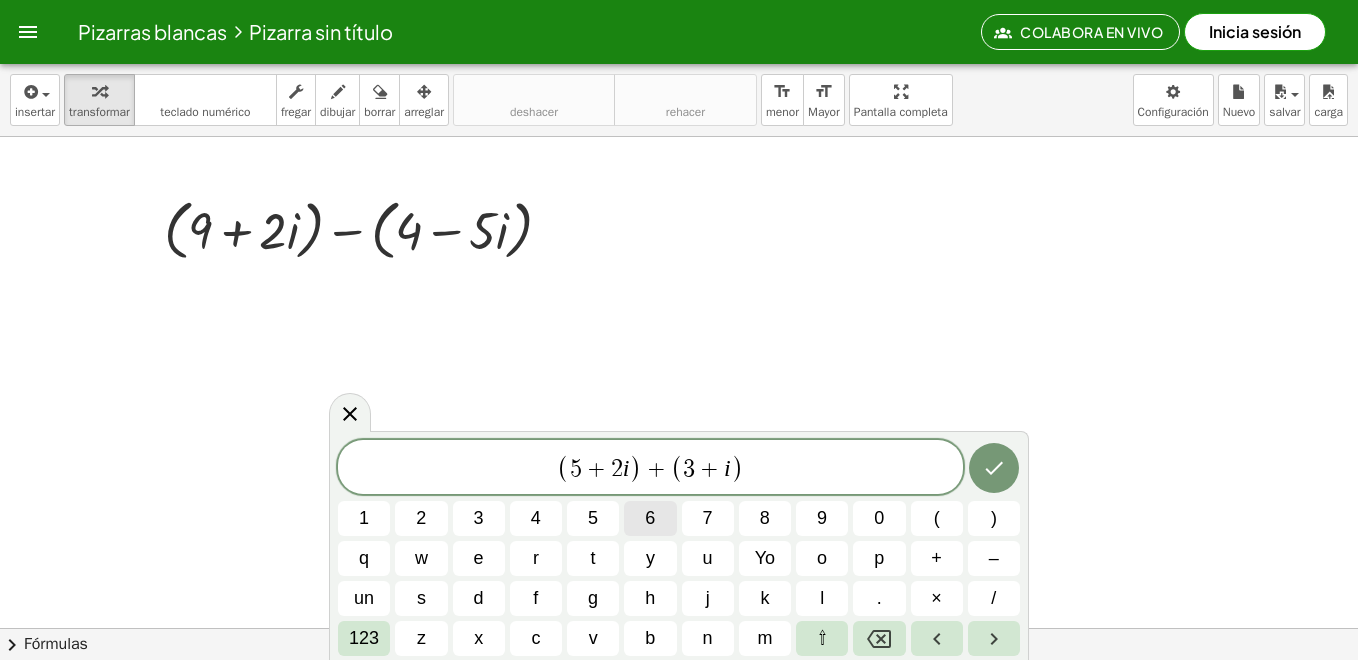 click on "6" at bounding box center [650, 518] 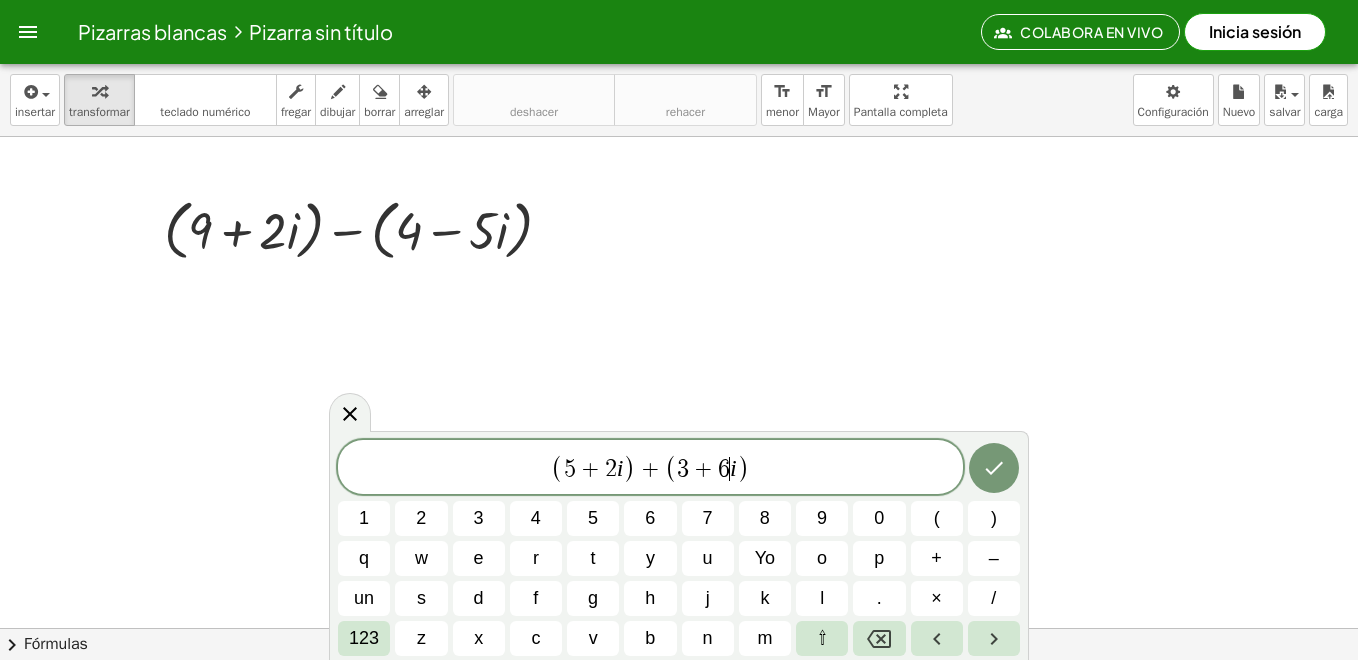 click on "+" at bounding box center (703, 469) 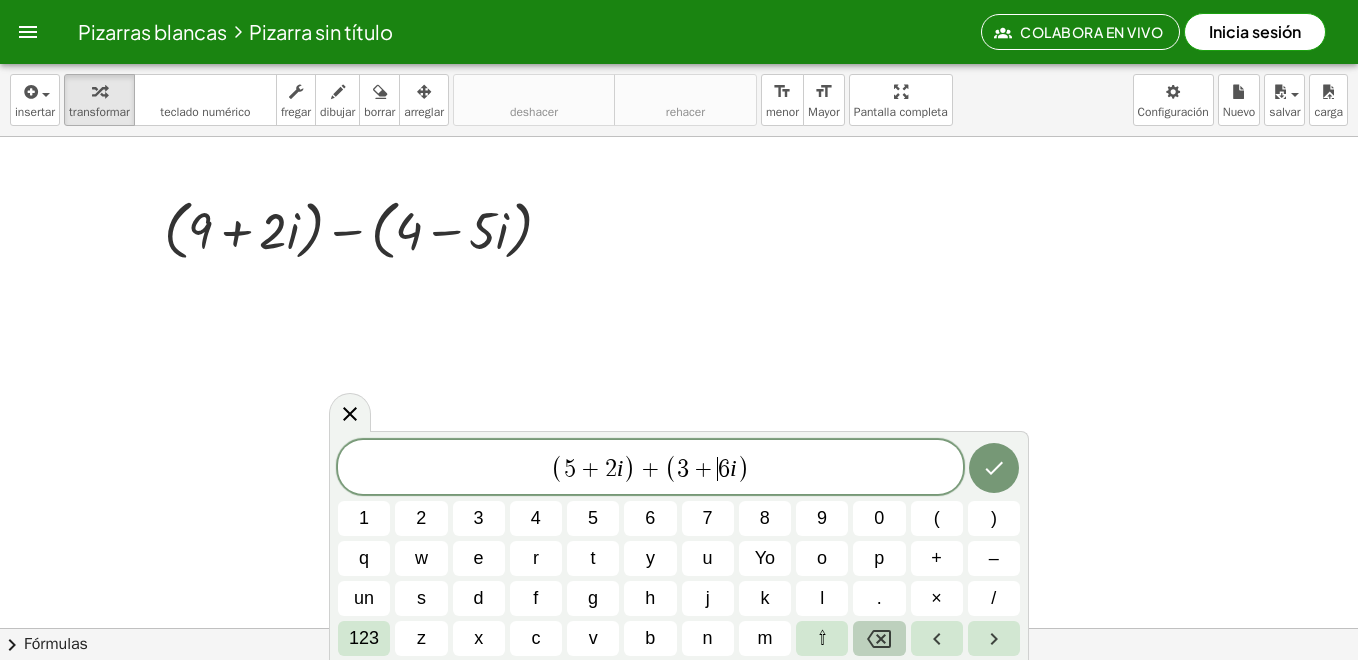 click at bounding box center (879, 638) 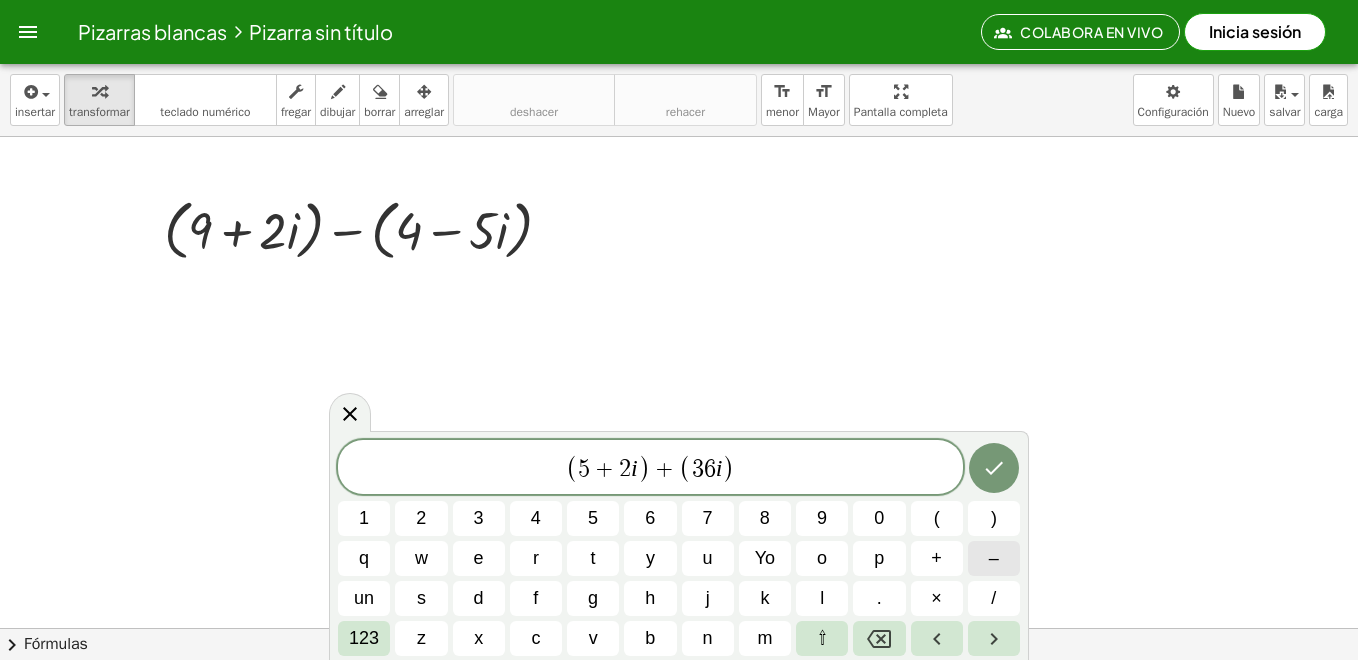 click on "–" at bounding box center [994, 558] 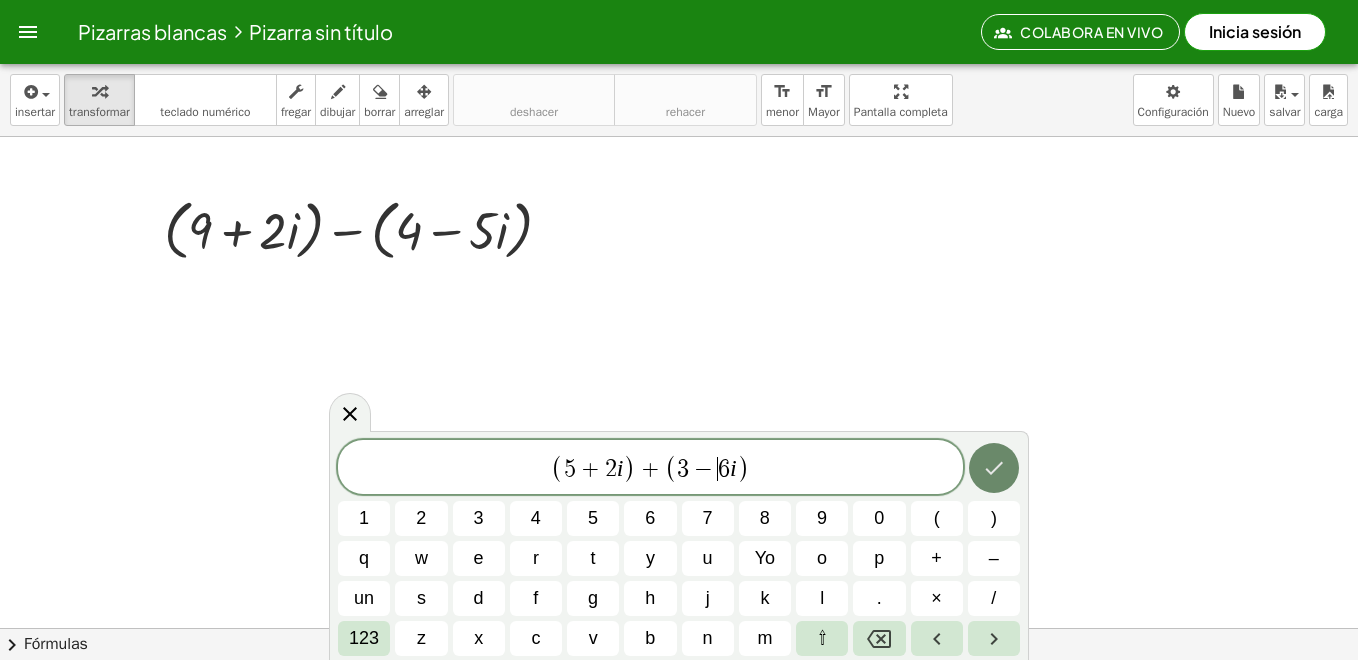 click 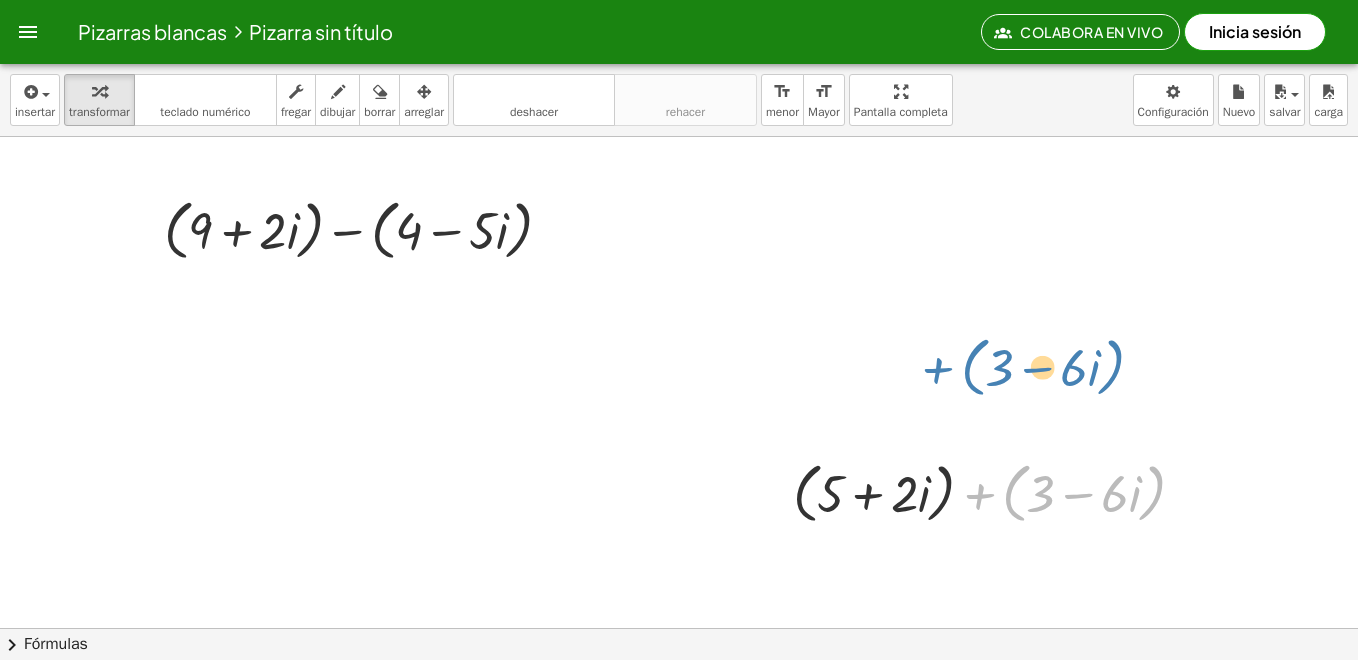 drag, startPoint x: 964, startPoint y: 491, endPoint x: 933, endPoint y: 382, distance: 113.32255 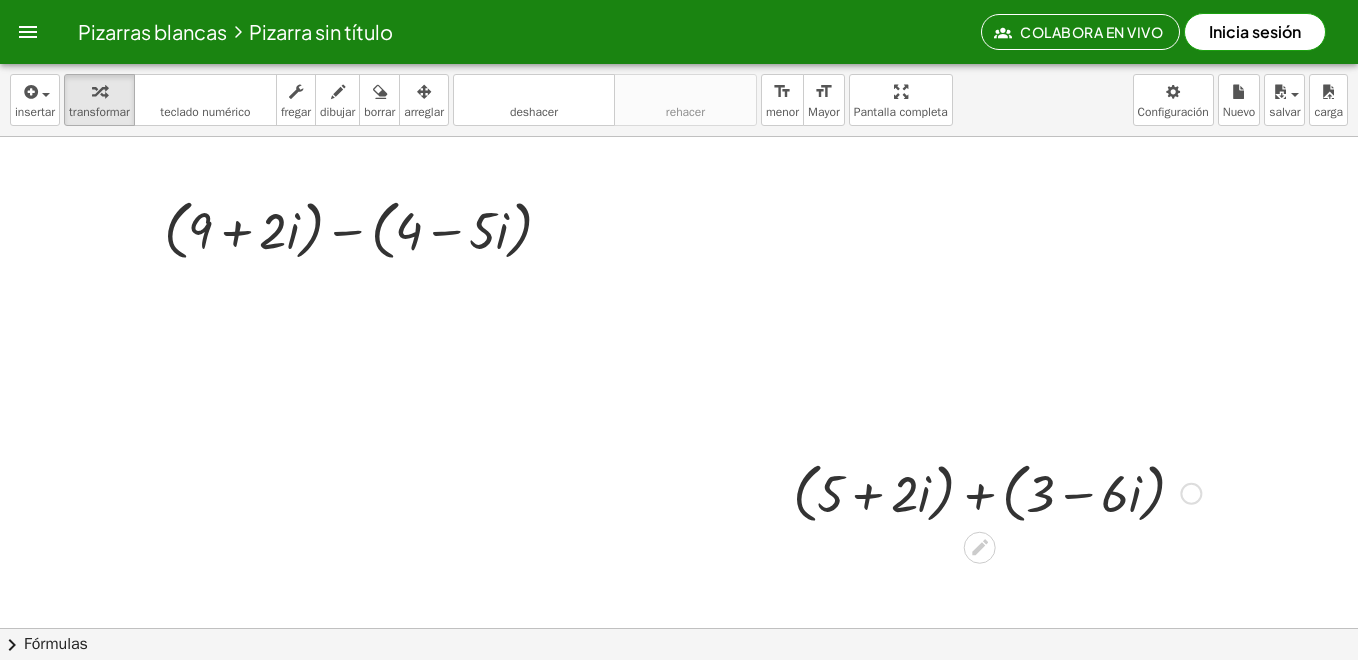 drag, startPoint x: 772, startPoint y: 521, endPoint x: 809, endPoint y: 503, distance: 41.14608 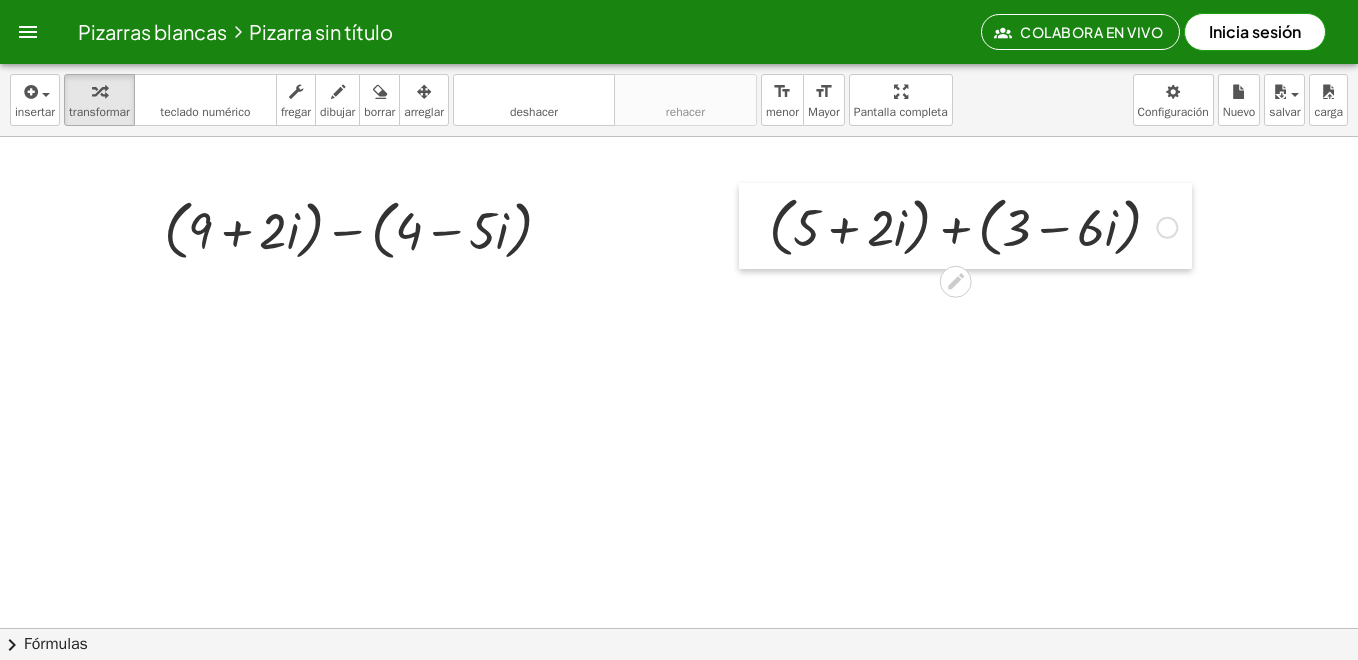 drag, startPoint x: 819, startPoint y: 488, endPoint x: 765, endPoint y: 233, distance: 260.65494 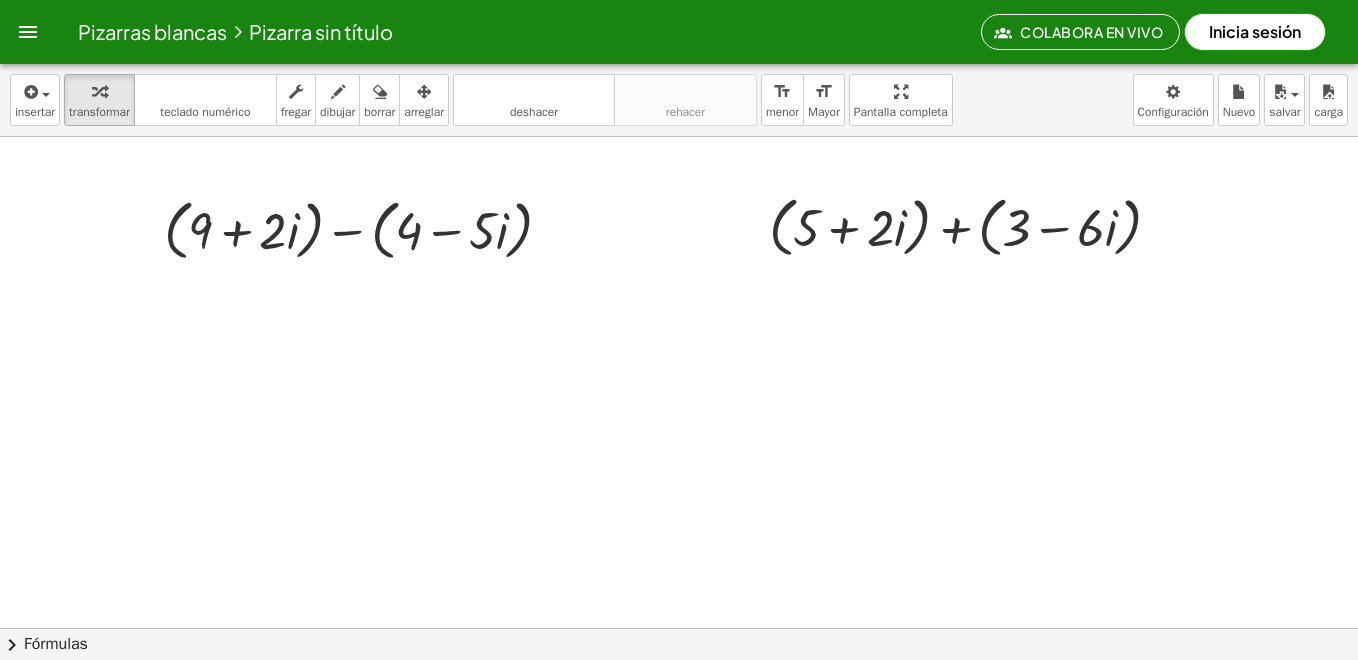 click at bounding box center [679, 690] 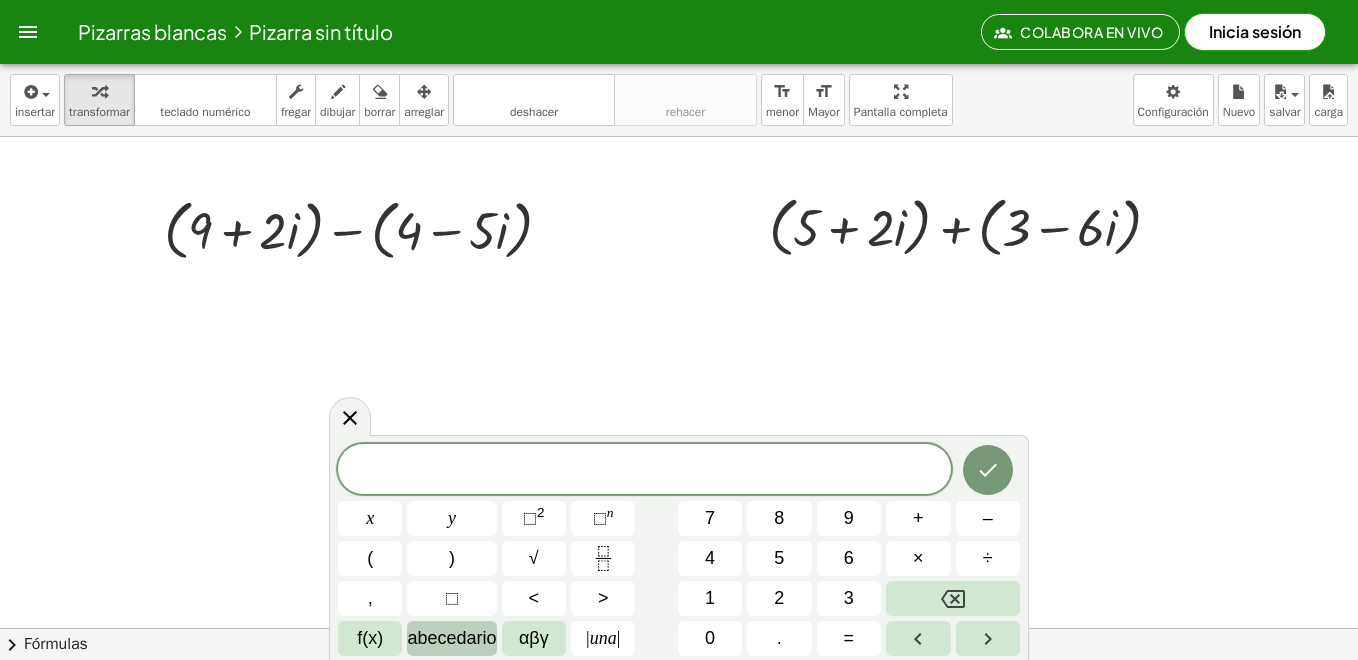 click on "abecedario" at bounding box center [451, 638] 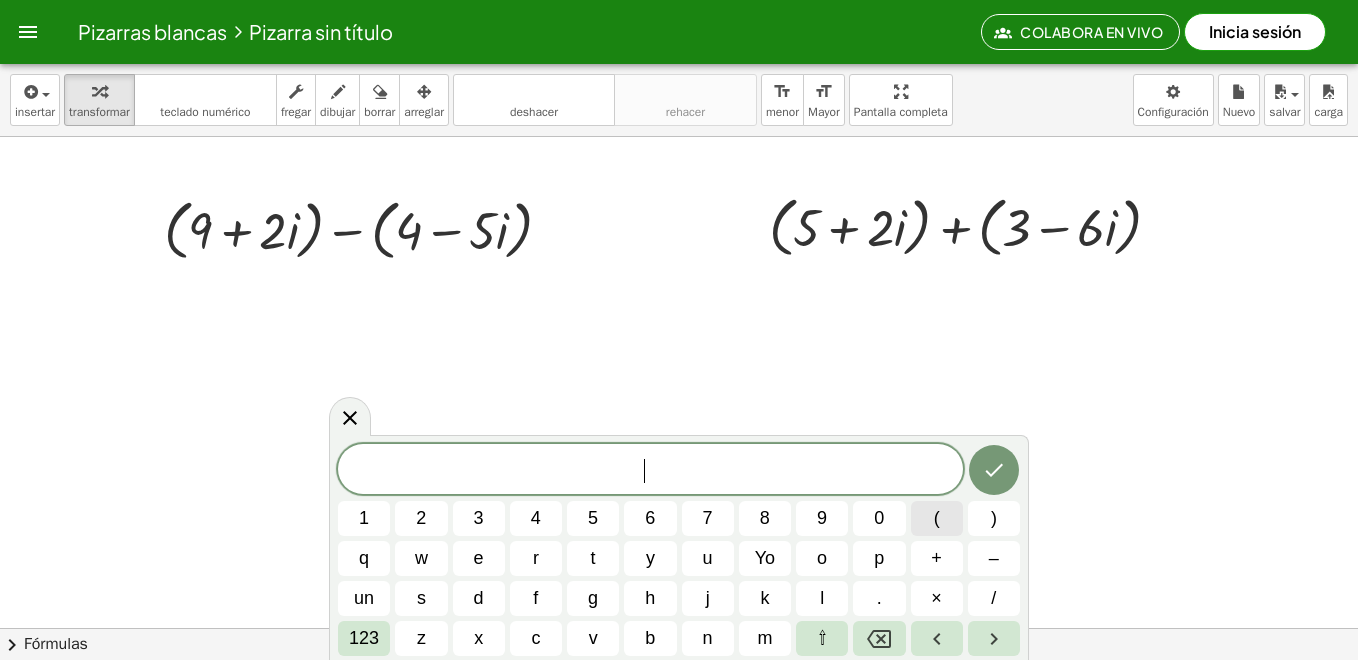 click on "(" at bounding box center (937, 518) 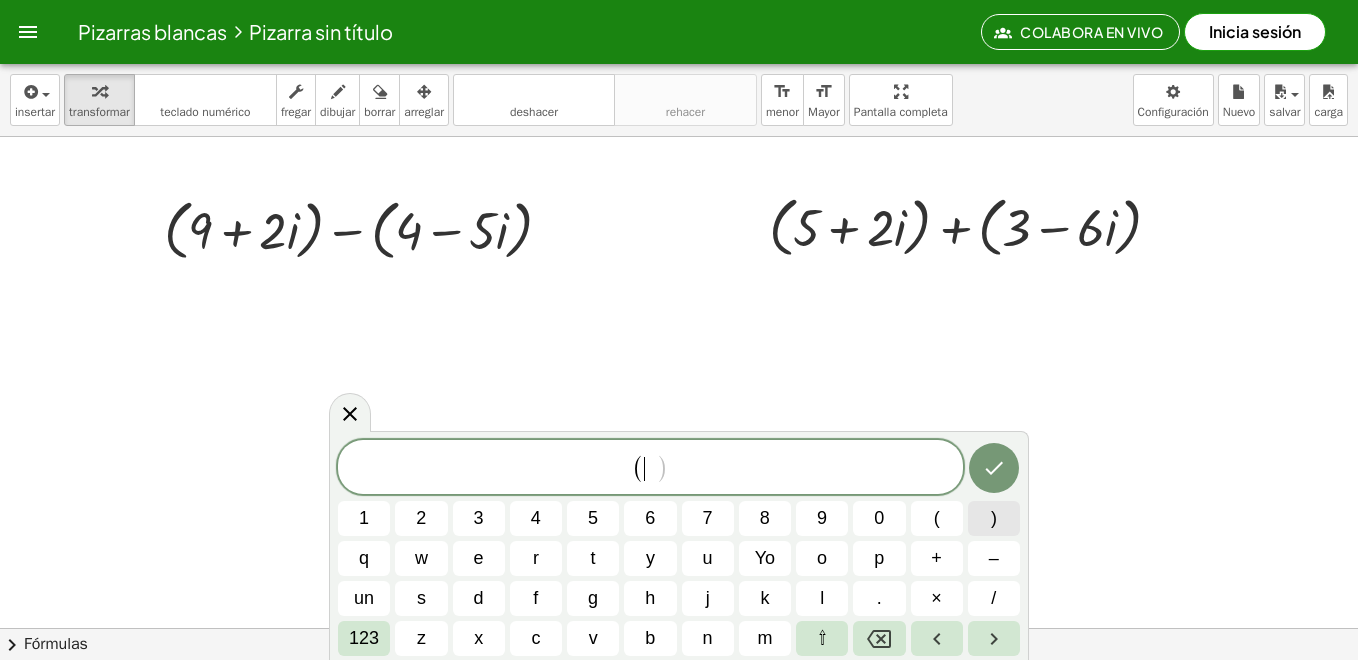 click on ")" at bounding box center [994, 518] 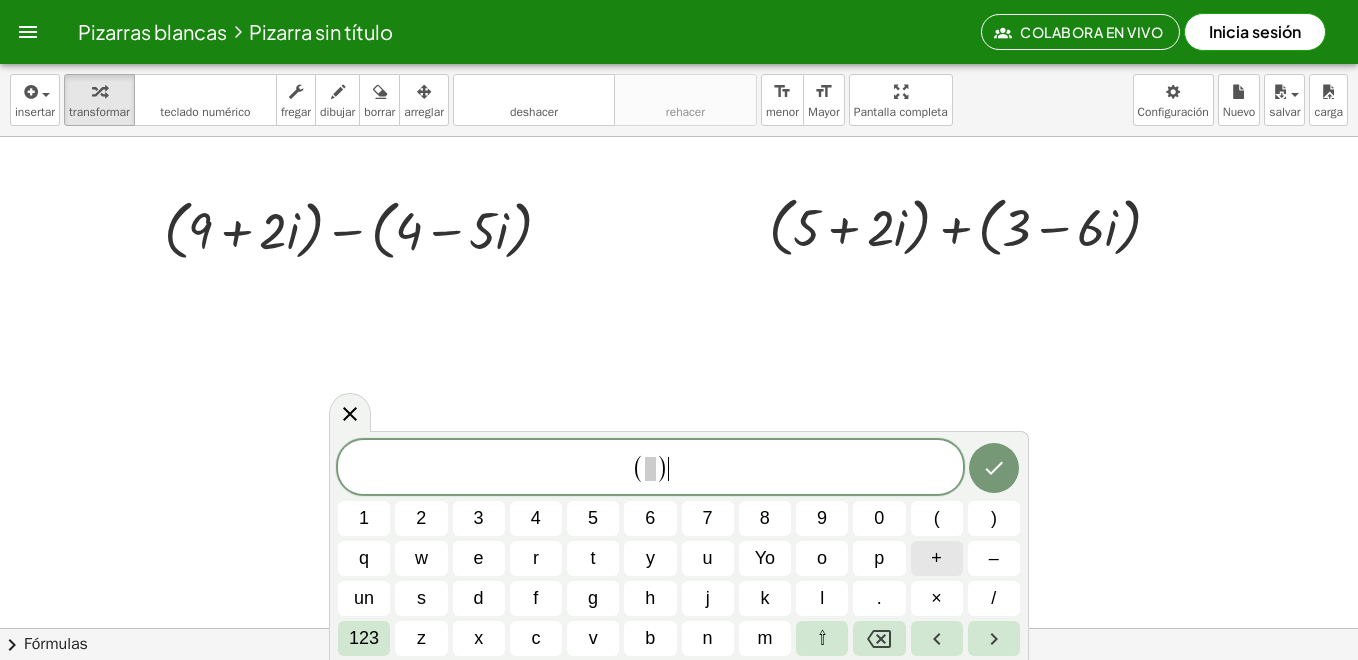 click on "+" at bounding box center [937, 558] 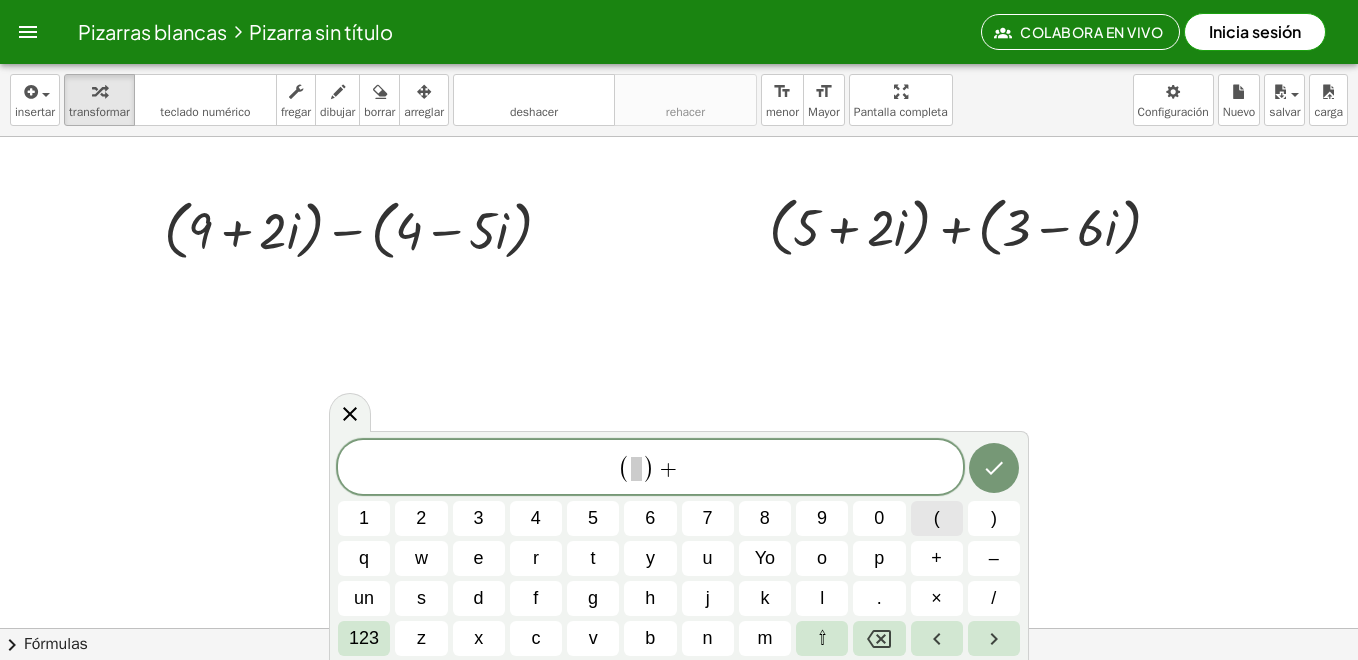 click on "(" at bounding box center [937, 518] 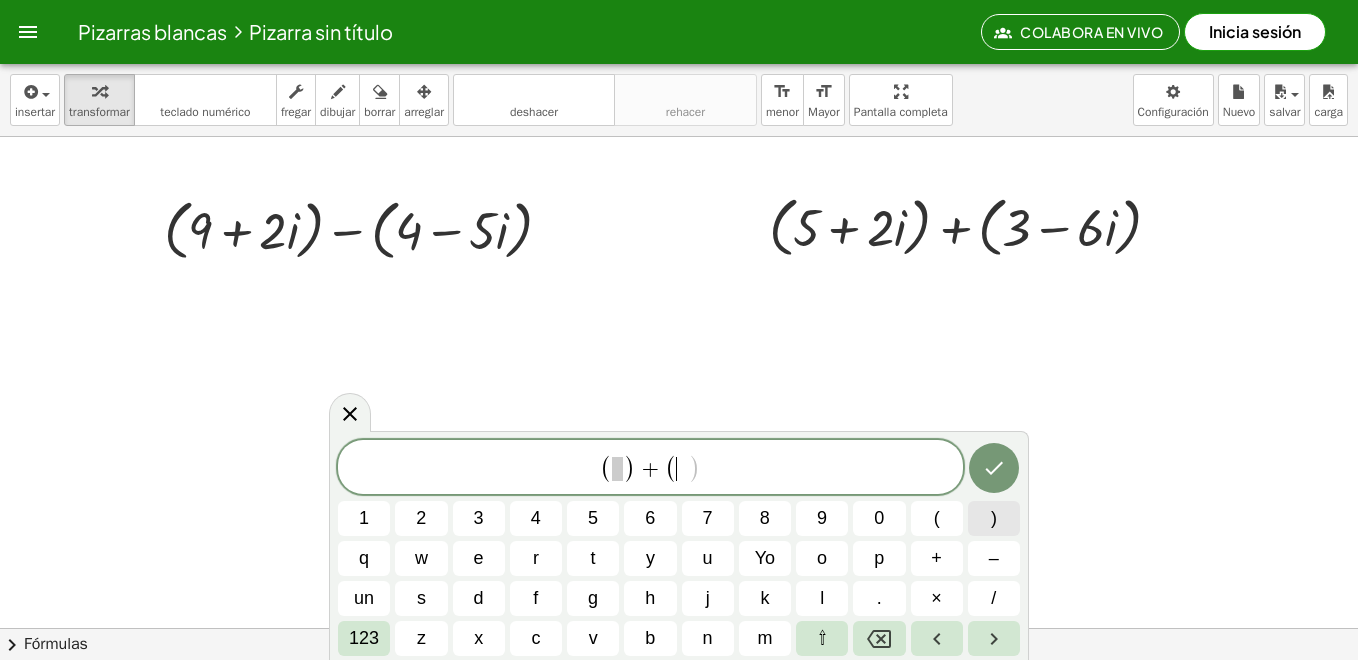 click on ")" at bounding box center [994, 518] 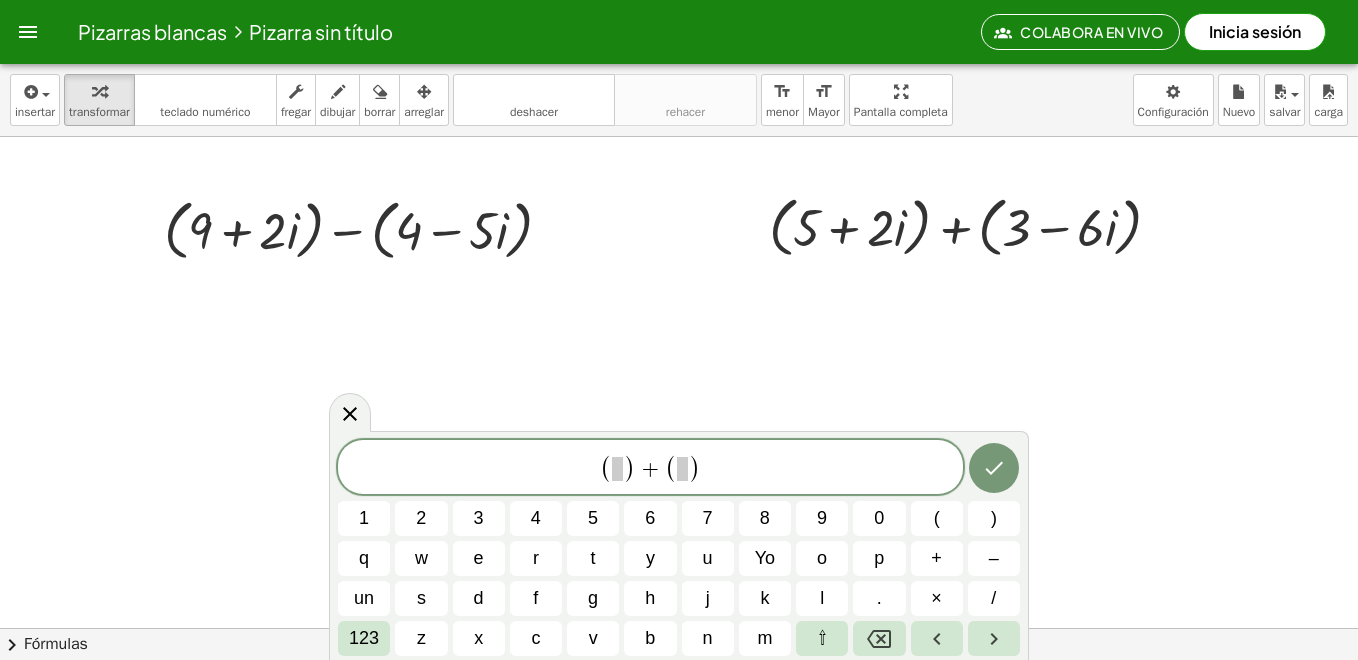 click at bounding box center (617, 469) 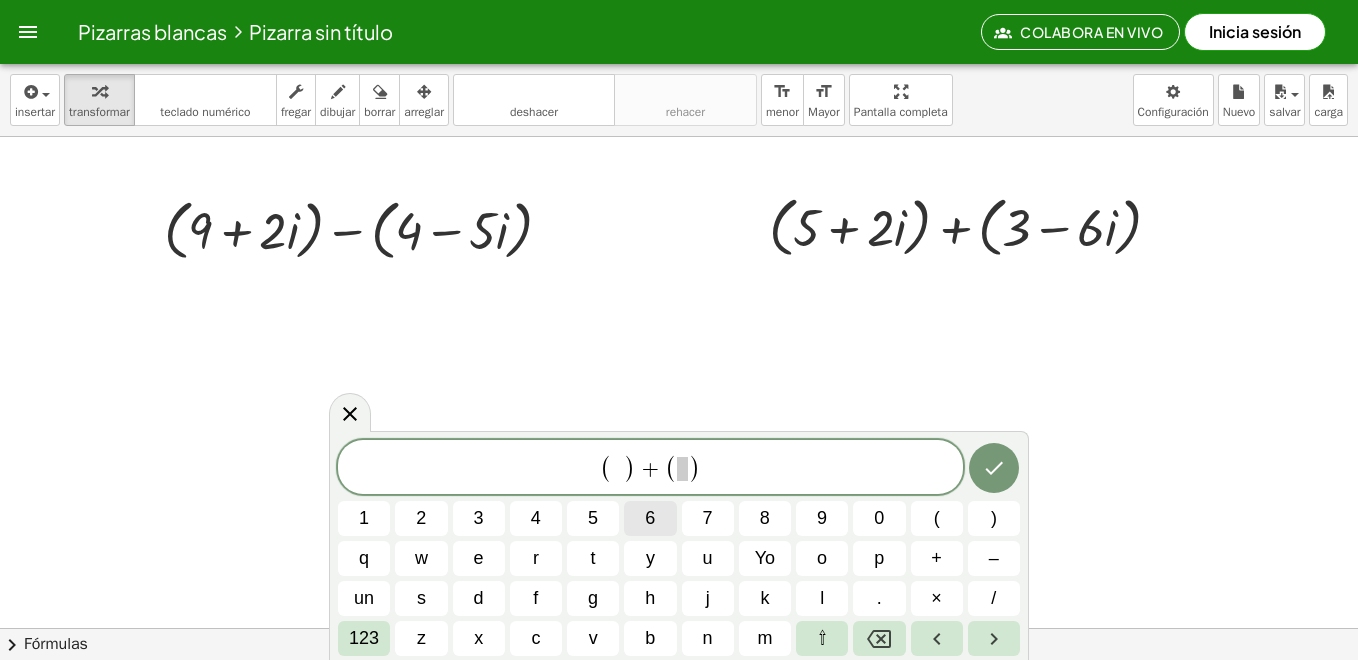 click on "6" at bounding box center (650, 518) 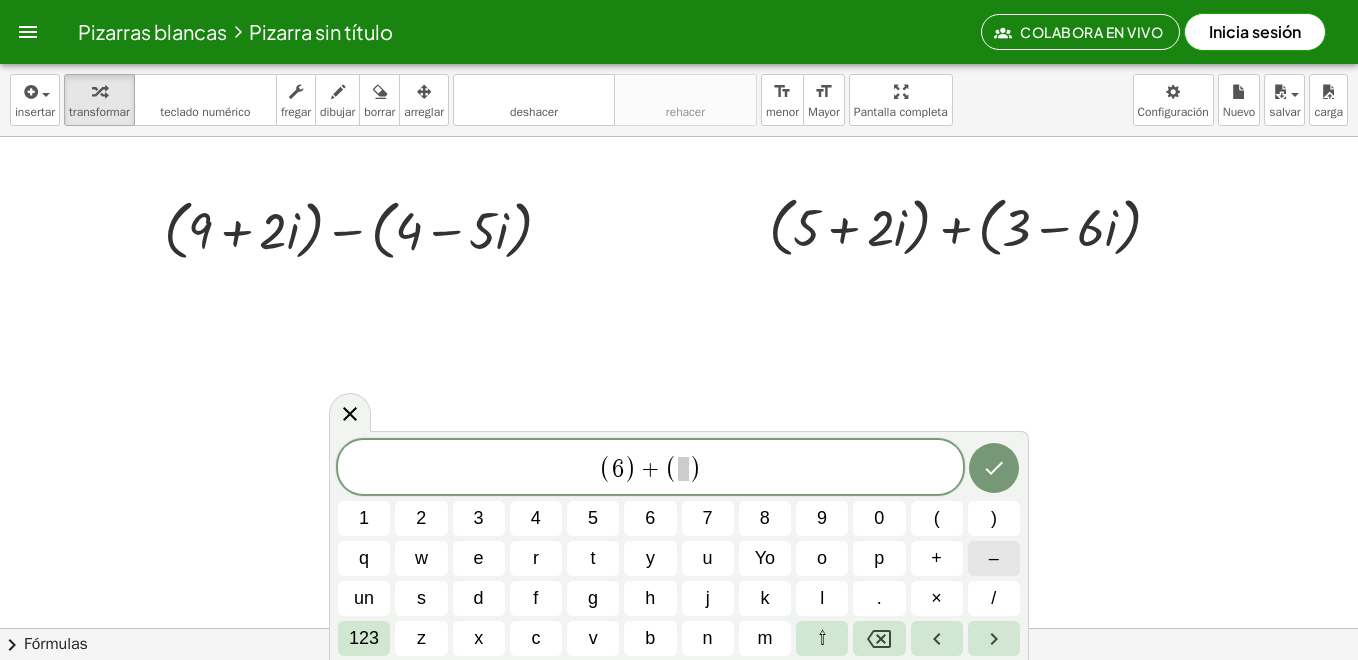 click on "–" at bounding box center (994, 558) 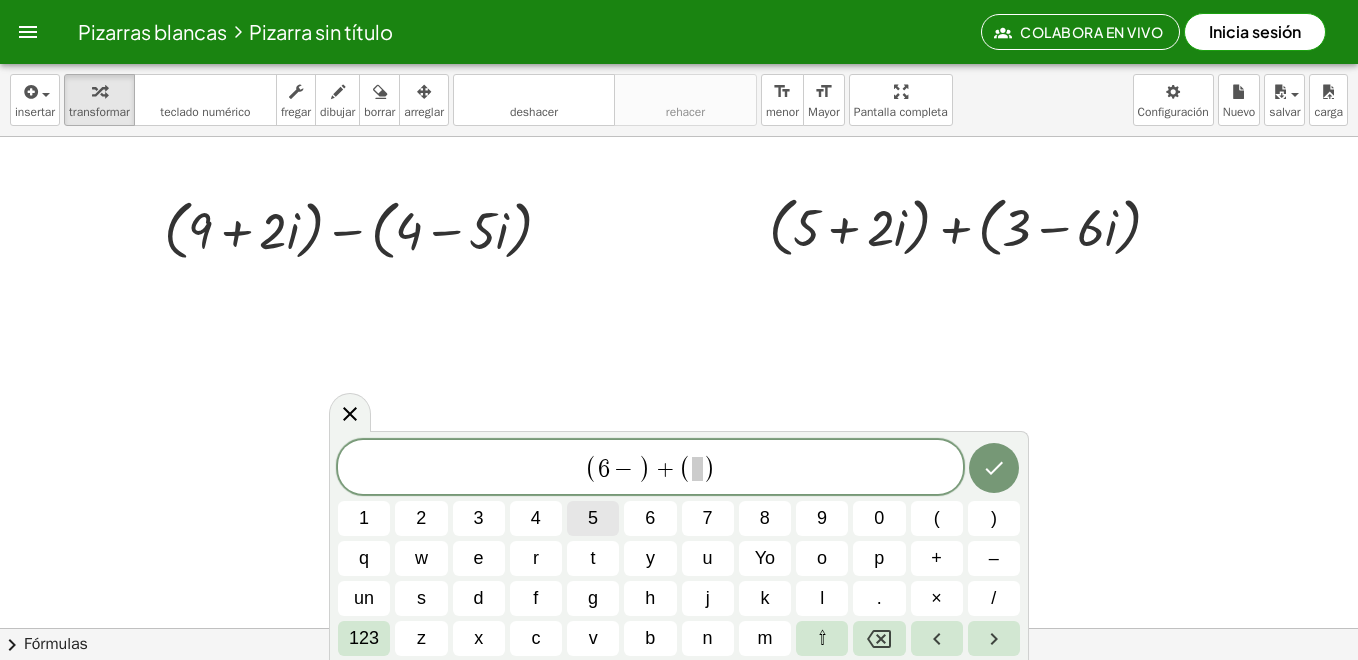 click on "5" at bounding box center (593, 518) 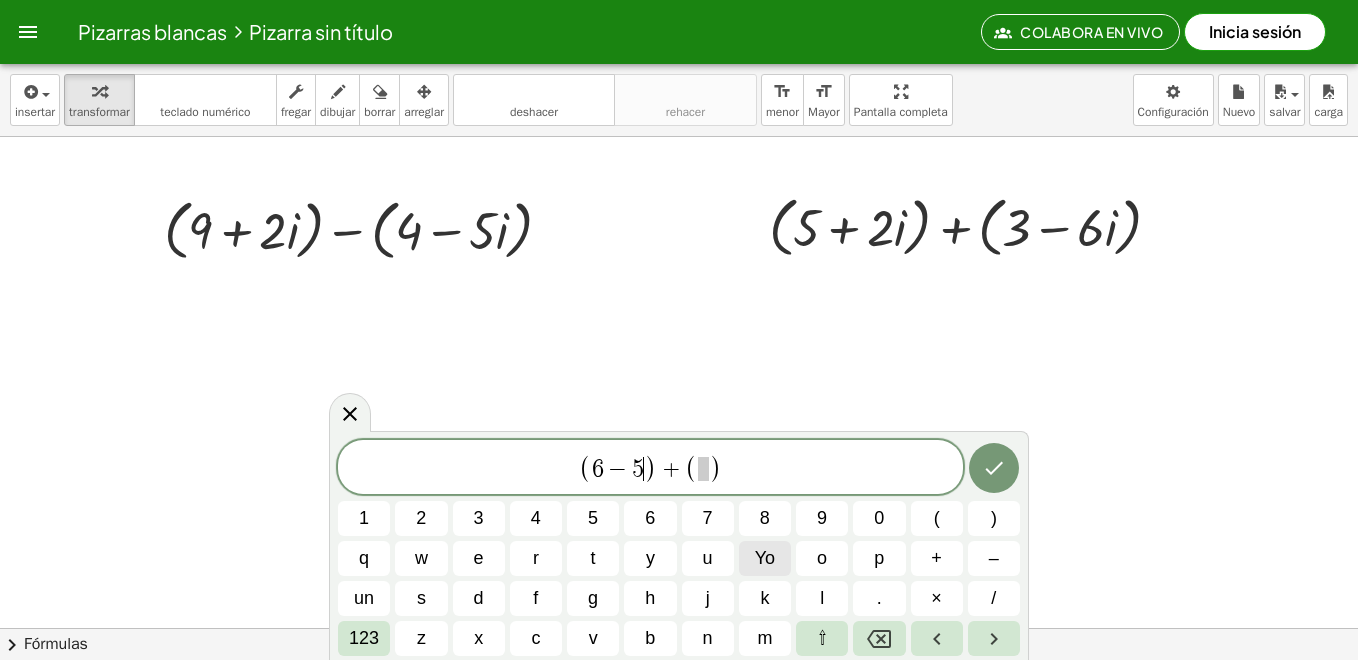 click on "Yo" at bounding box center [765, 558] 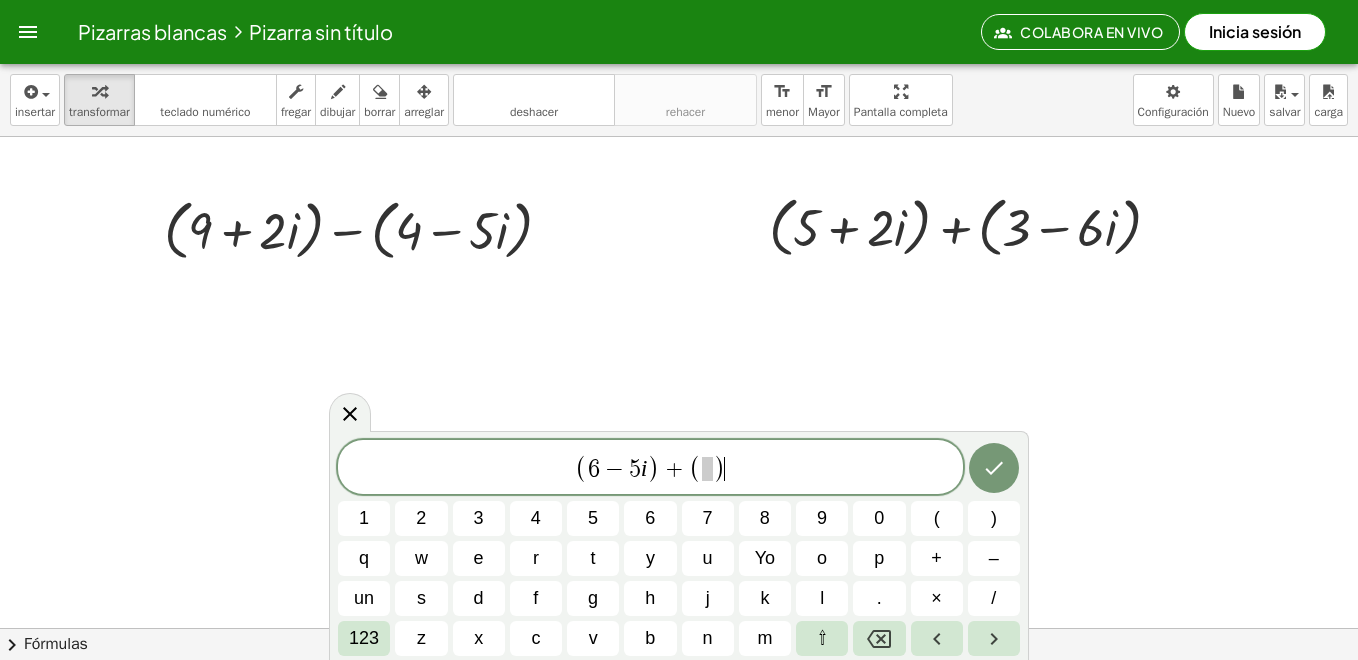click on ")" at bounding box center [719, 468] 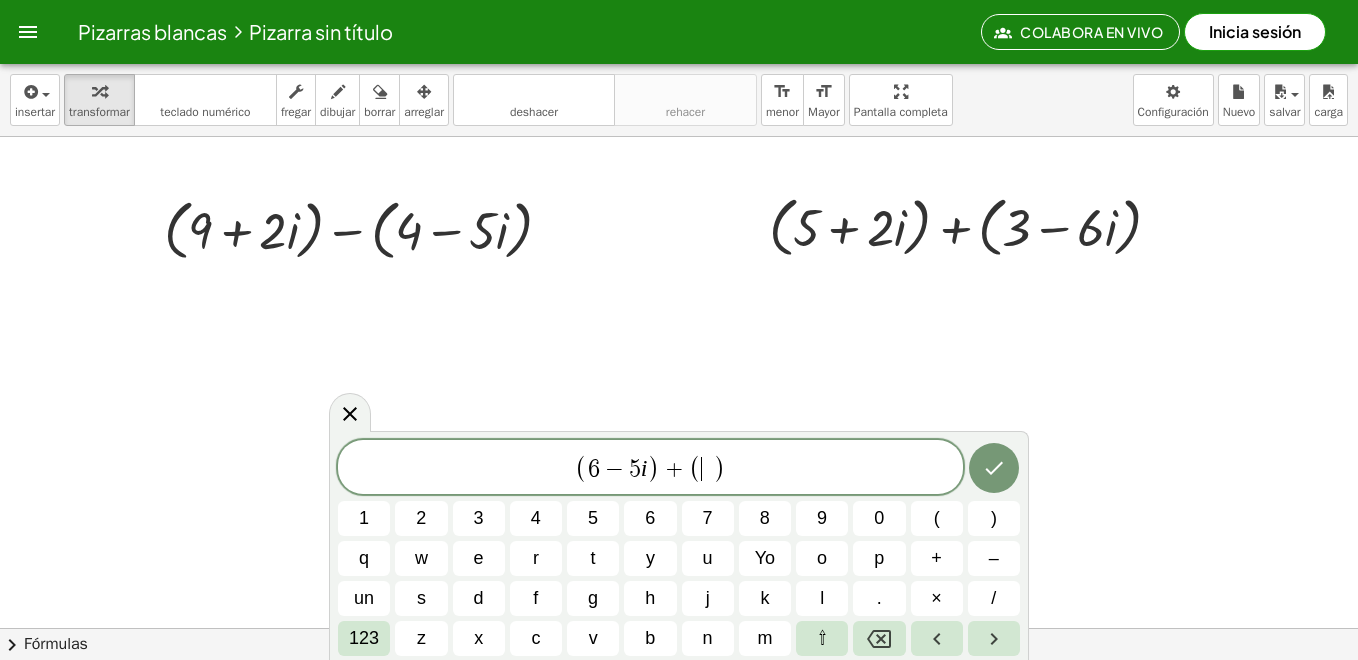 click on ")" at bounding box center (719, 468) 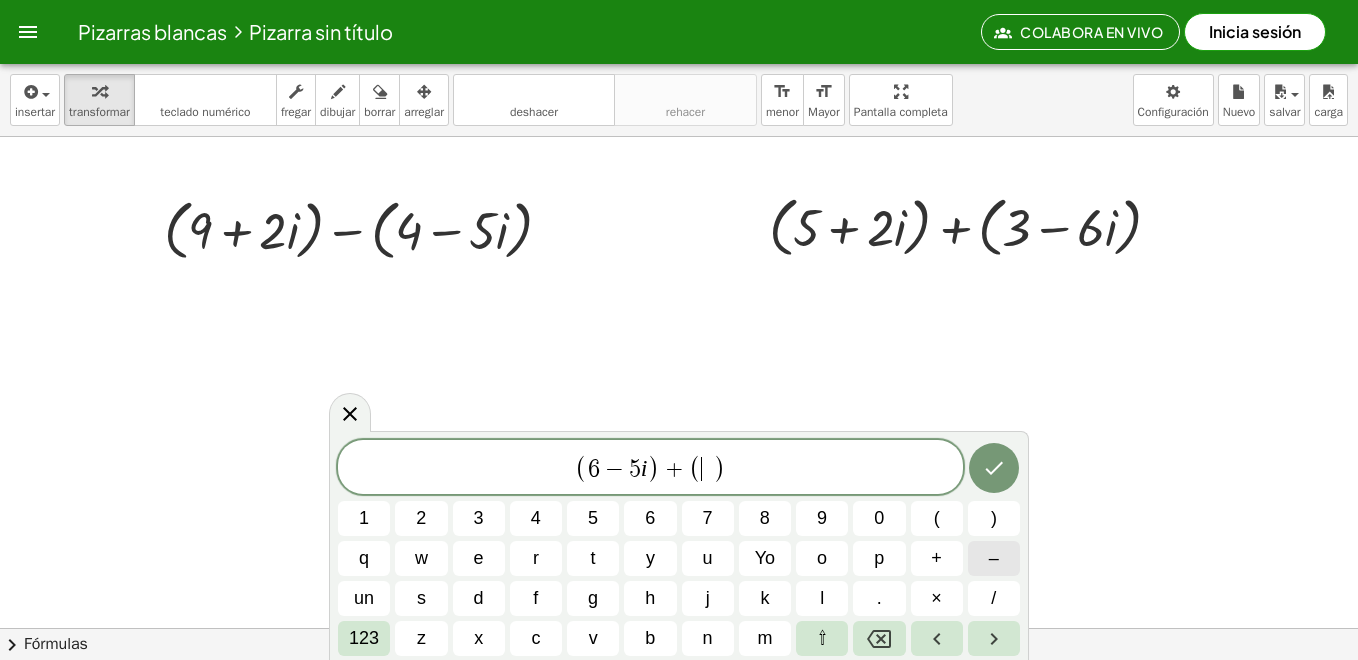 click on "–" at bounding box center (994, 558) 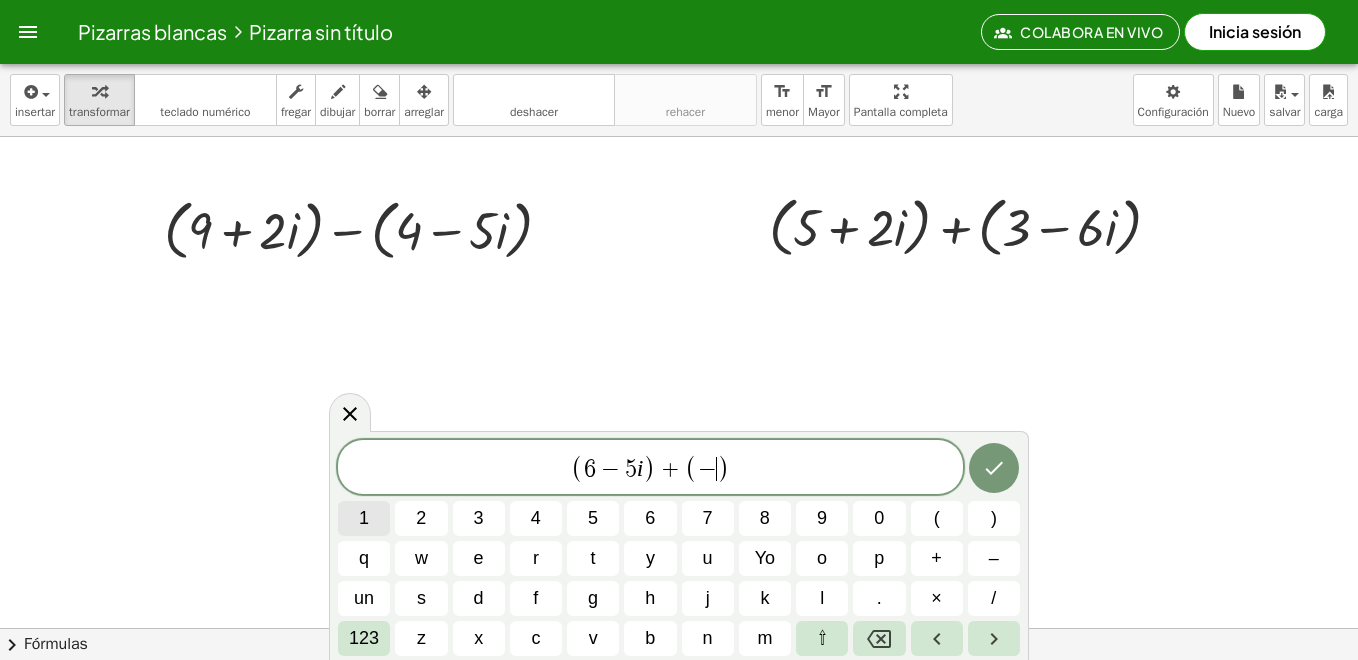 click on "1" at bounding box center (364, 518) 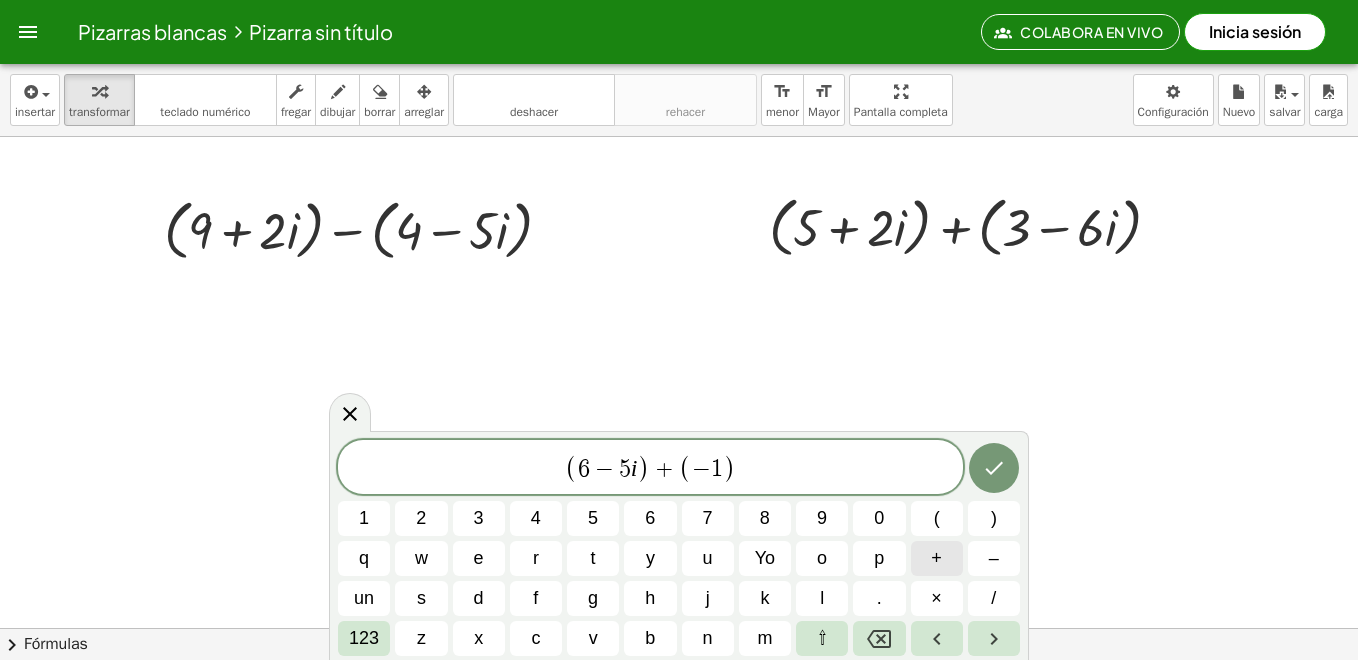 click on "+" at bounding box center [936, 558] 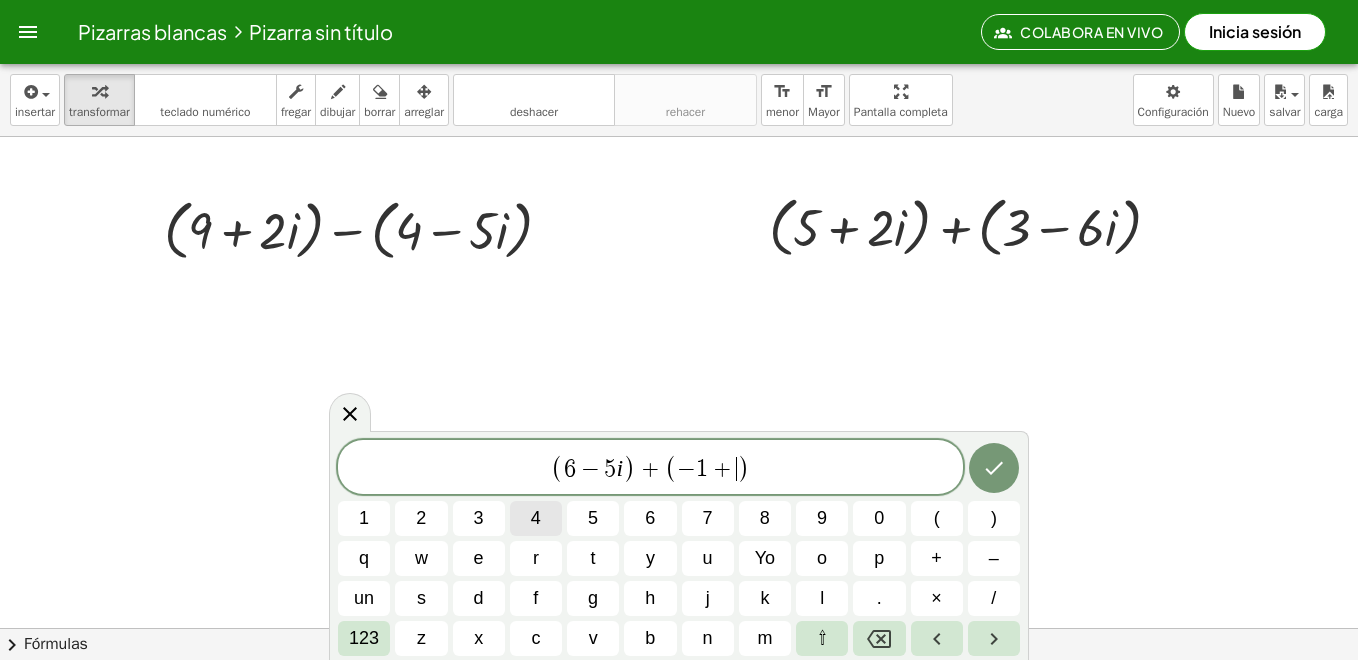 click on "4" at bounding box center [536, 518] 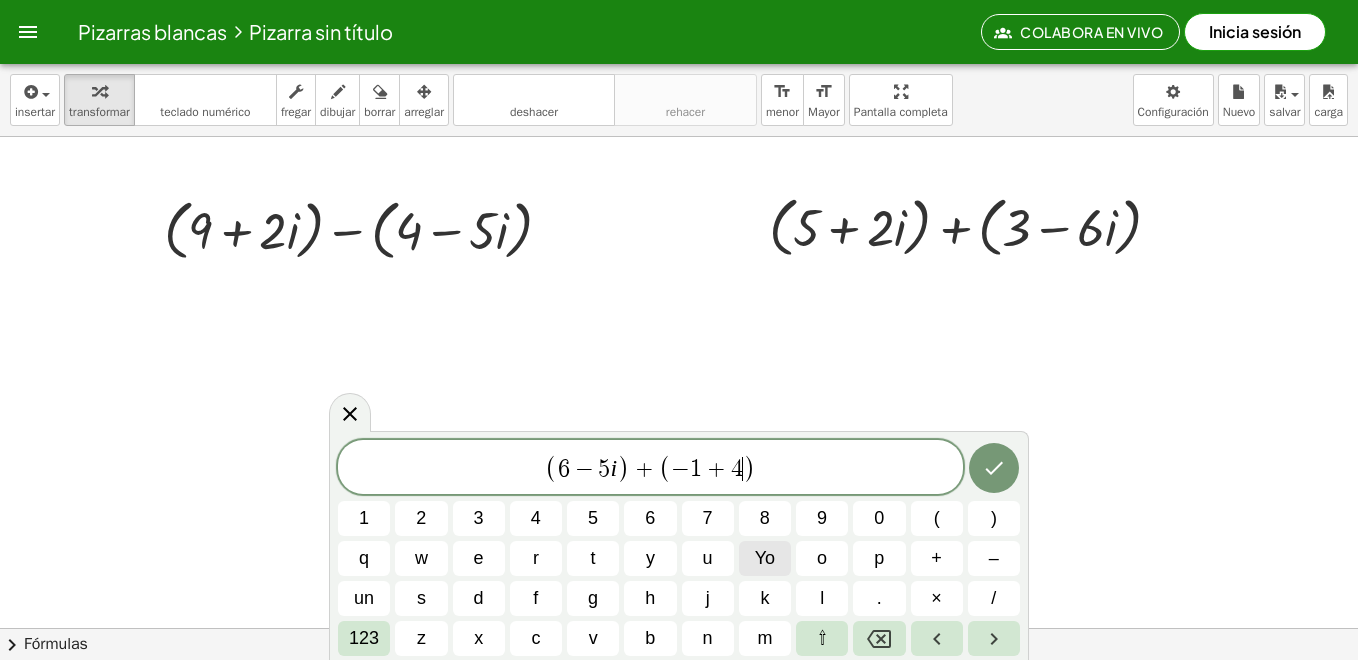 click on "Yo" at bounding box center (765, 558) 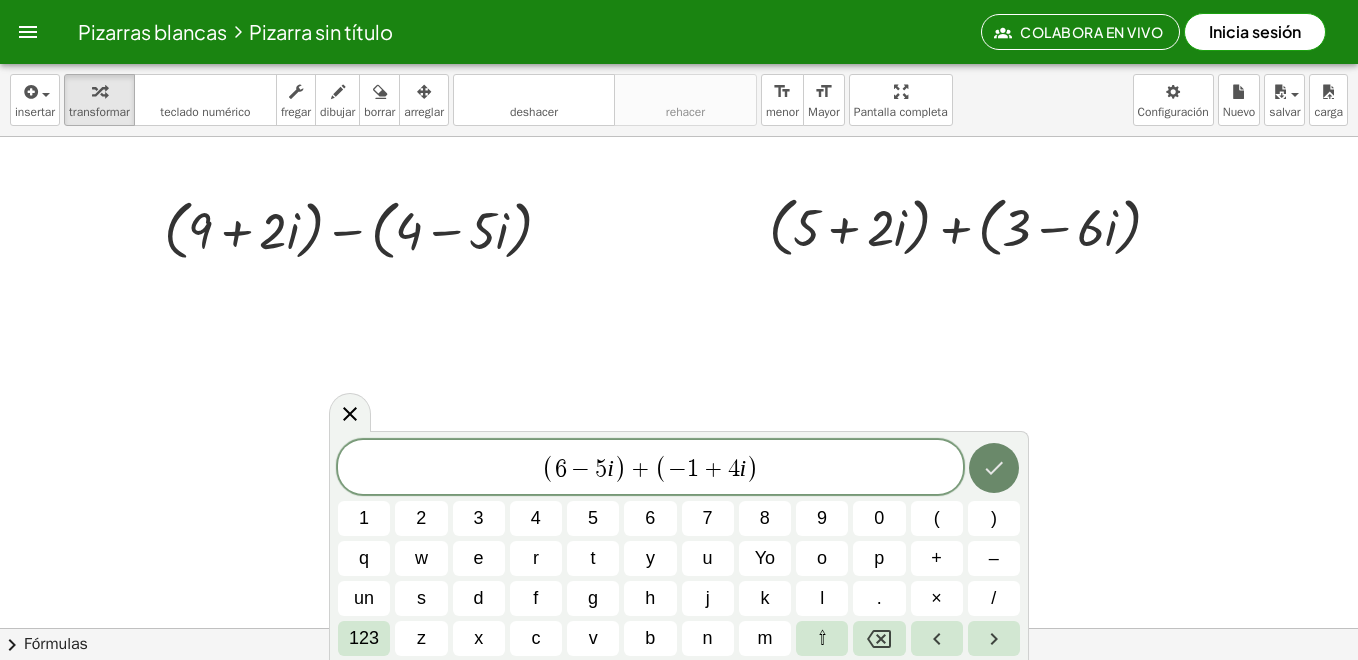 click 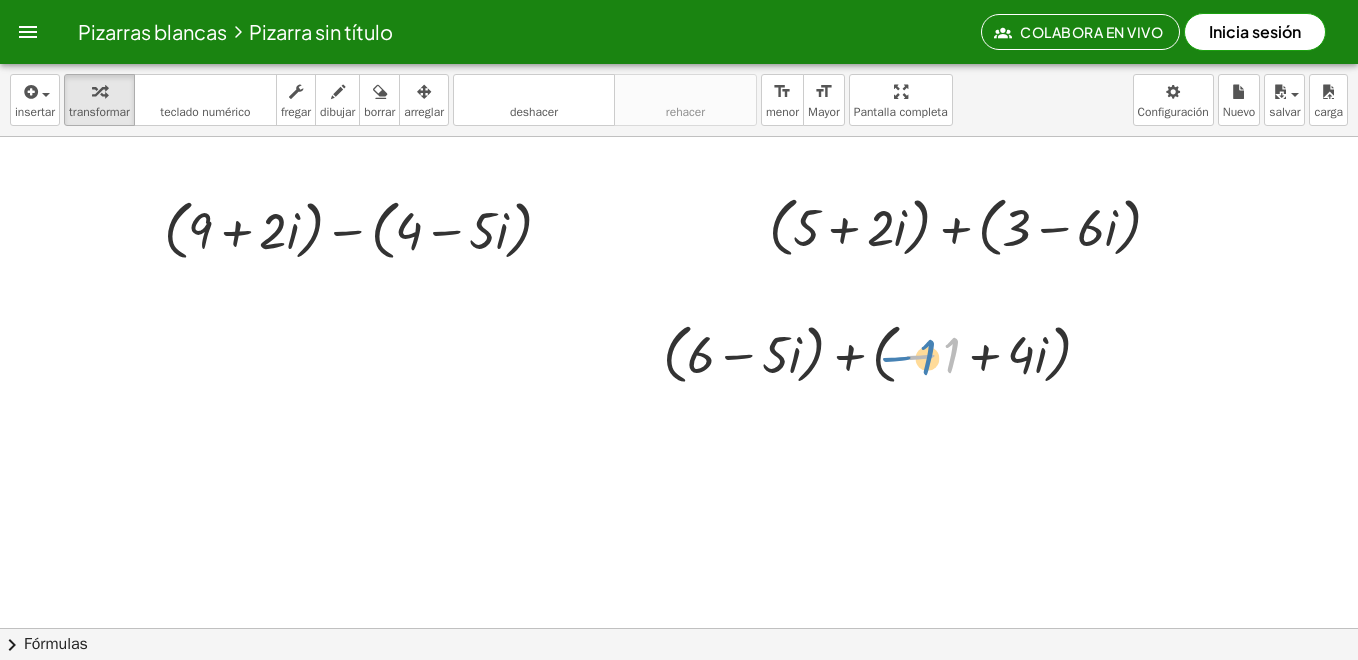 drag, startPoint x: 899, startPoint y: 352, endPoint x: 873, endPoint y: 354, distance: 26.076809 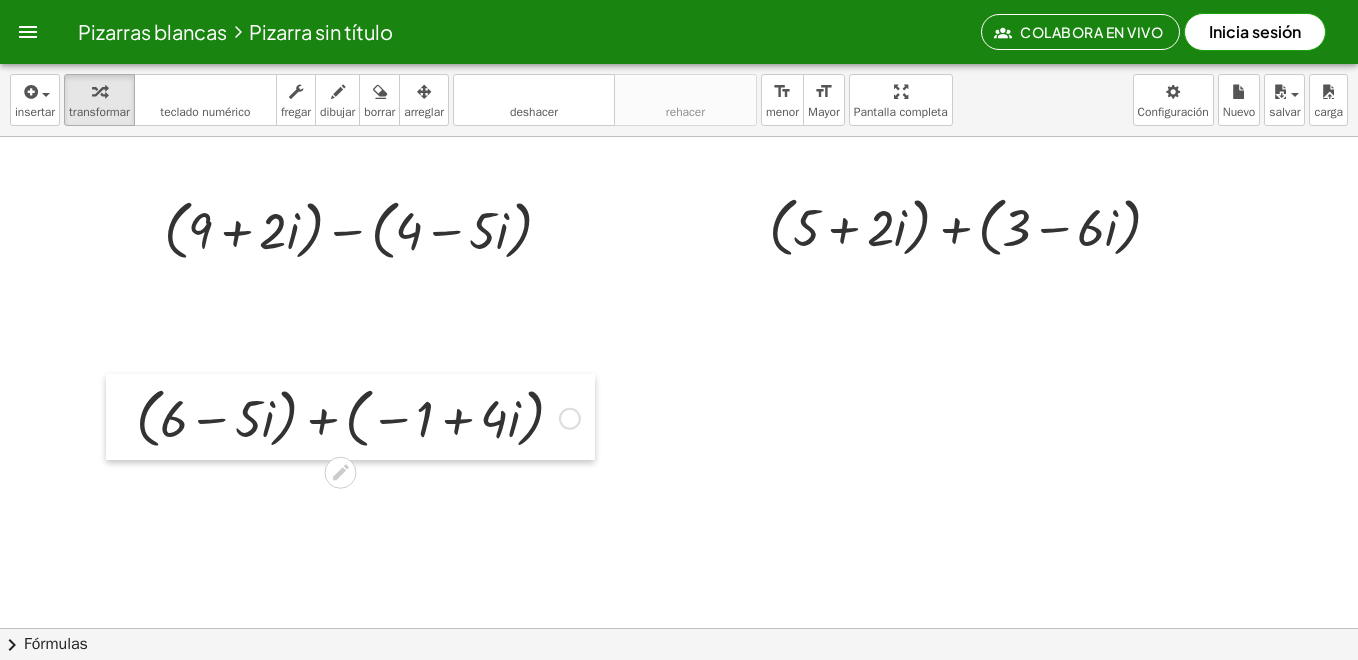 drag, startPoint x: 652, startPoint y: 378, endPoint x: 127, endPoint y: 442, distance: 528.8866 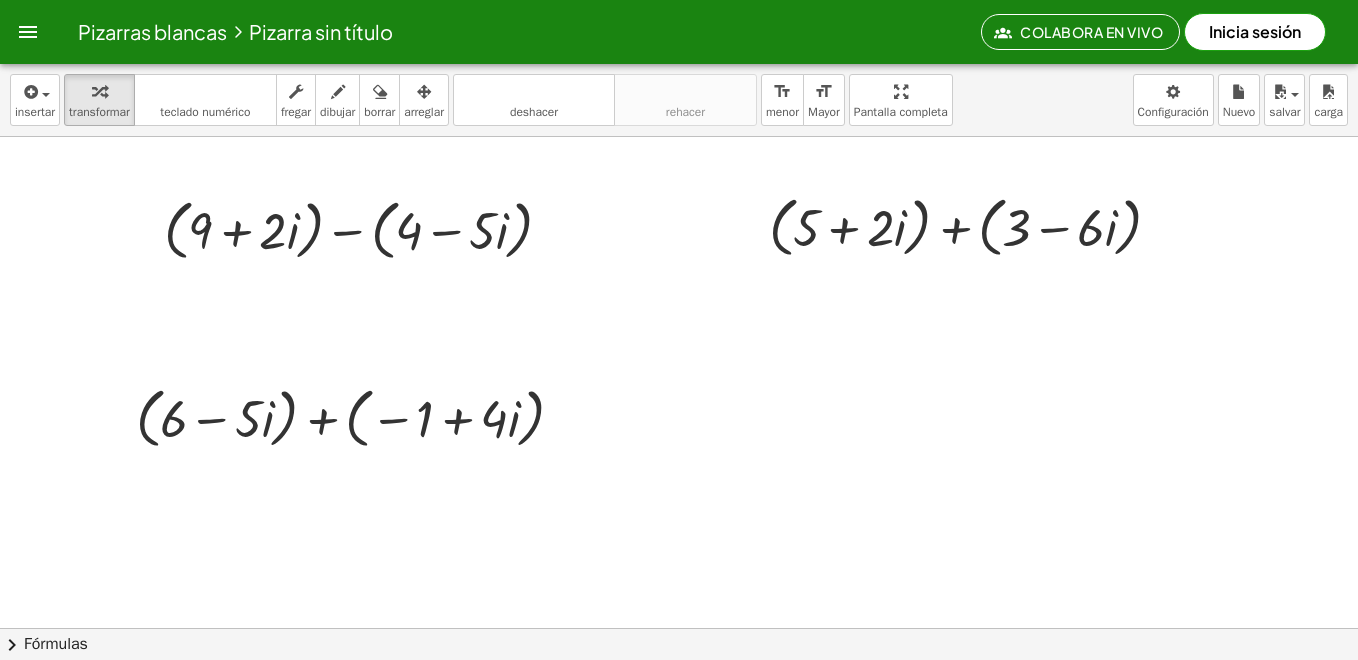 click at bounding box center (679, 690) 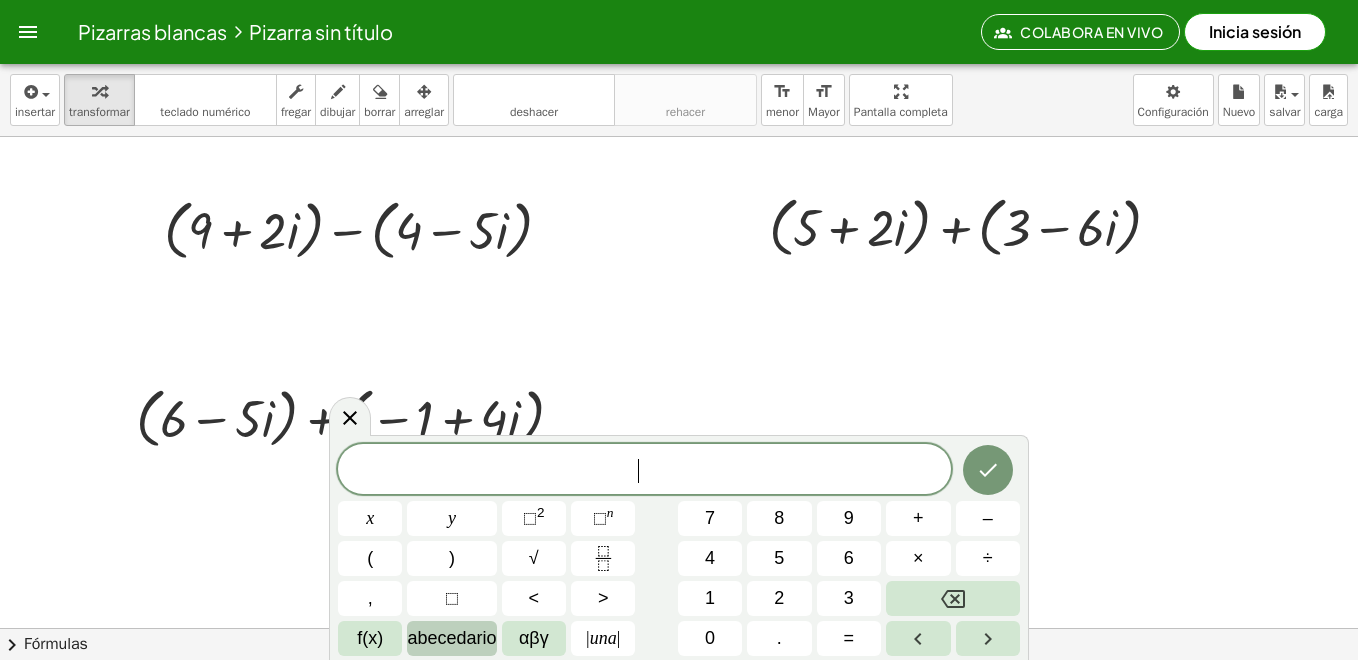 click on "abecedario" at bounding box center (451, 638) 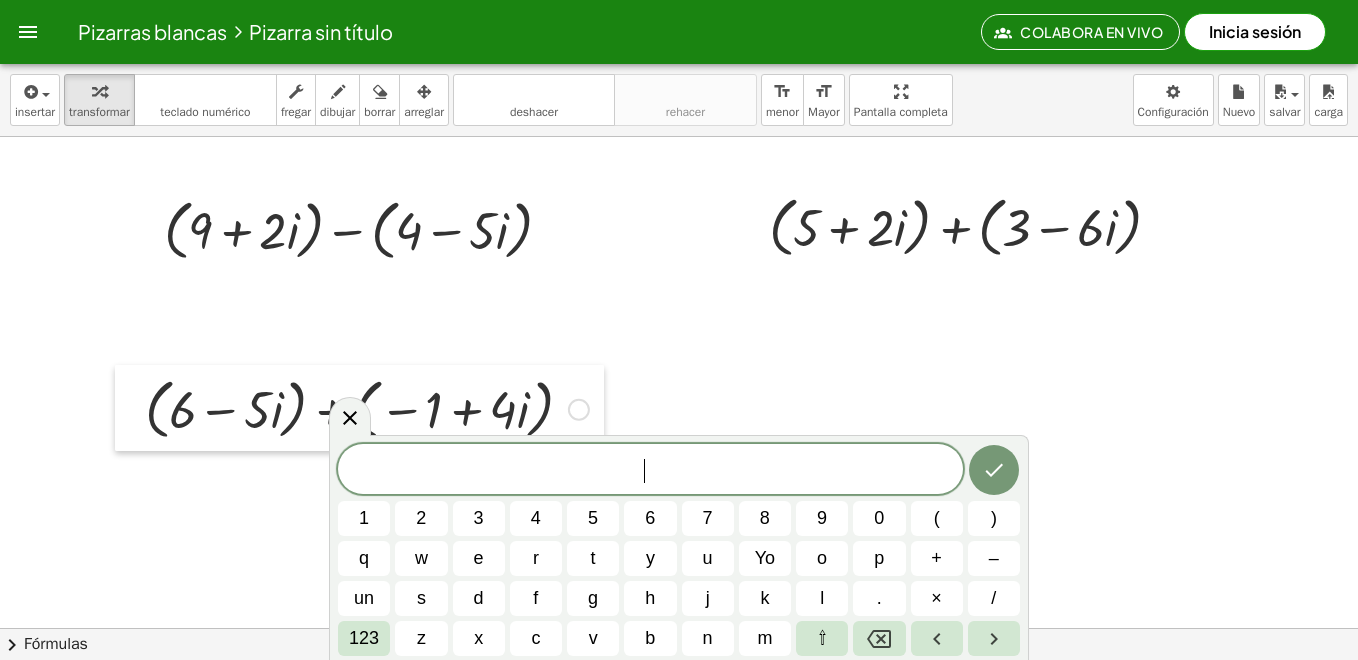 drag, startPoint x: 130, startPoint y: 428, endPoint x: 139, endPoint y: 419, distance: 12.727922 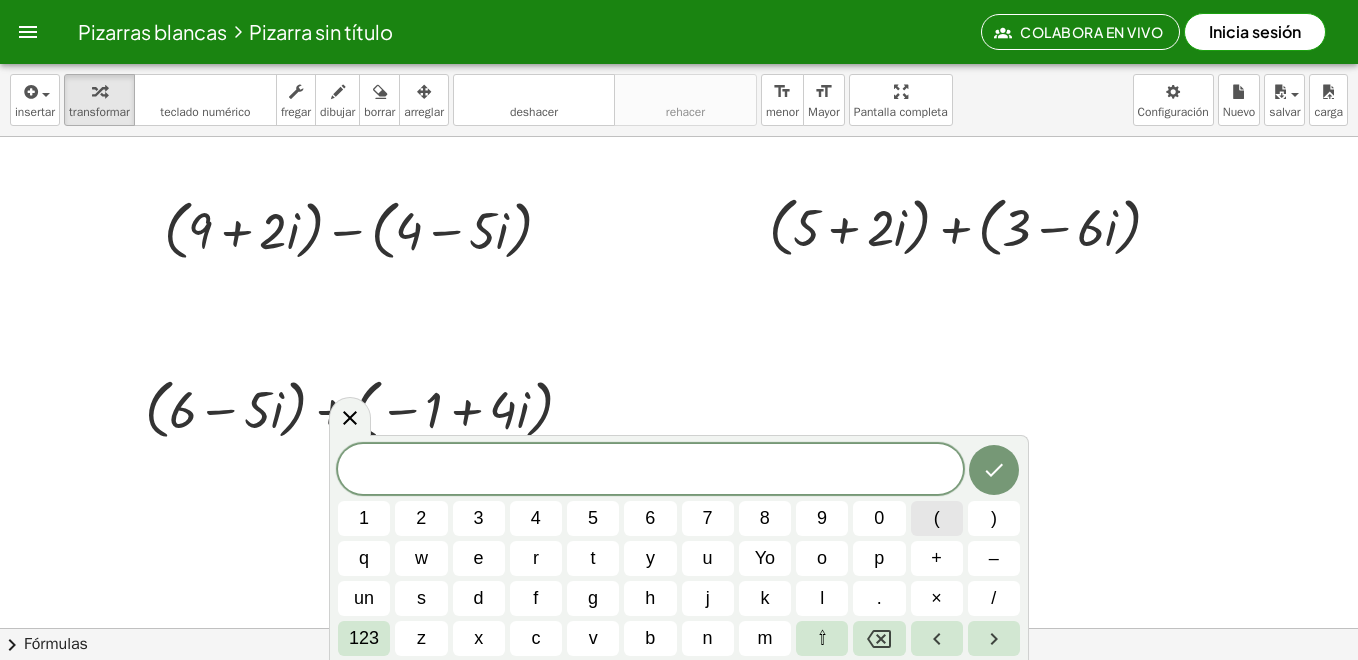 click on "(" at bounding box center (937, 518) 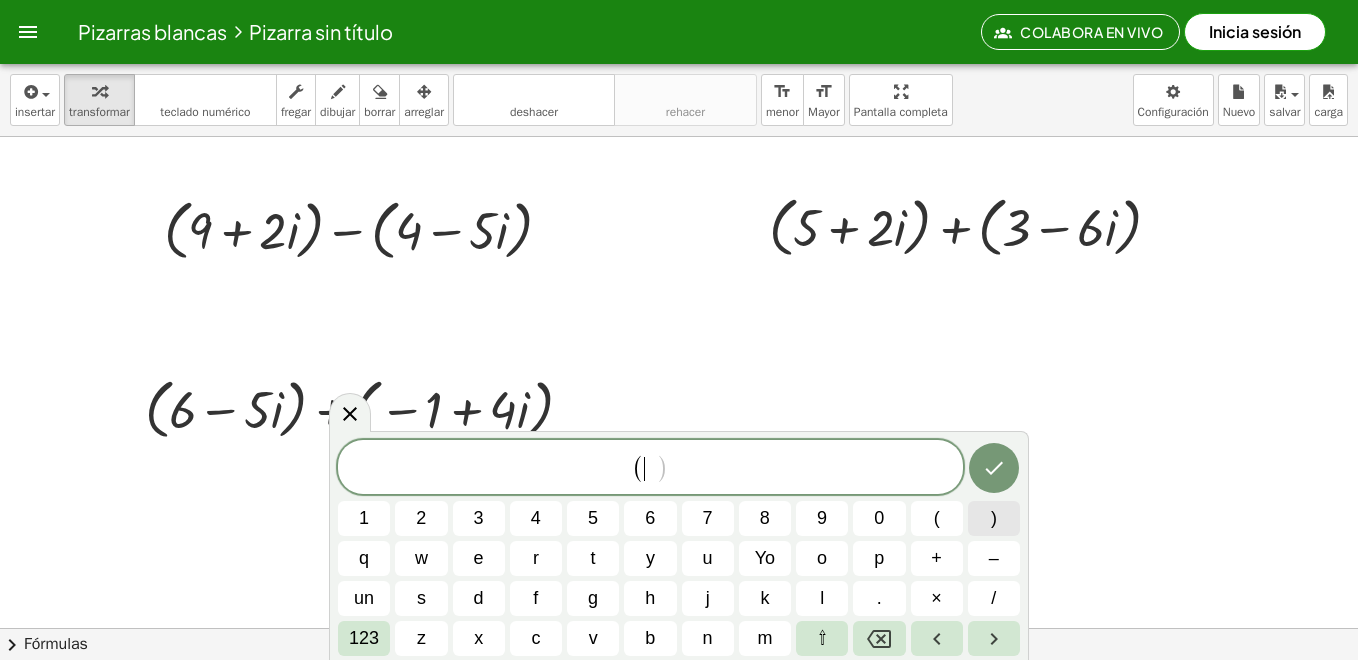 click on ")" at bounding box center (994, 518) 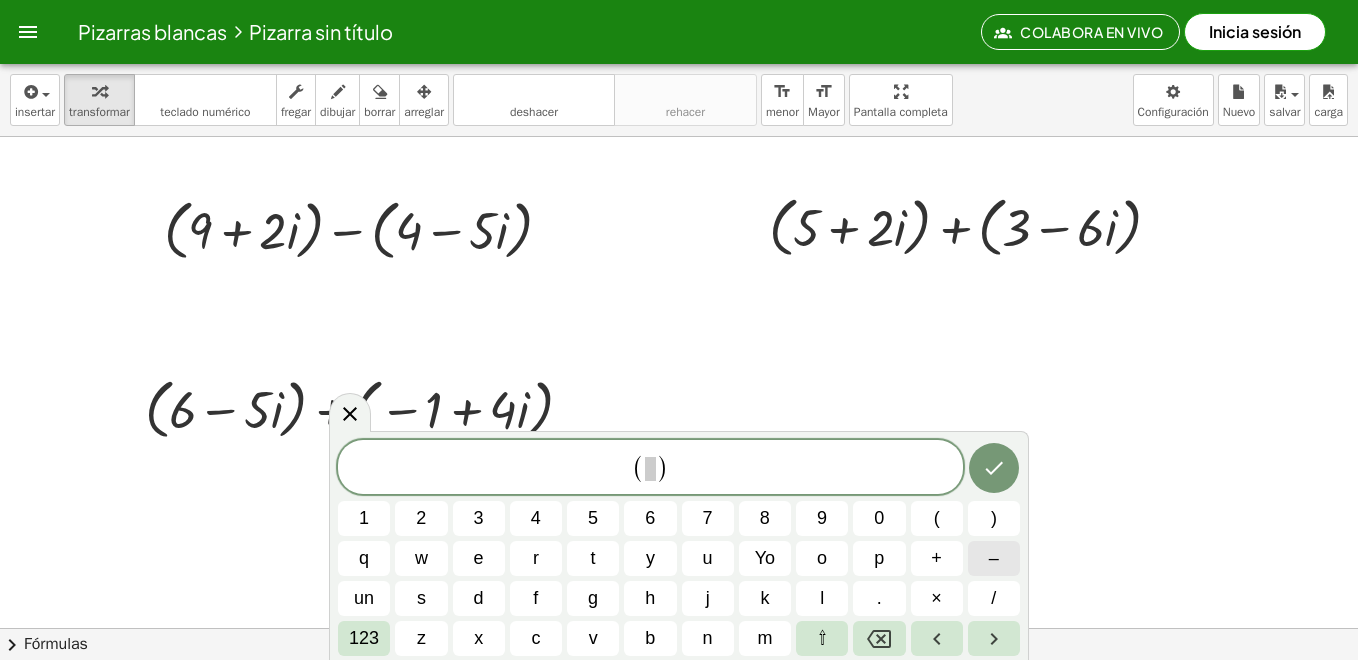 click on "–" at bounding box center (994, 558) 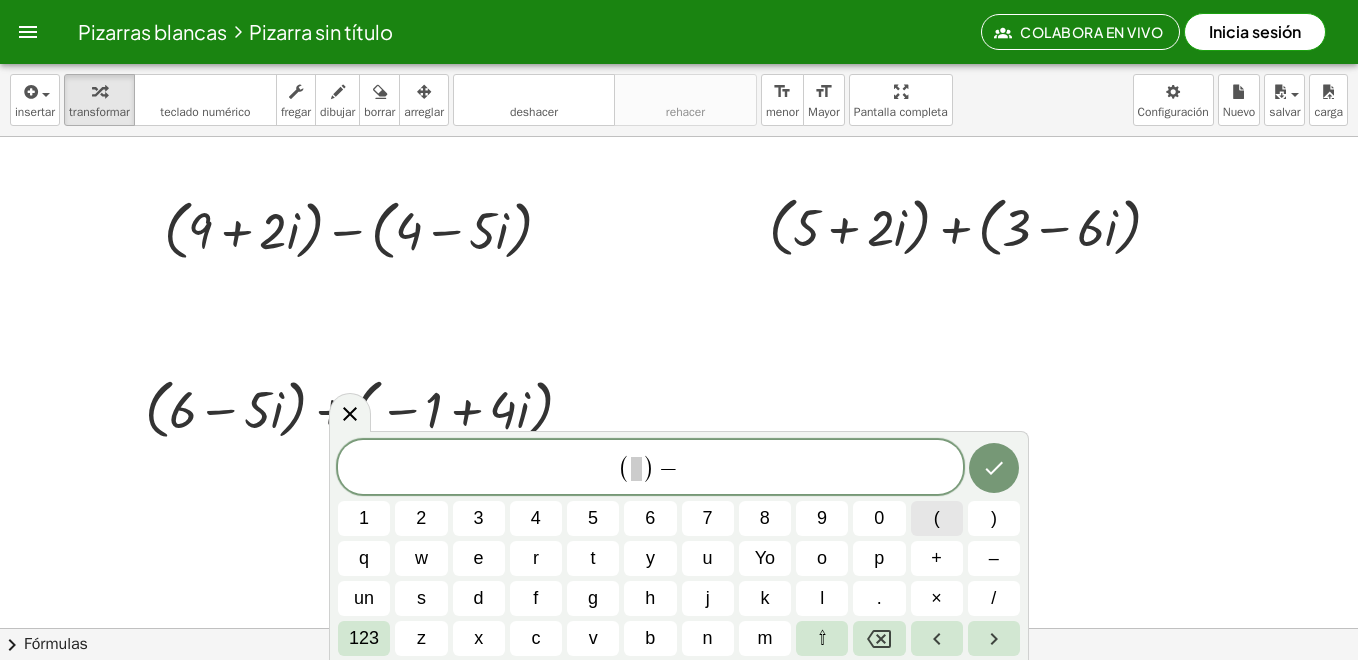 click on "(" at bounding box center [937, 518] 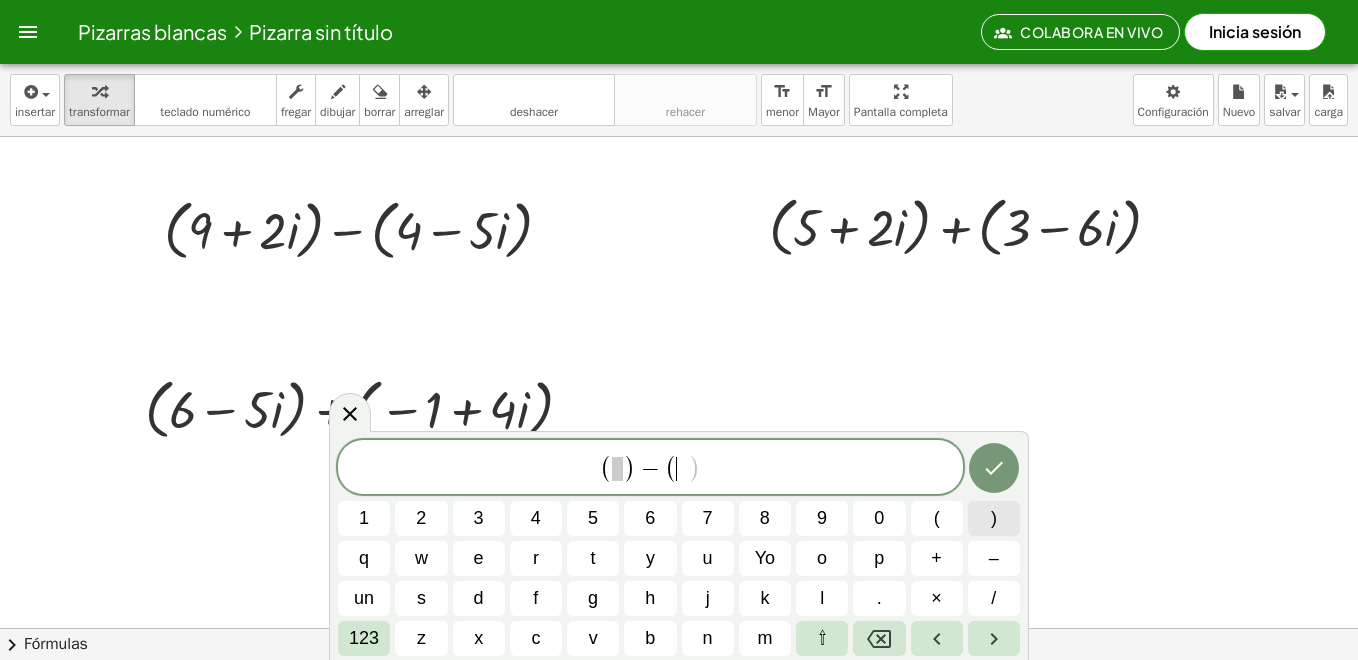 click on ")" at bounding box center (994, 518) 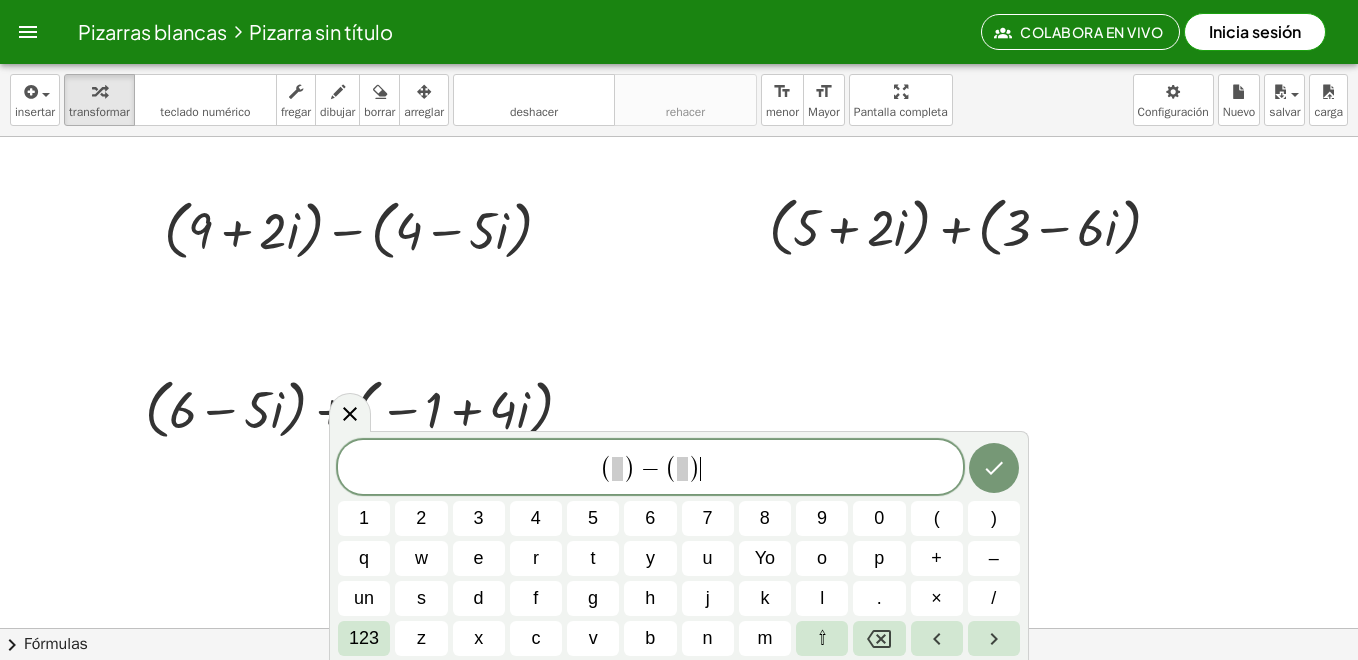 click on "( )" at bounding box center (618, 468) 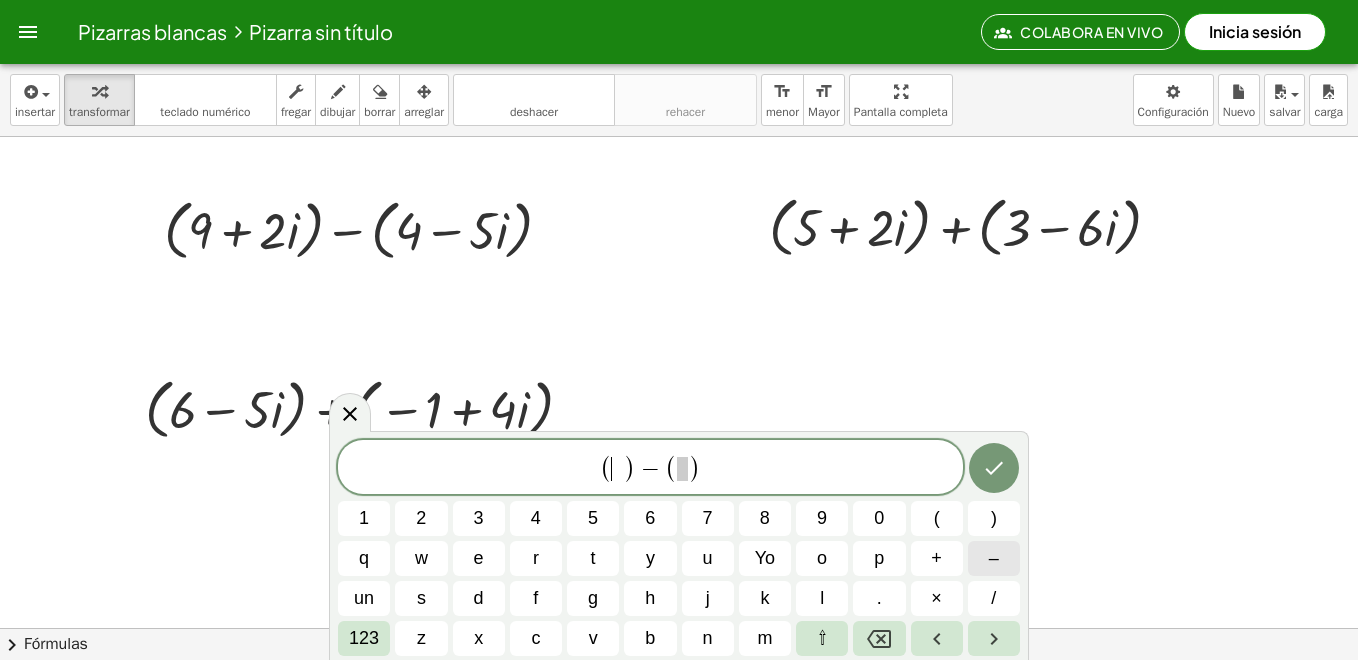 click on "–" at bounding box center (994, 558) 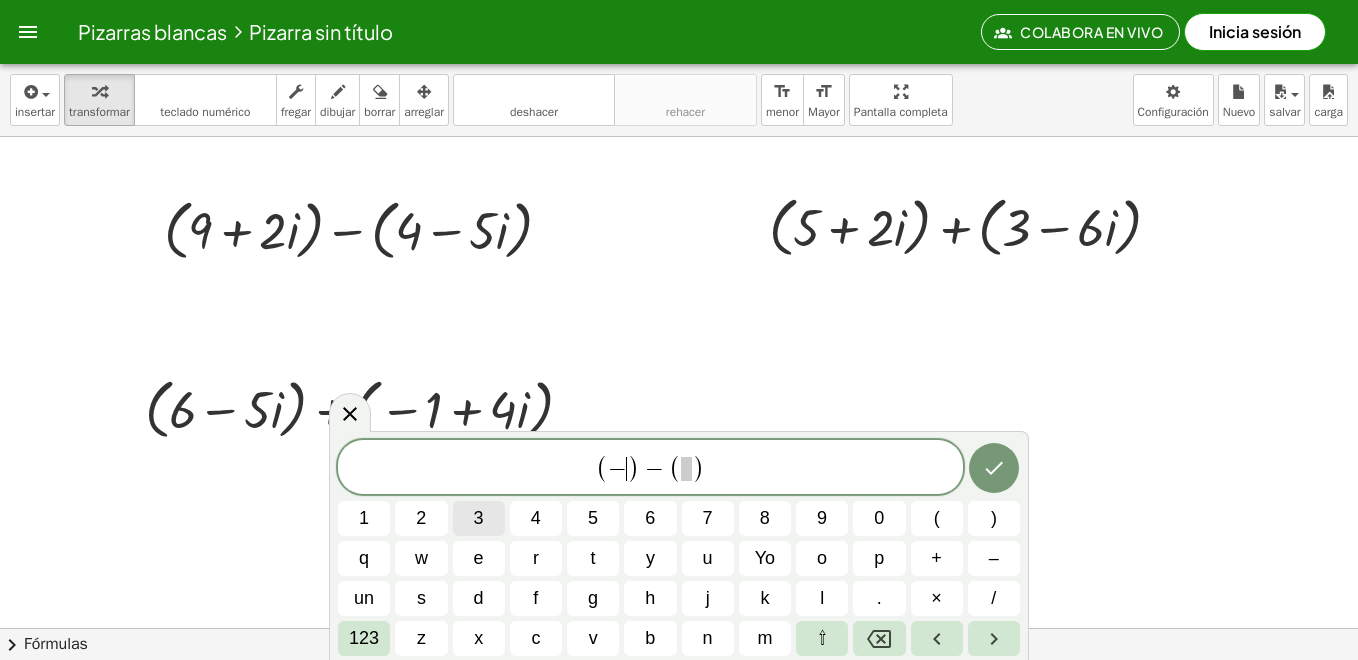 click on "3" at bounding box center [479, 518] 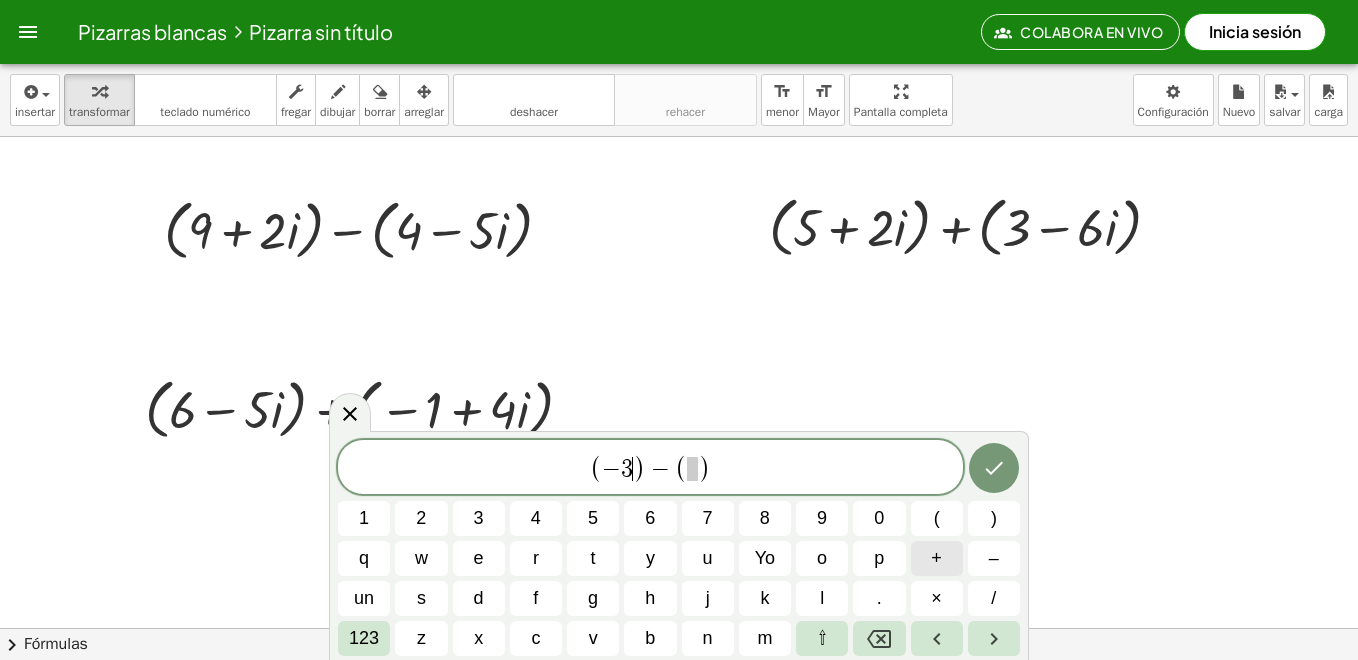 click on "+" at bounding box center [936, 558] 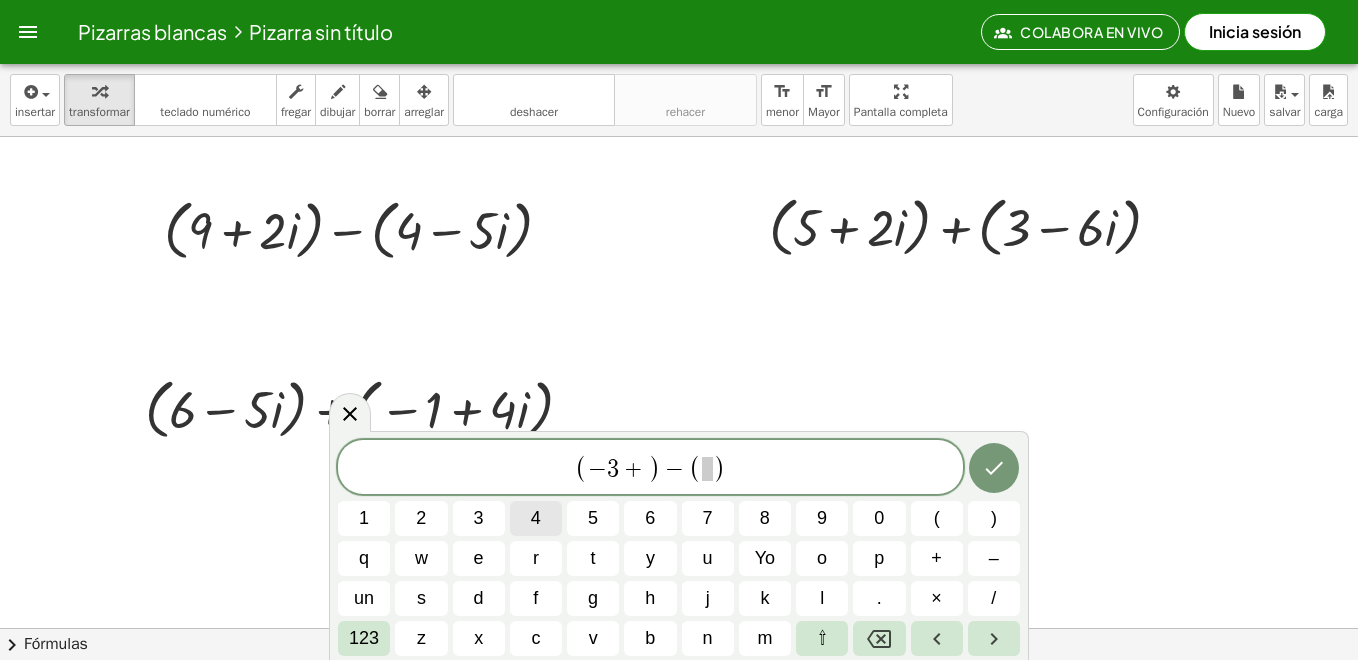 click on "4" at bounding box center (536, 518) 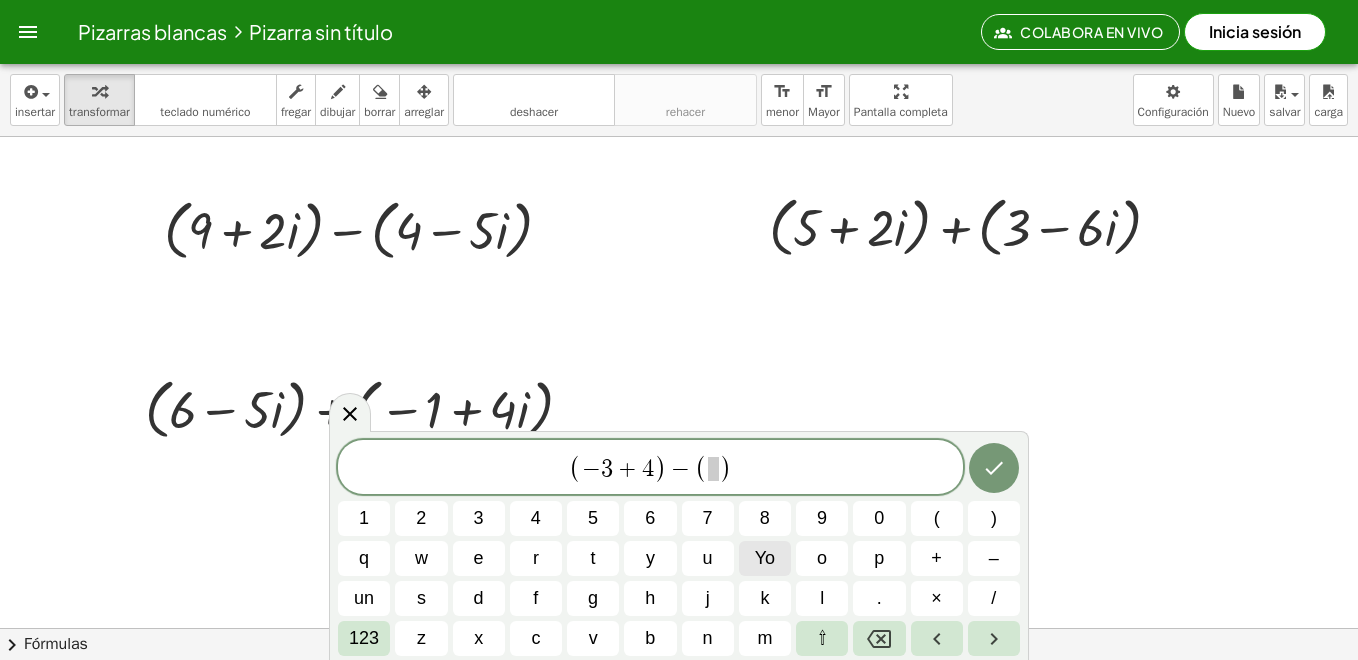 click on "Yo" at bounding box center [765, 558] 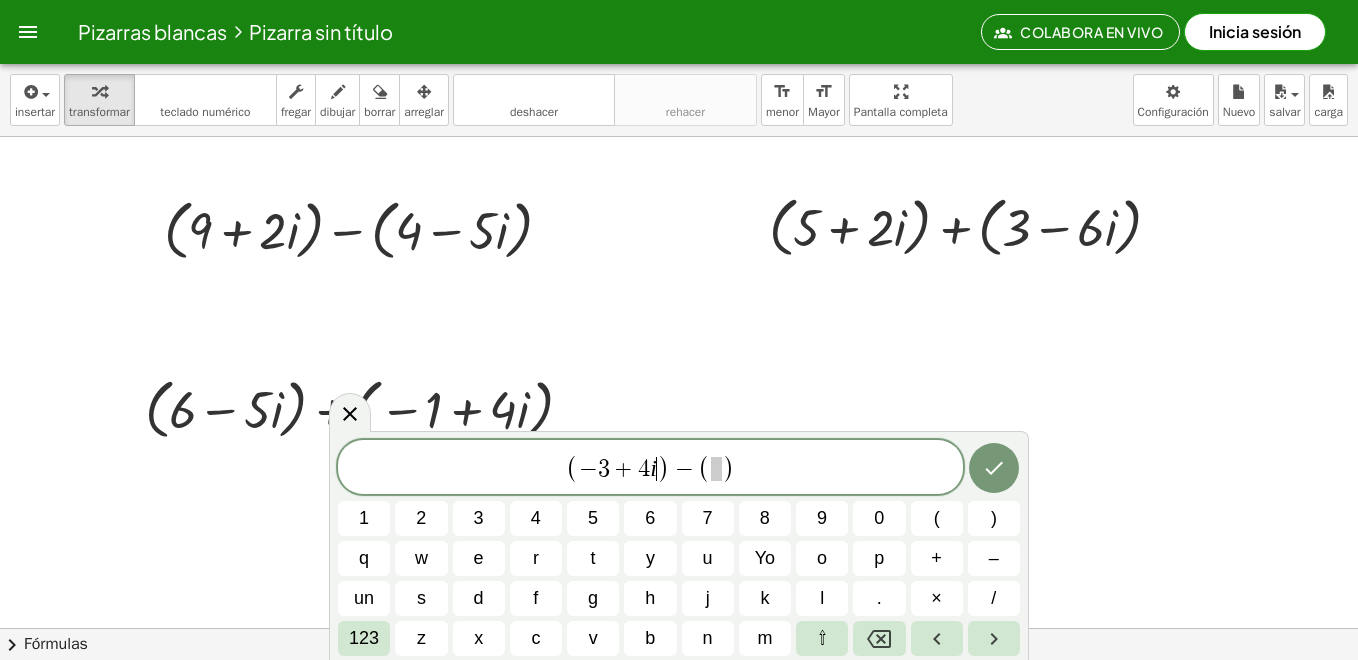 click on "( )" at bounding box center [716, 468] 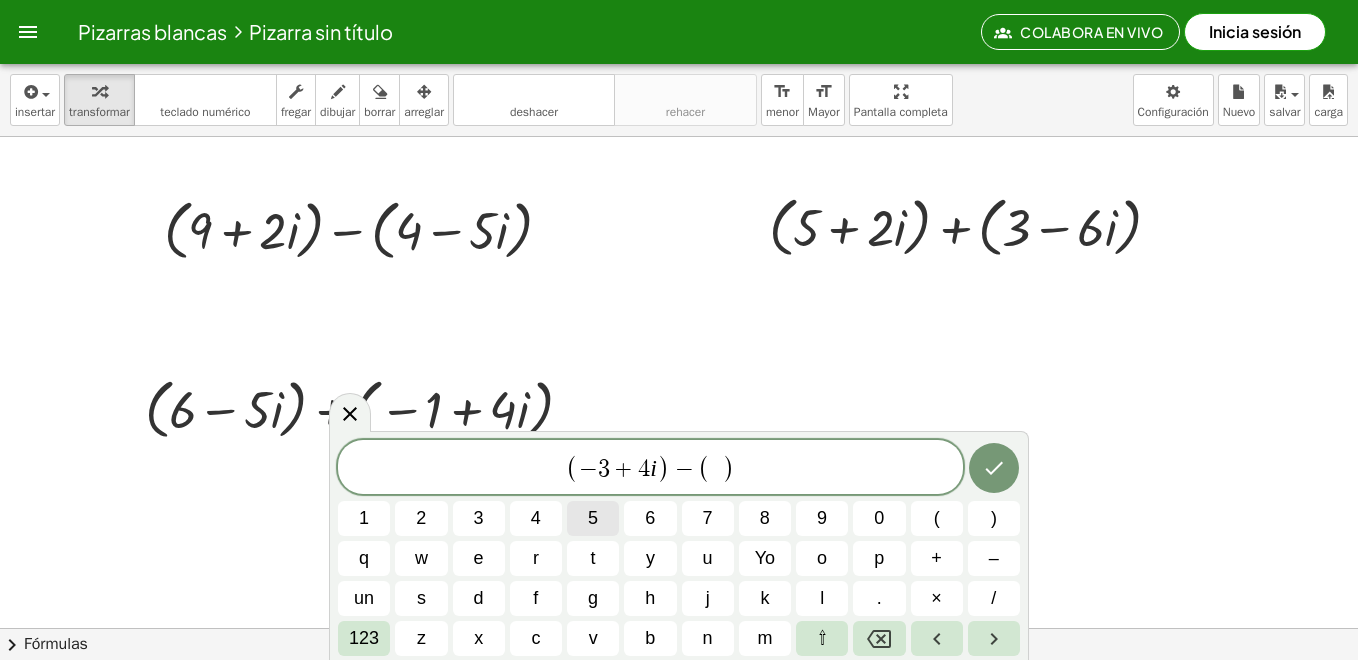 click on "5" at bounding box center [593, 518] 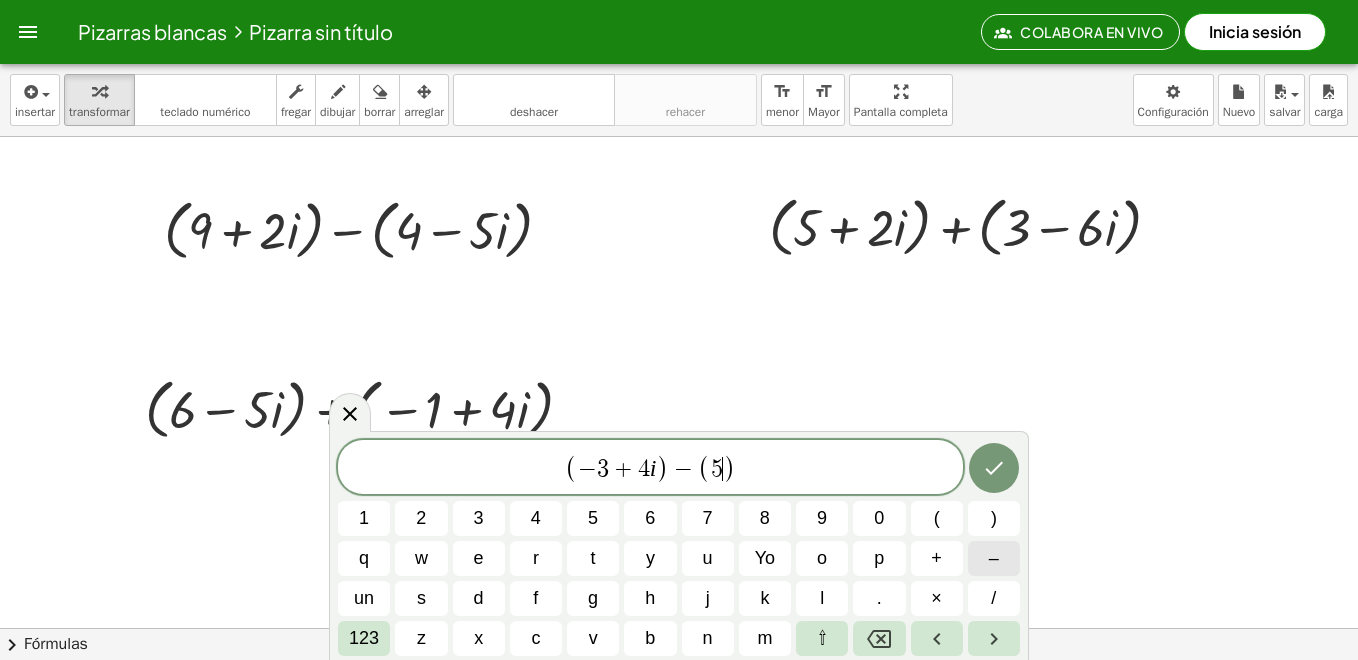 click on "–" at bounding box center (994, 558) 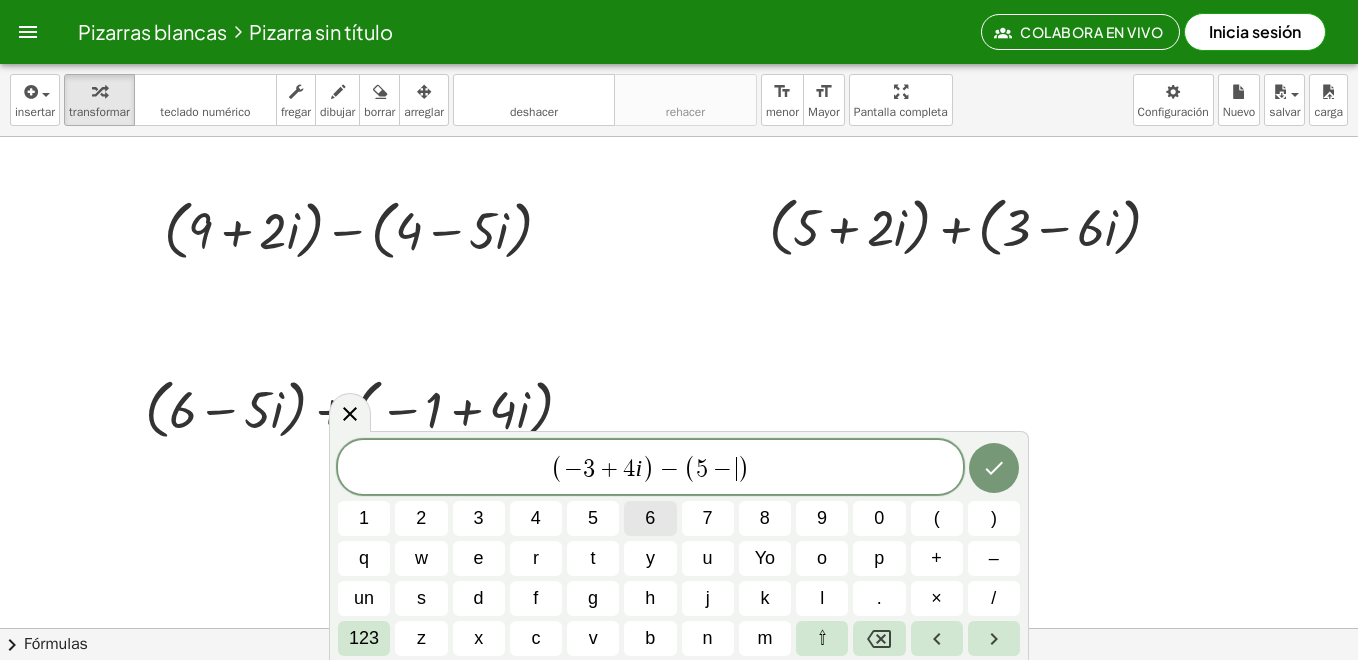 click on "6" at bounding box center (650, 518) 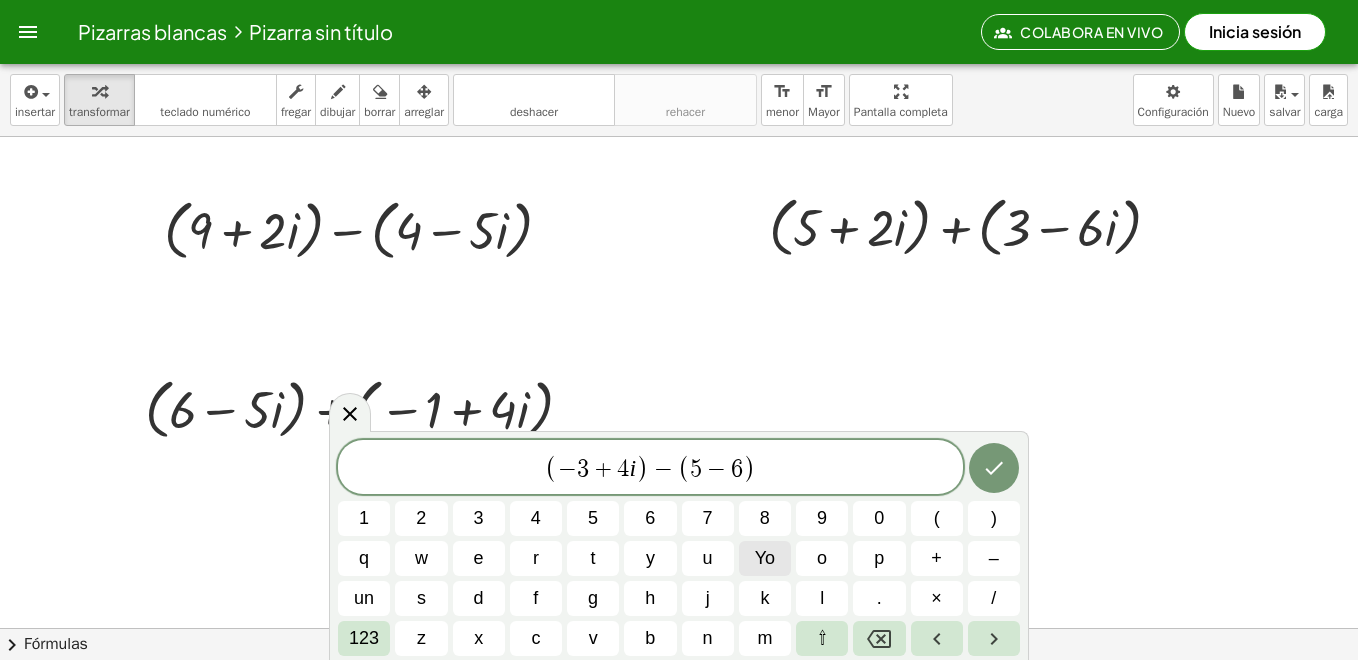 click on "Yo" at bounding box center (765, 558) 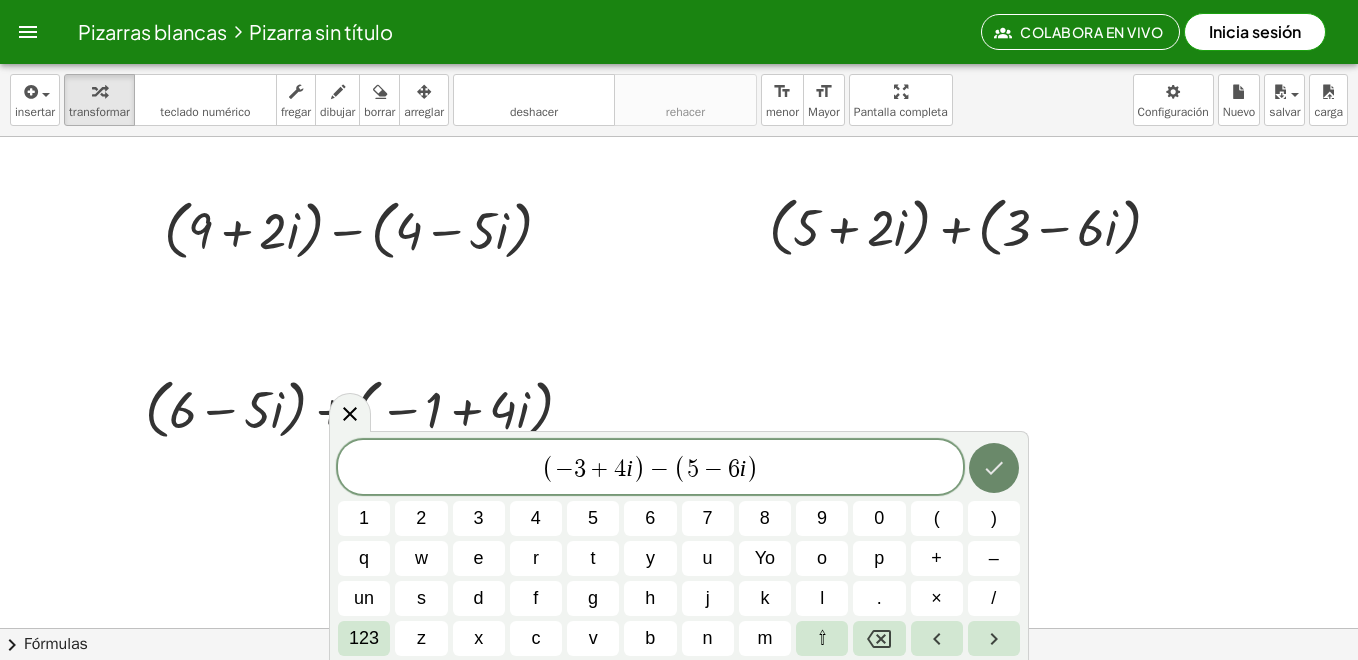click at bounding box center [994, 468] 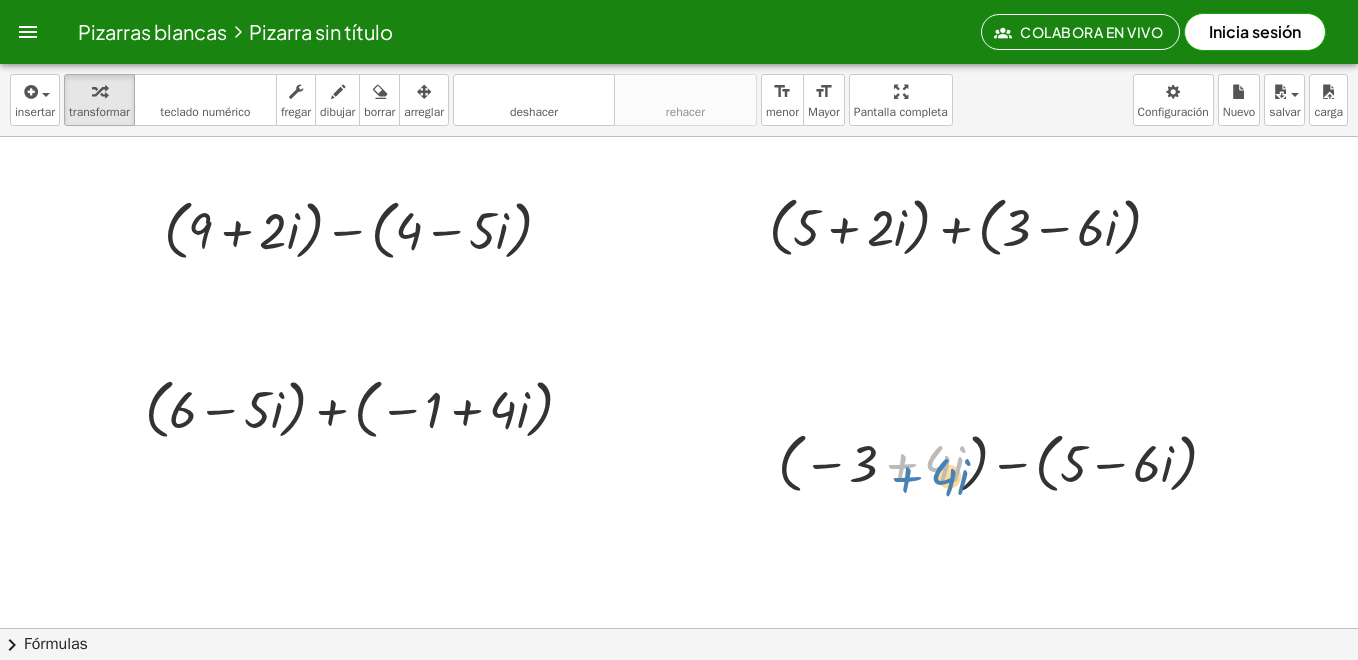 drag, startPoint x: 905, startPoint y: 483, endPoint x: 911, endPoint y: 502, distance: 19.924858 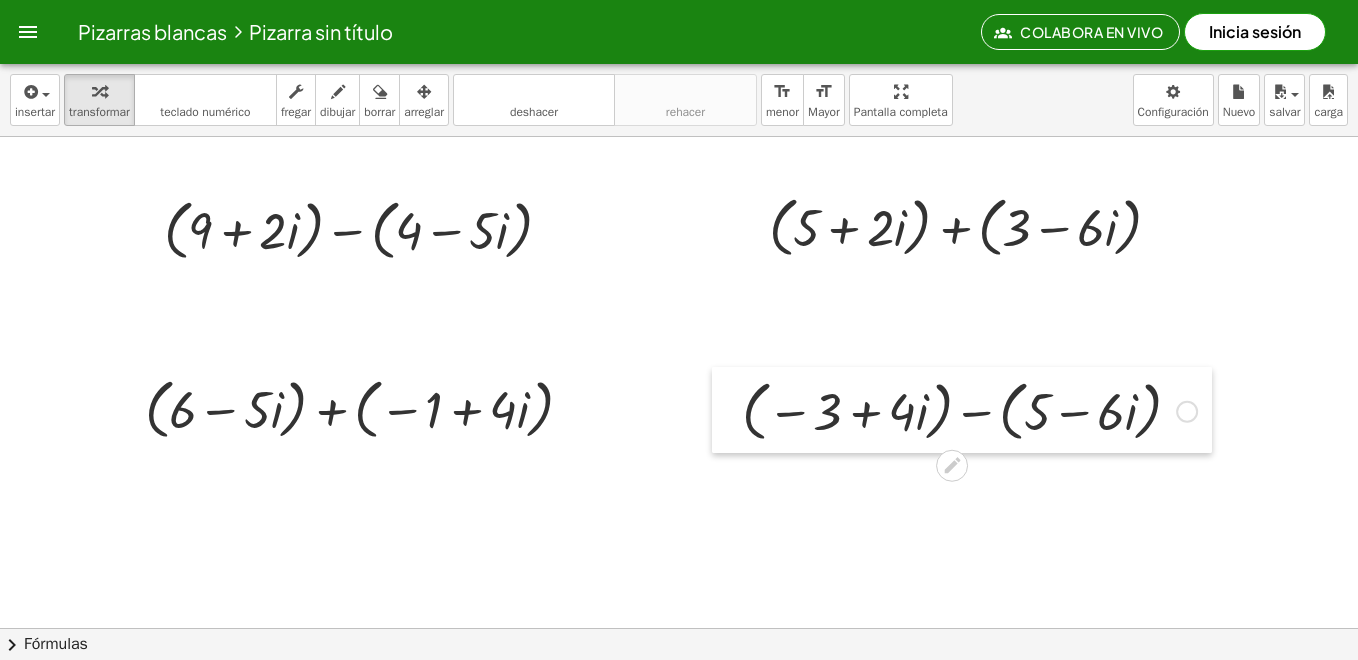 drag, startPoint x: 749, startPoint y: 490, endPoint x: 713, endPoint y: 438, distance: 63.245552 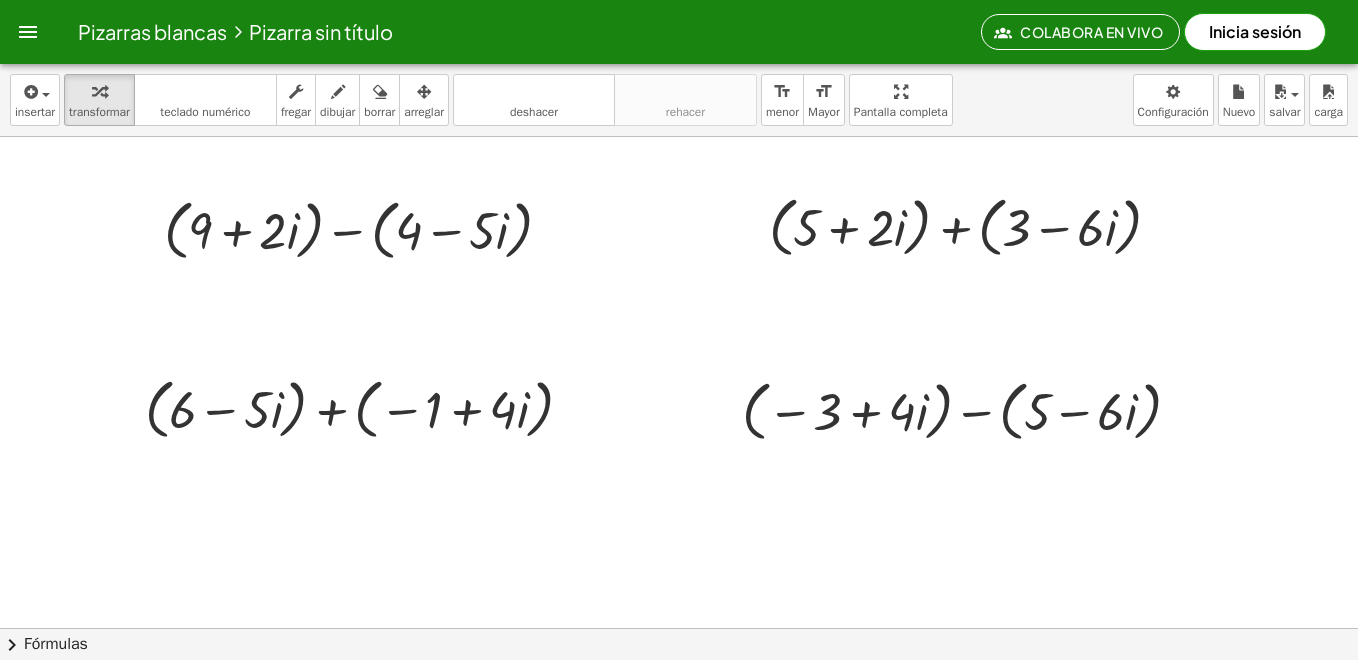 click at bounding box center [679, 690] 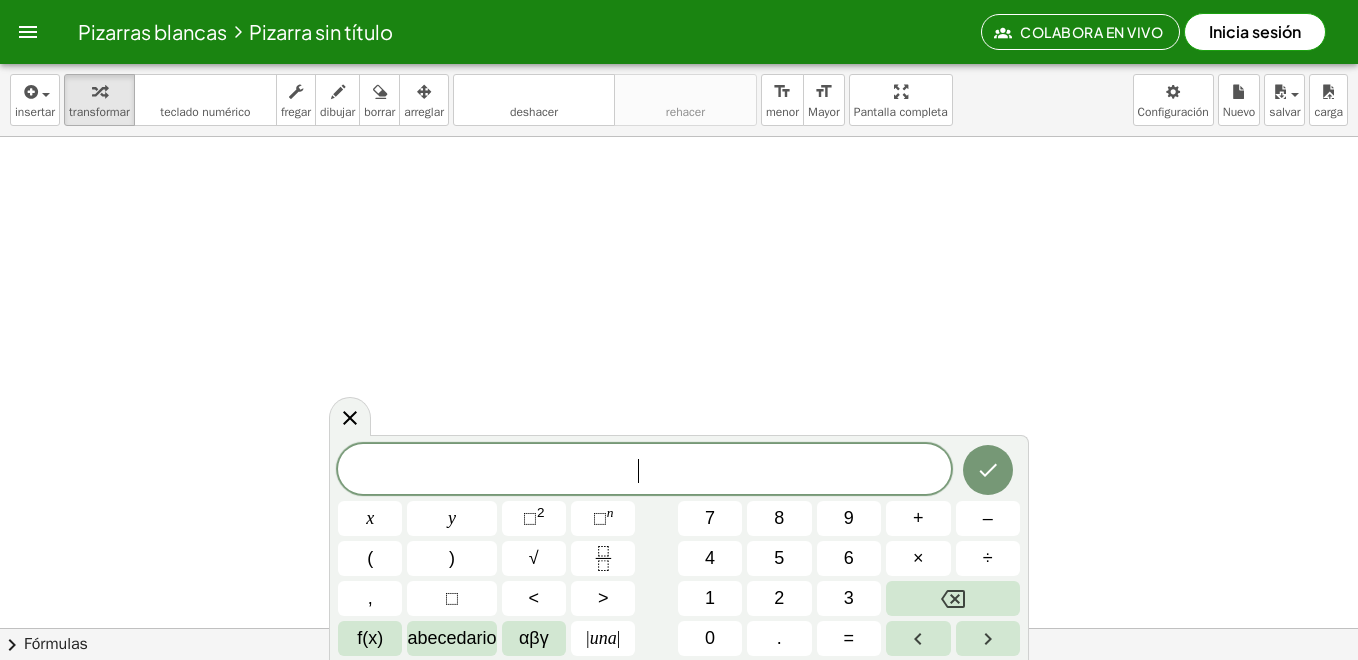 scroll, scrollTop: 491, scrollLeft: 0, axis: vertical 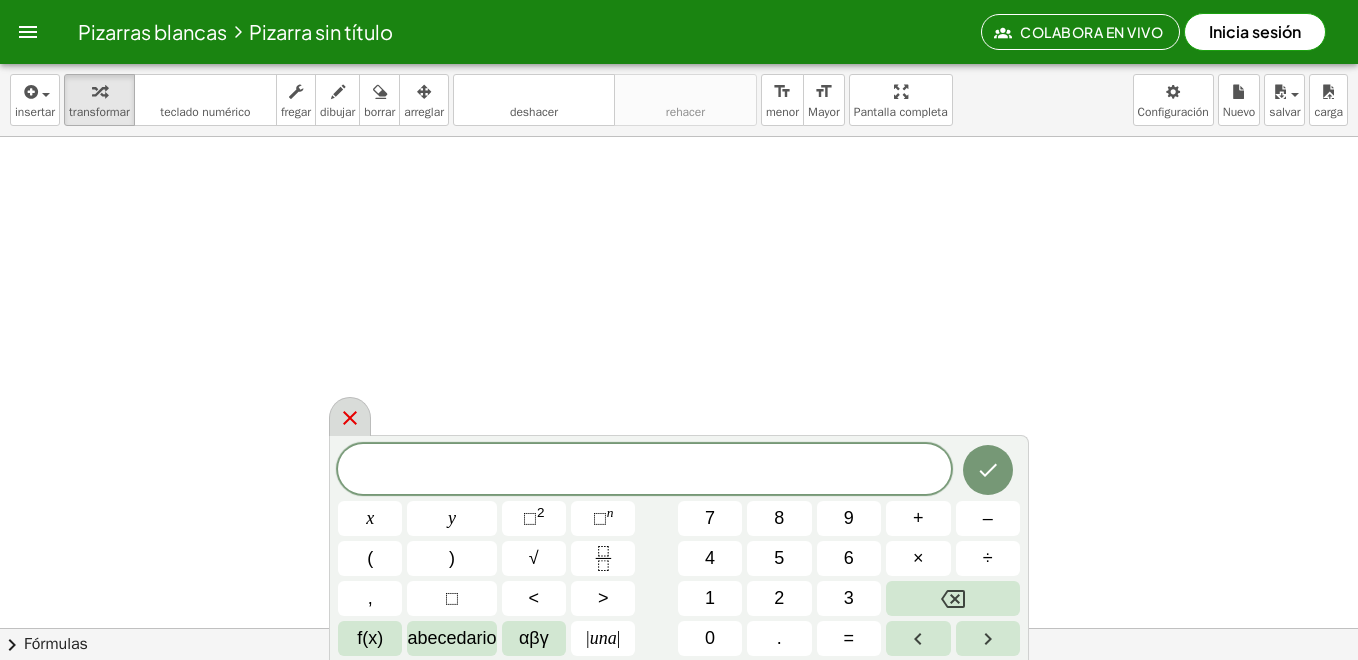 click 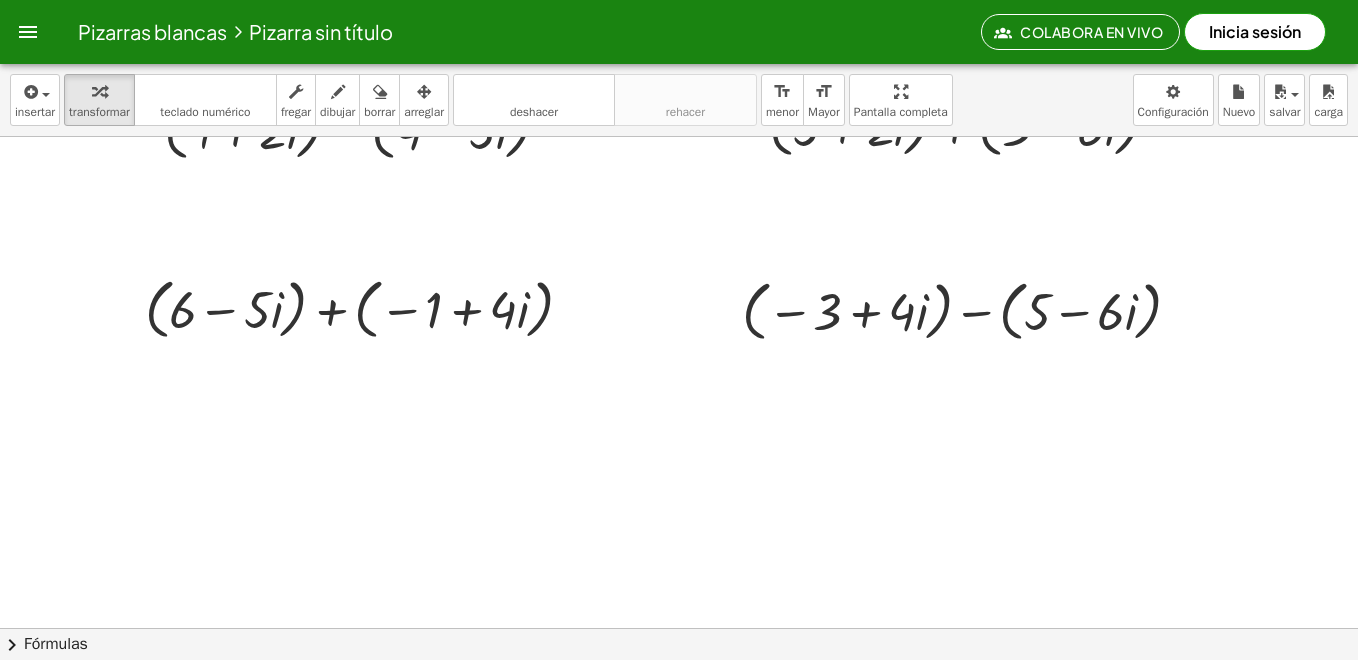 scroll, scrollTop: 0, scrollLeft: 0, axis: both 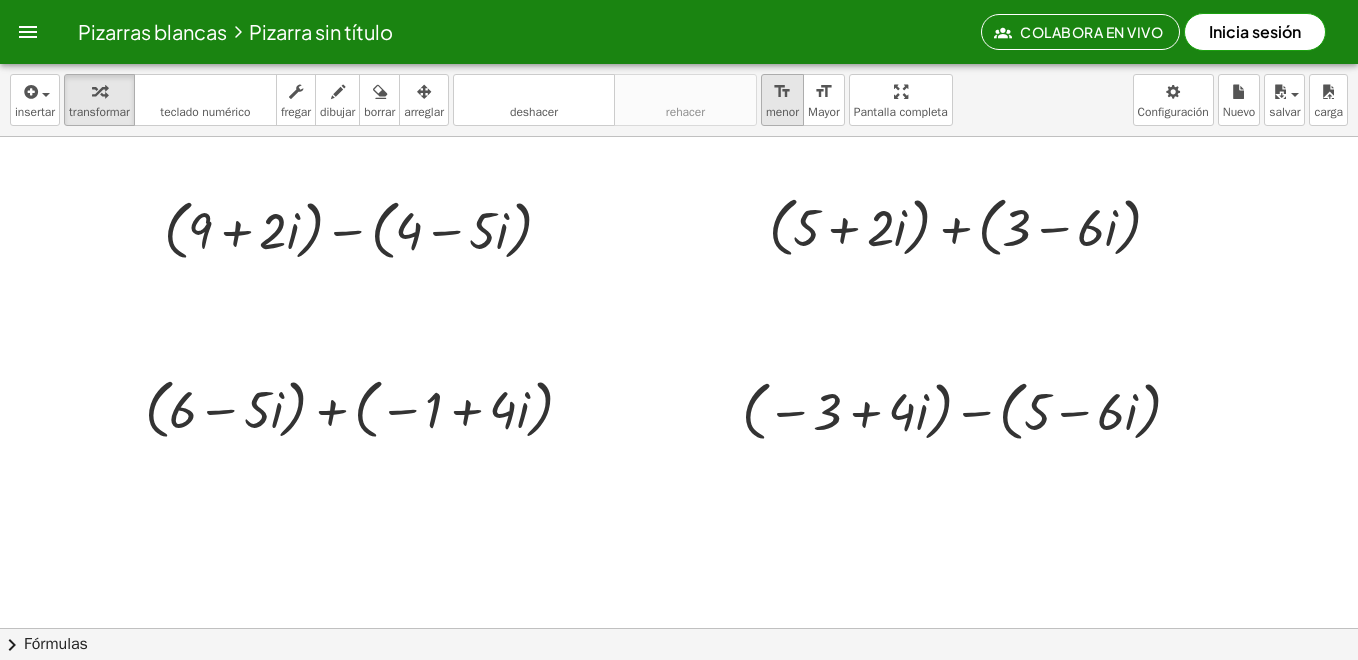 click on "format_size" at bounding box center (782, 92) 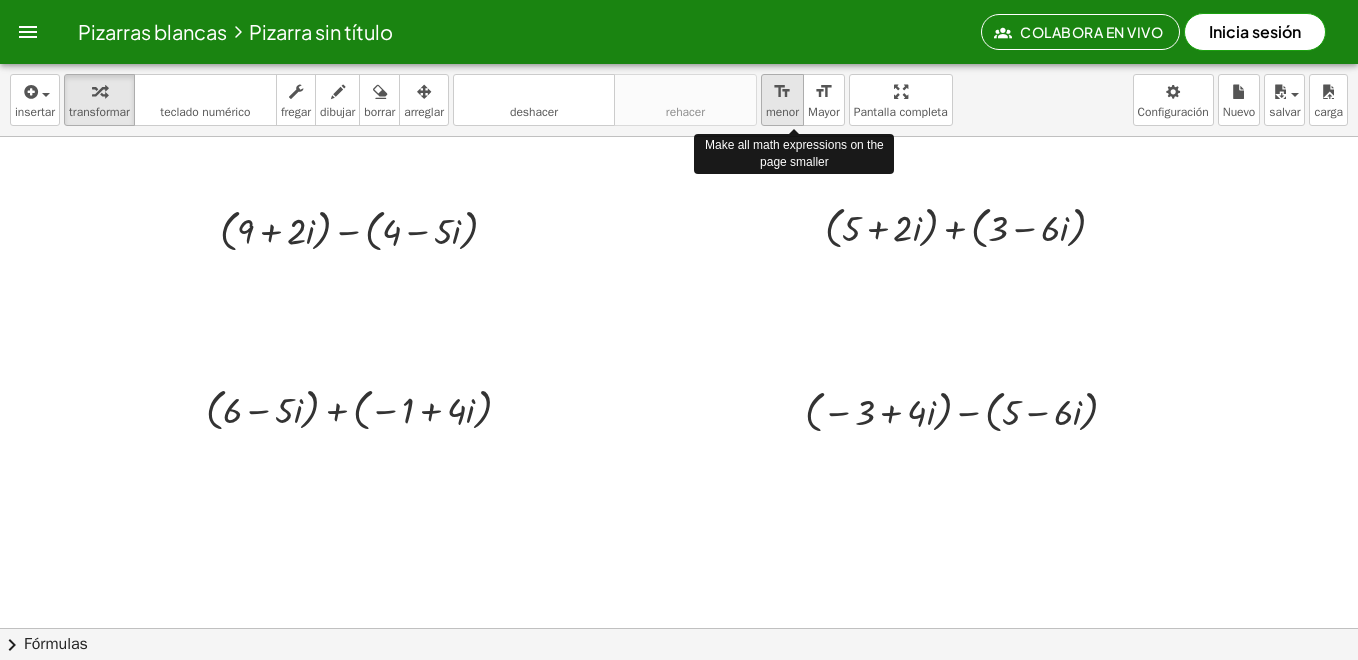 click on "format_size" at bounding box center (782, 92) 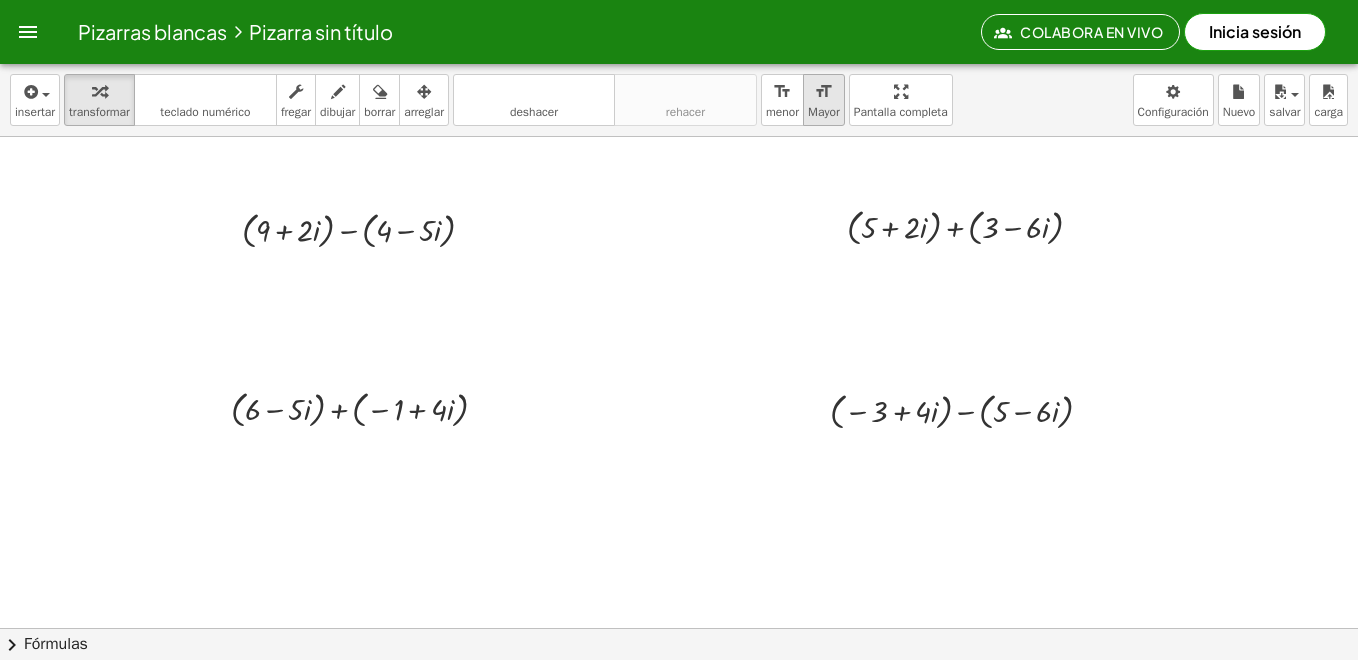 click on "Mayor" at bounding box center [824, 112] 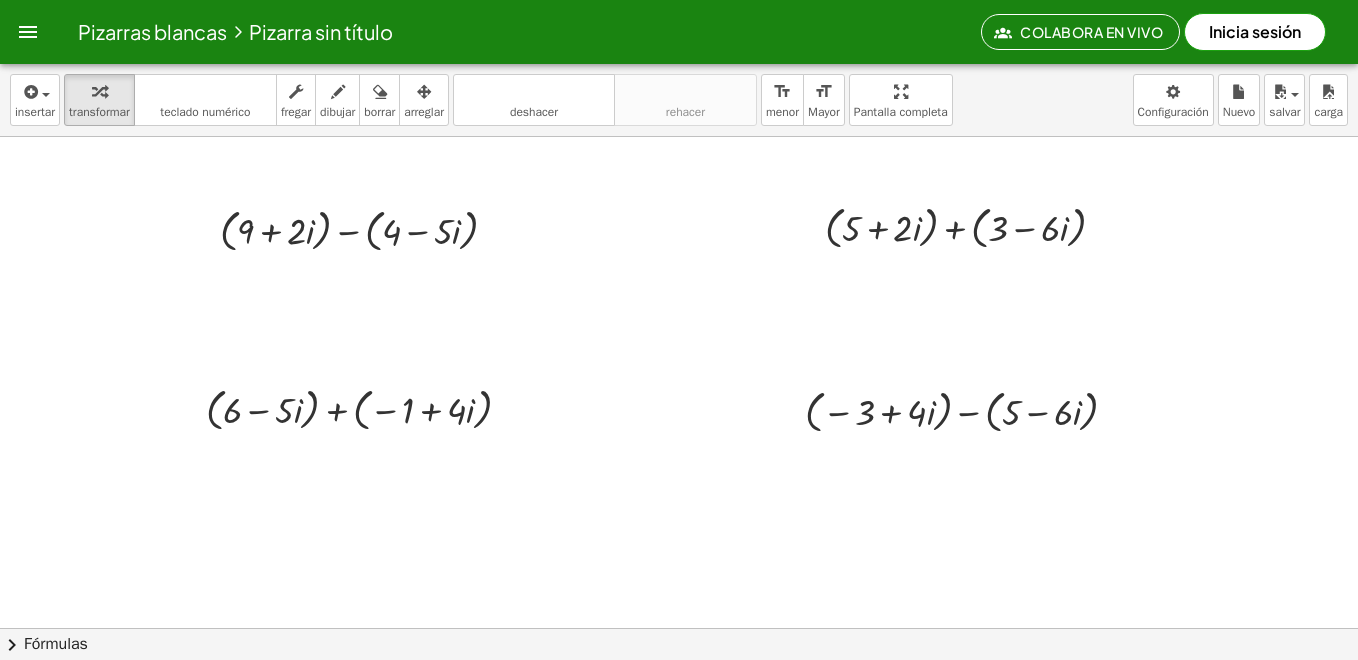 click at bounding box center [679, 628] 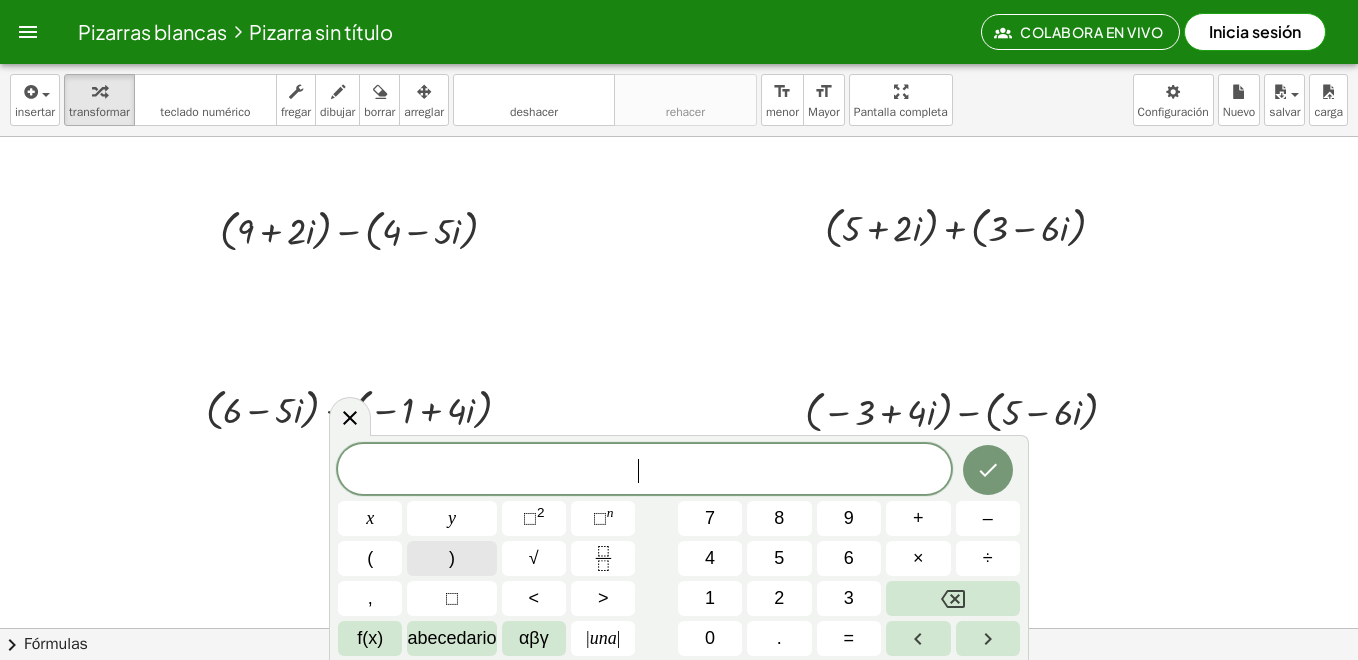 click on ")" at bounding box center (451, 558) 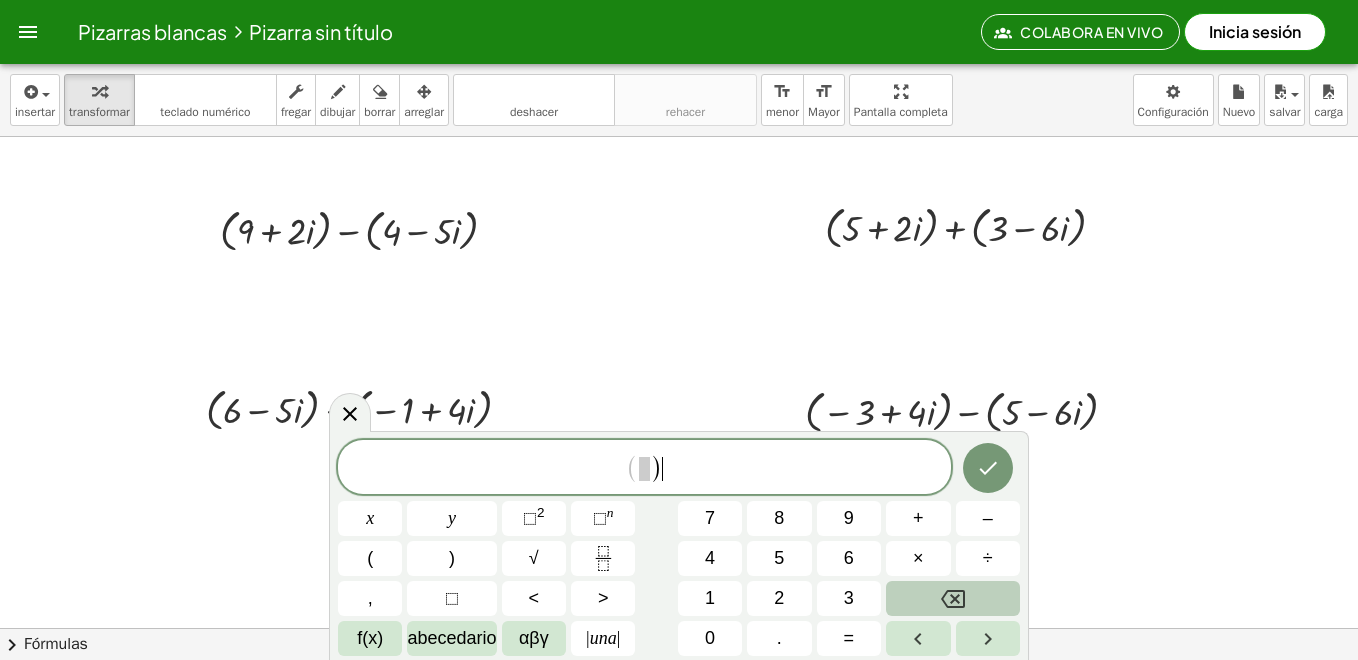 click 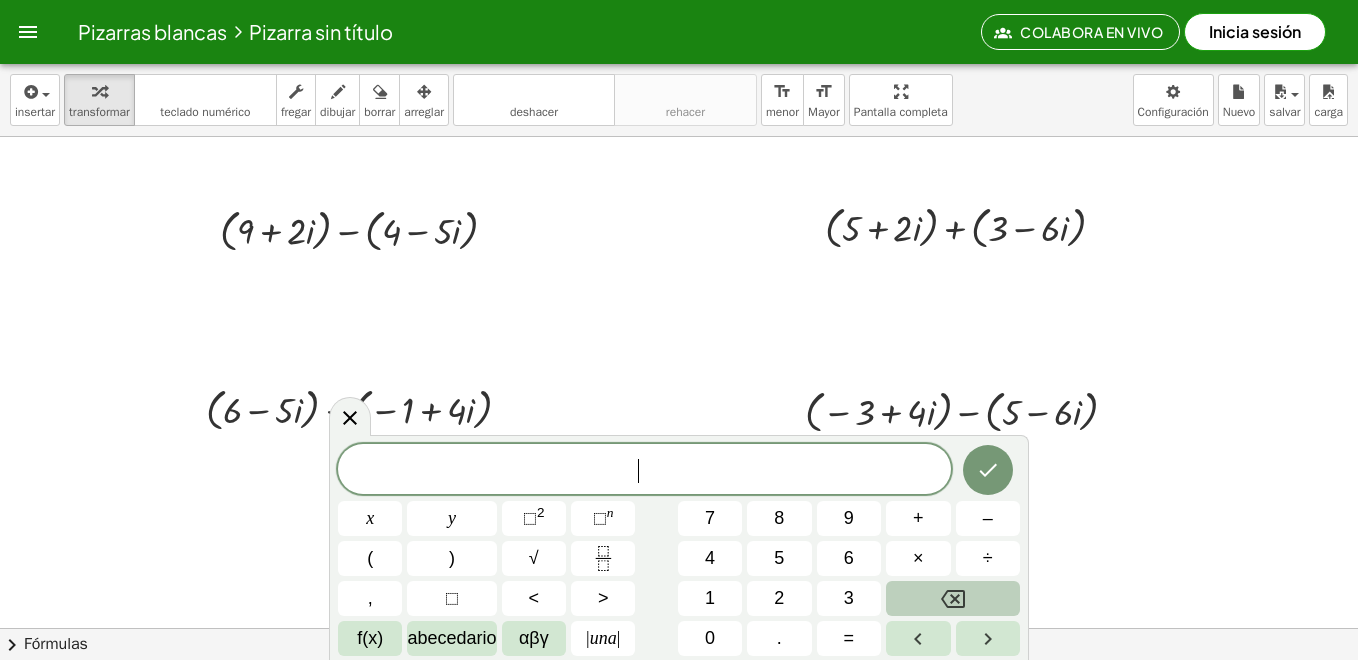 click 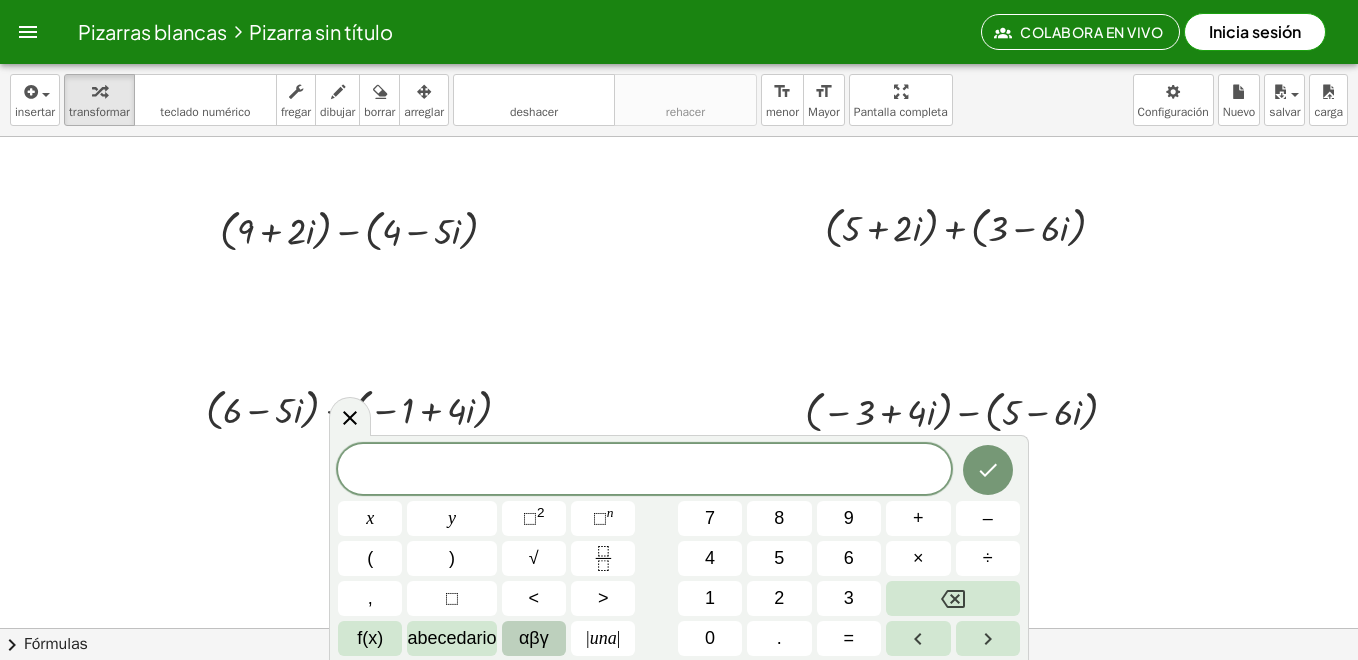 click on "abecedario" at bounding box center [451, 638] 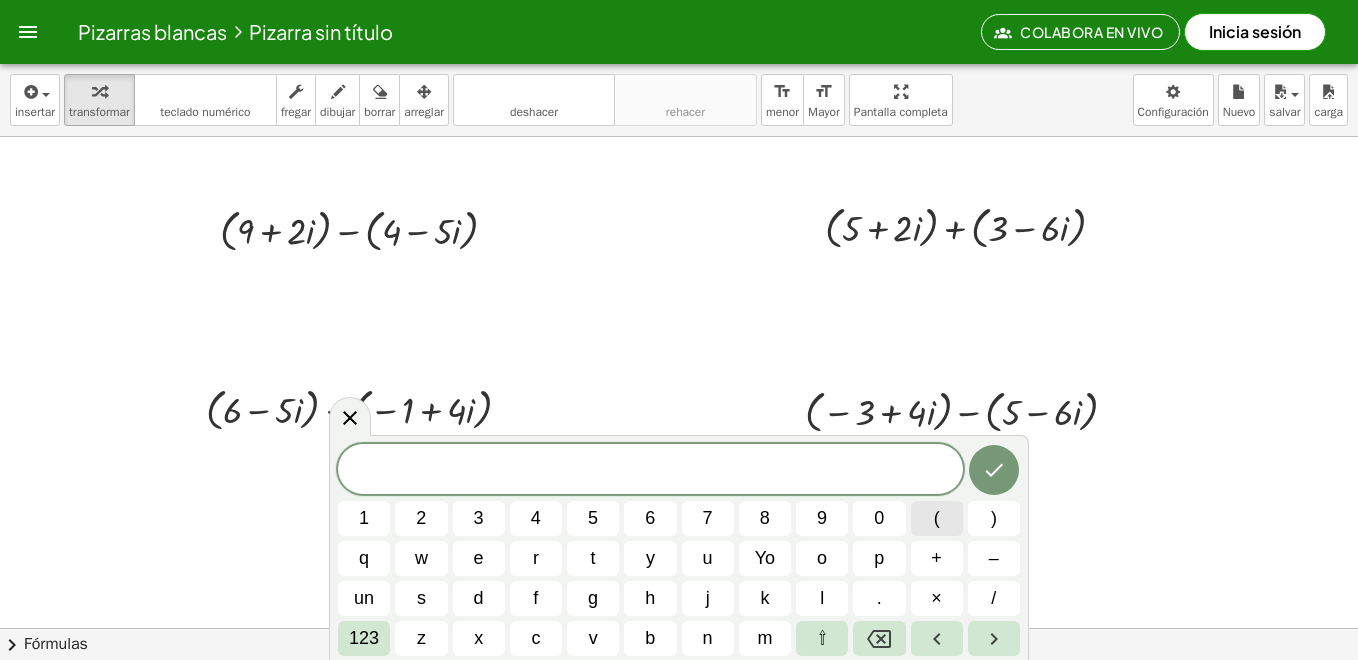 click on "(" at bounding box center (937, 518) 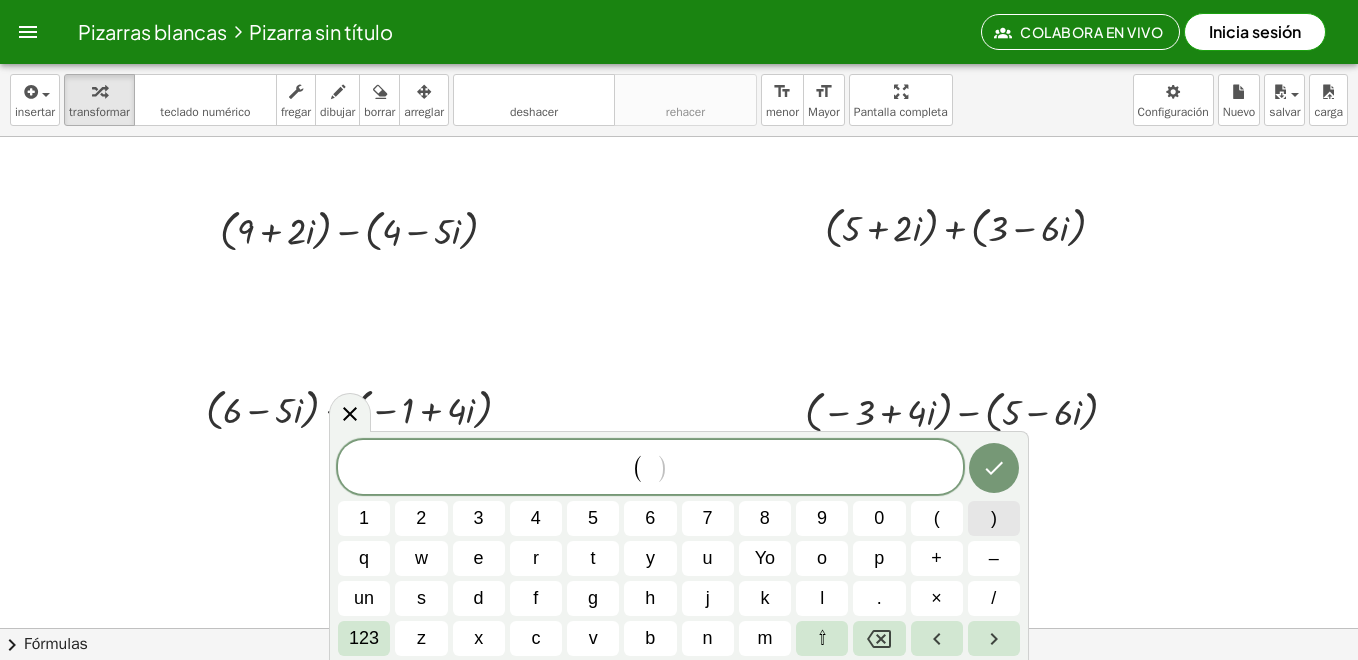 click on ")" at bounding box center (994, 518) 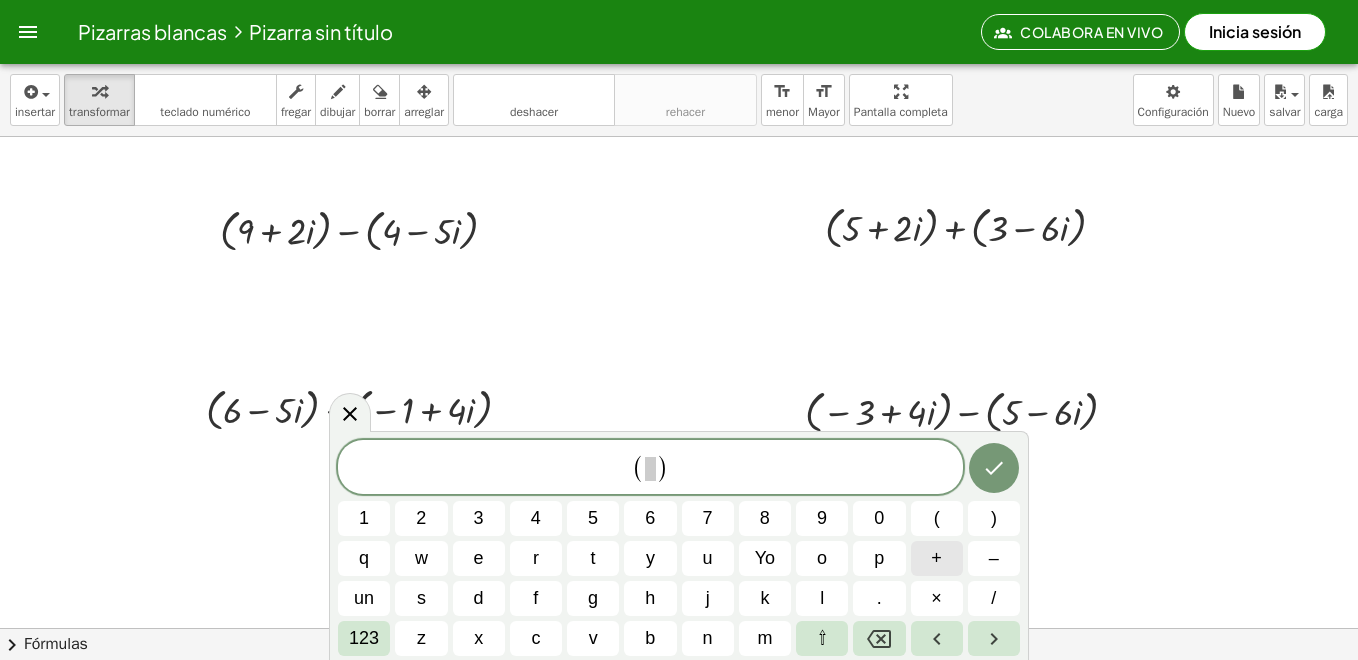 click on "+" at bounding box center (937, 558) 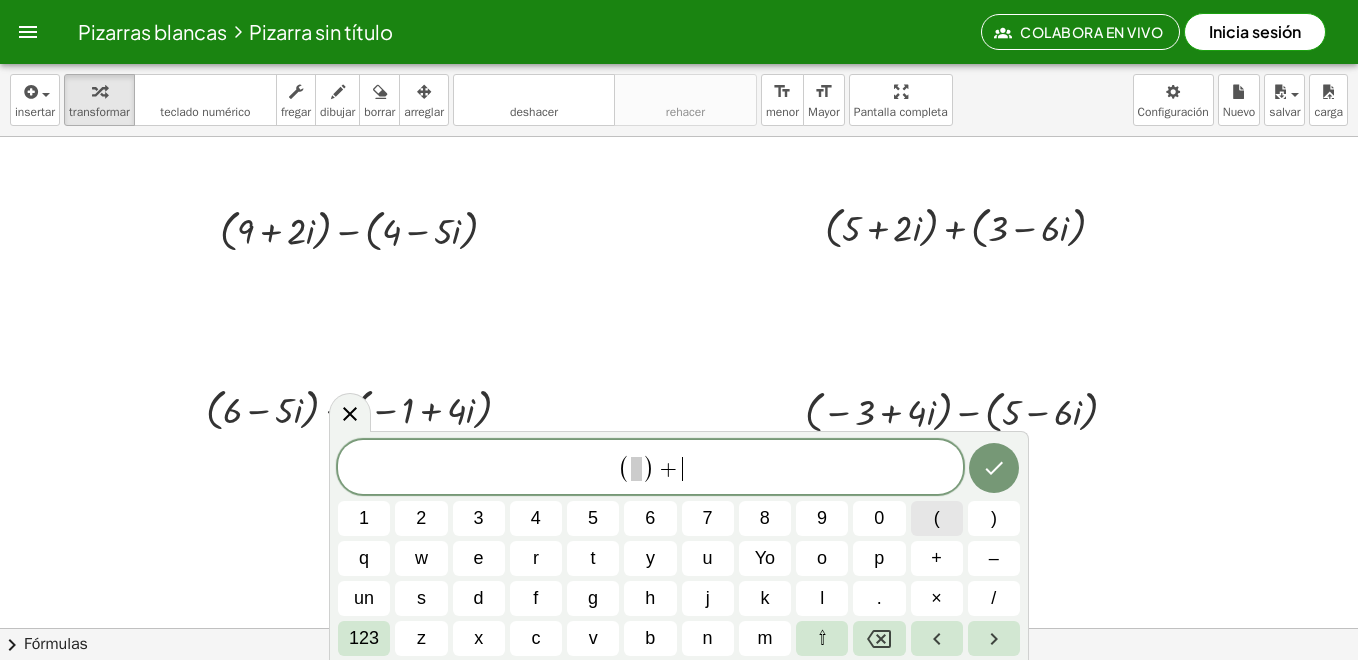 click on "(" at bounding box center [937, 518] 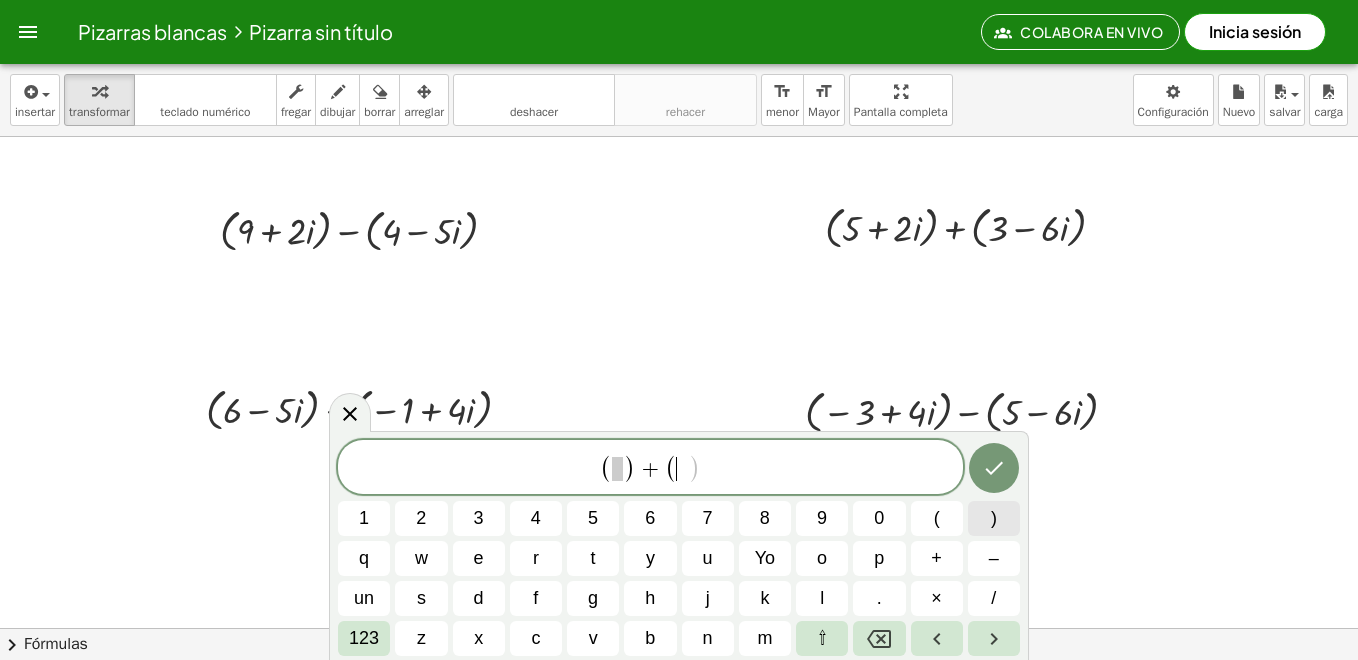 click on ")" at bounding box center [994, 518] 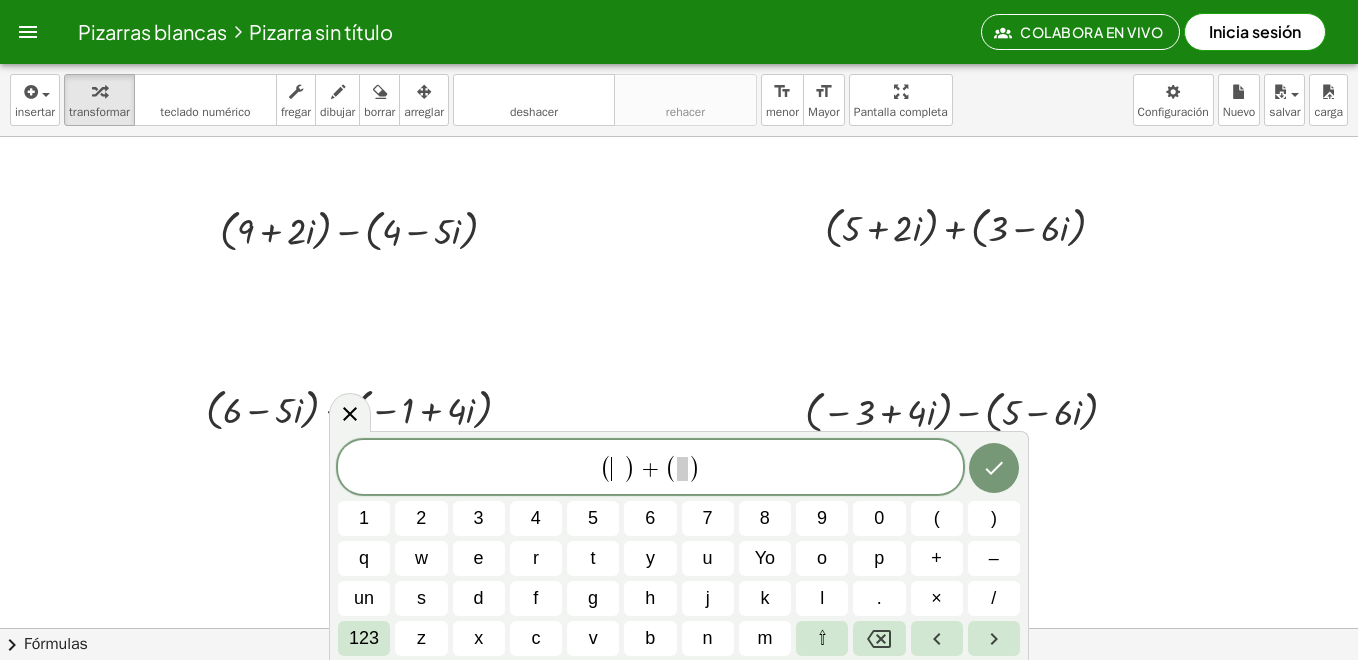click on ")" at bounding box center [629, 468] 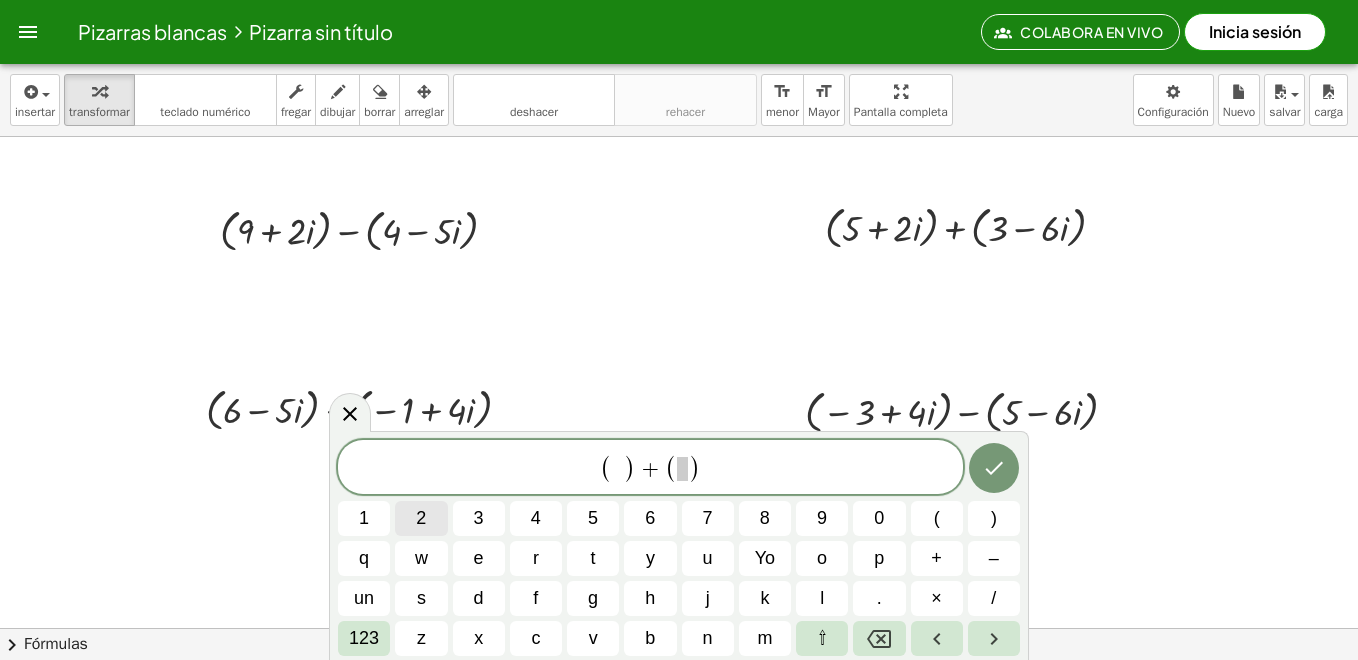 click on "2" at bounding box center [421, 518] 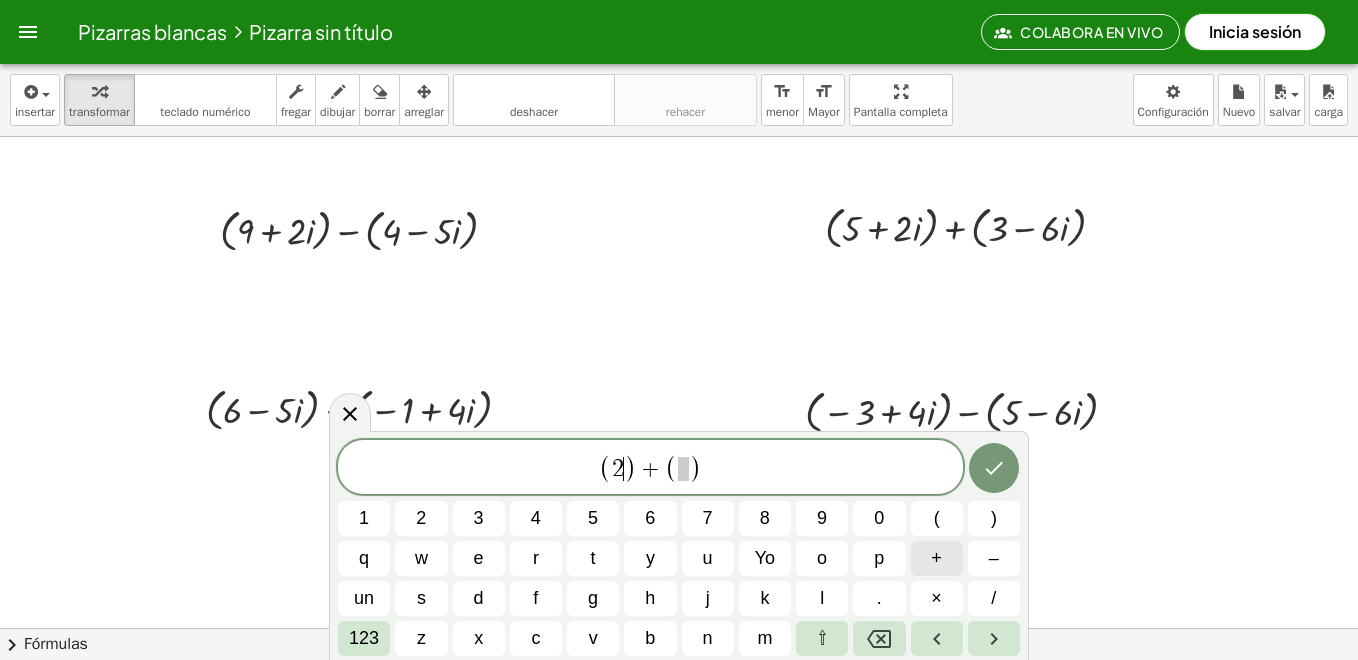 click on "+" at bounding box center [936, 558] 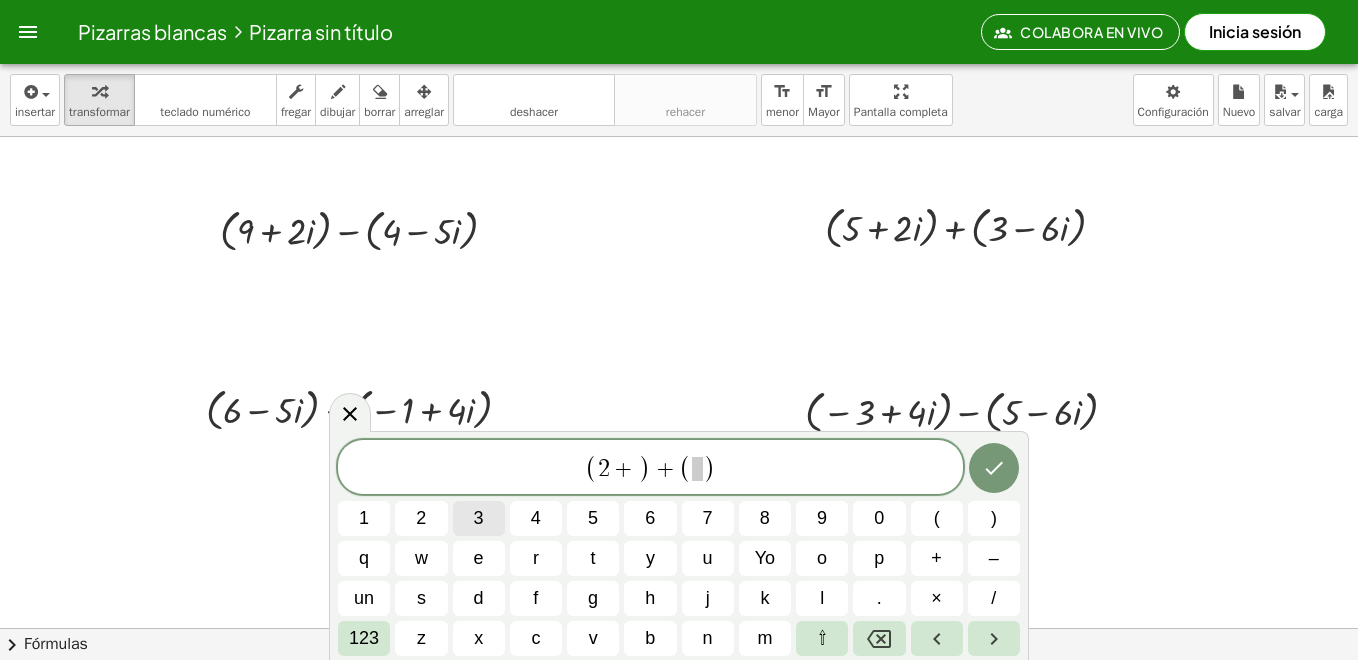 click on "3" at bounding box center (479, 518) 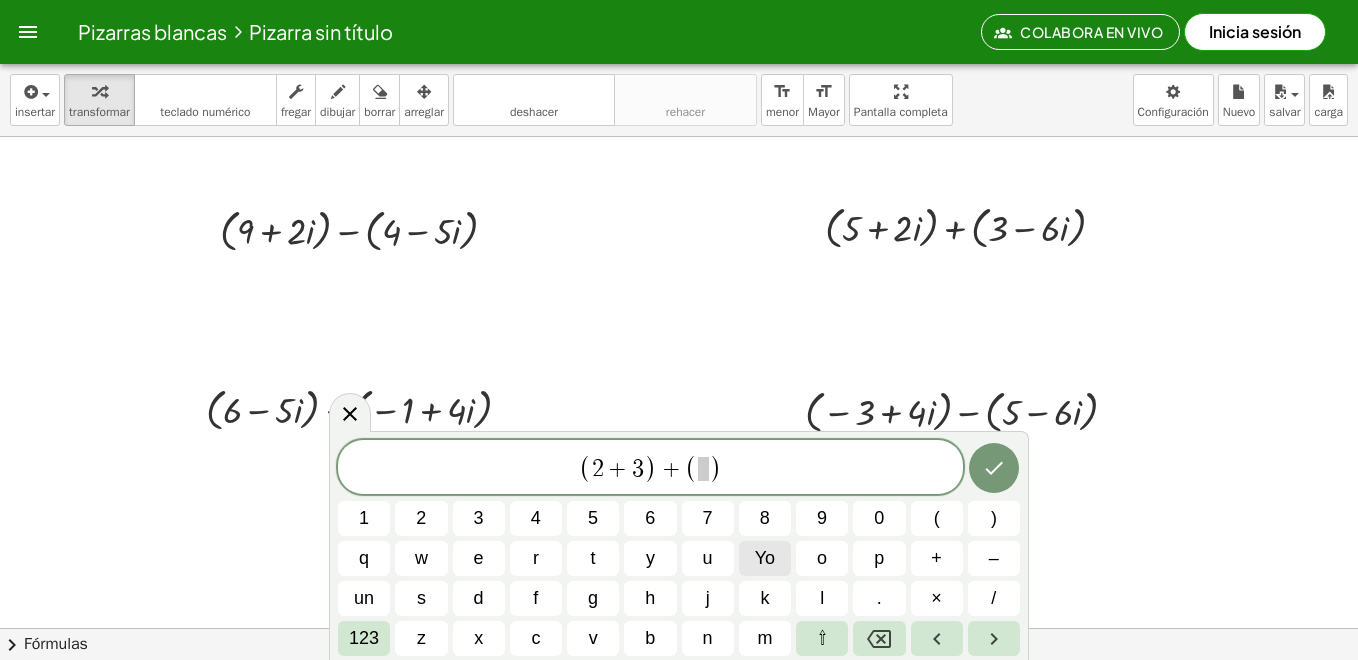 click on "Yo" at bounding box center [765, 558] 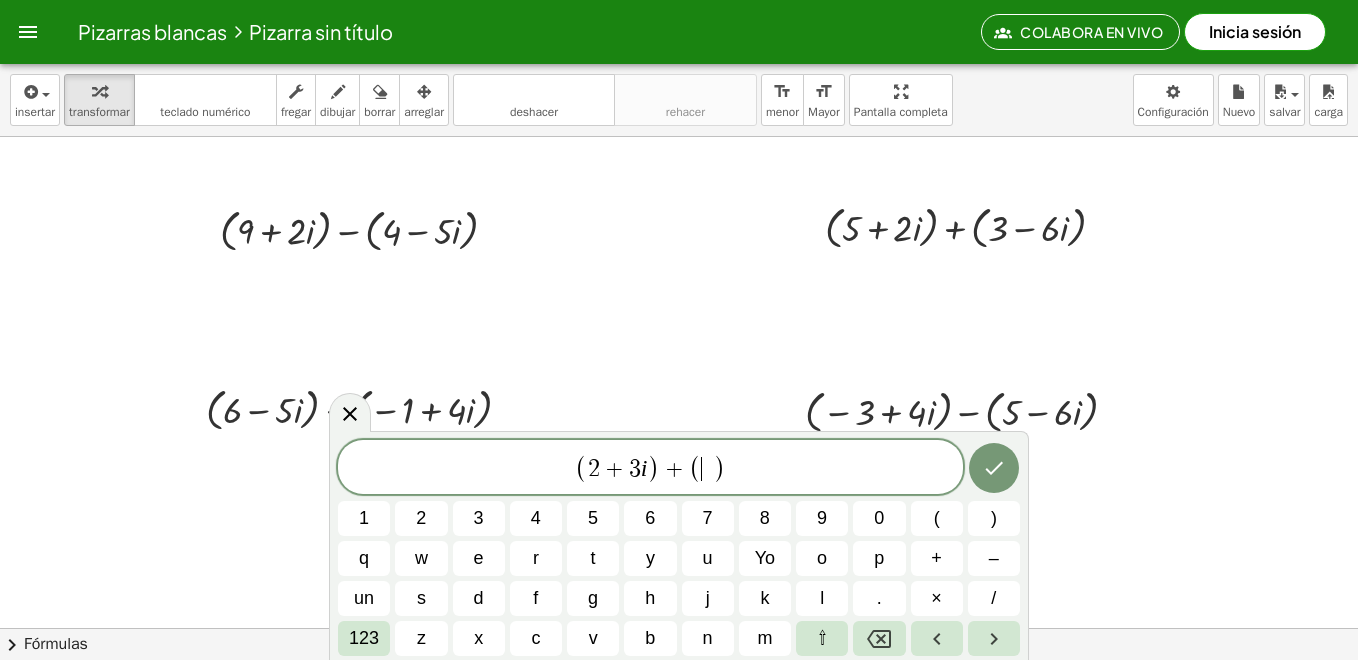 click on "​" at bounding box center (707, 469) 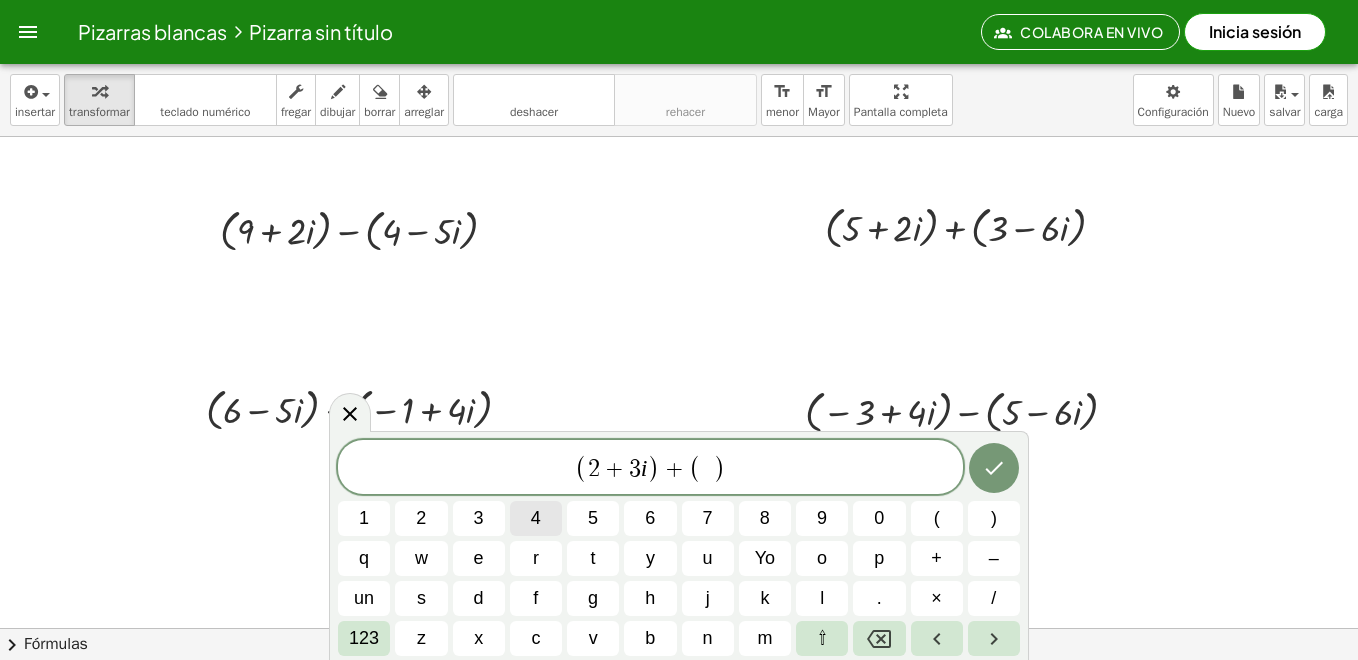 click on "4" at bounding box center [536, 518] 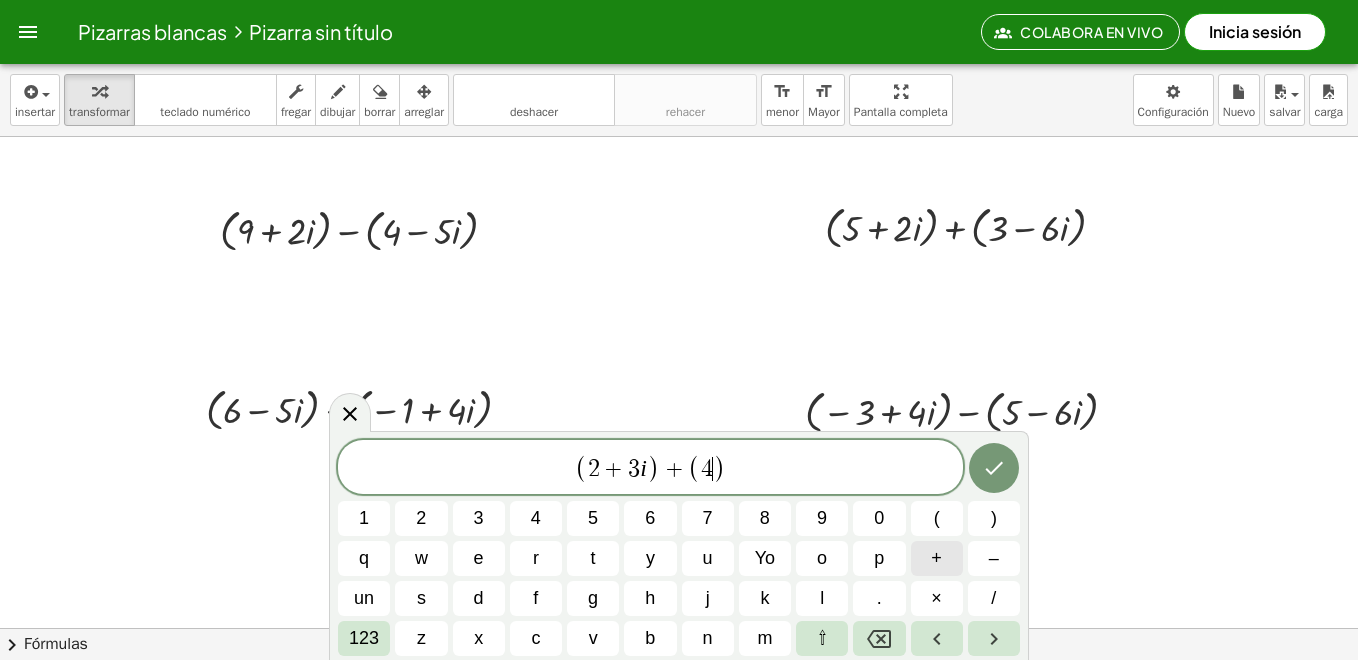 click on "+" at bounding box center [937, 558] 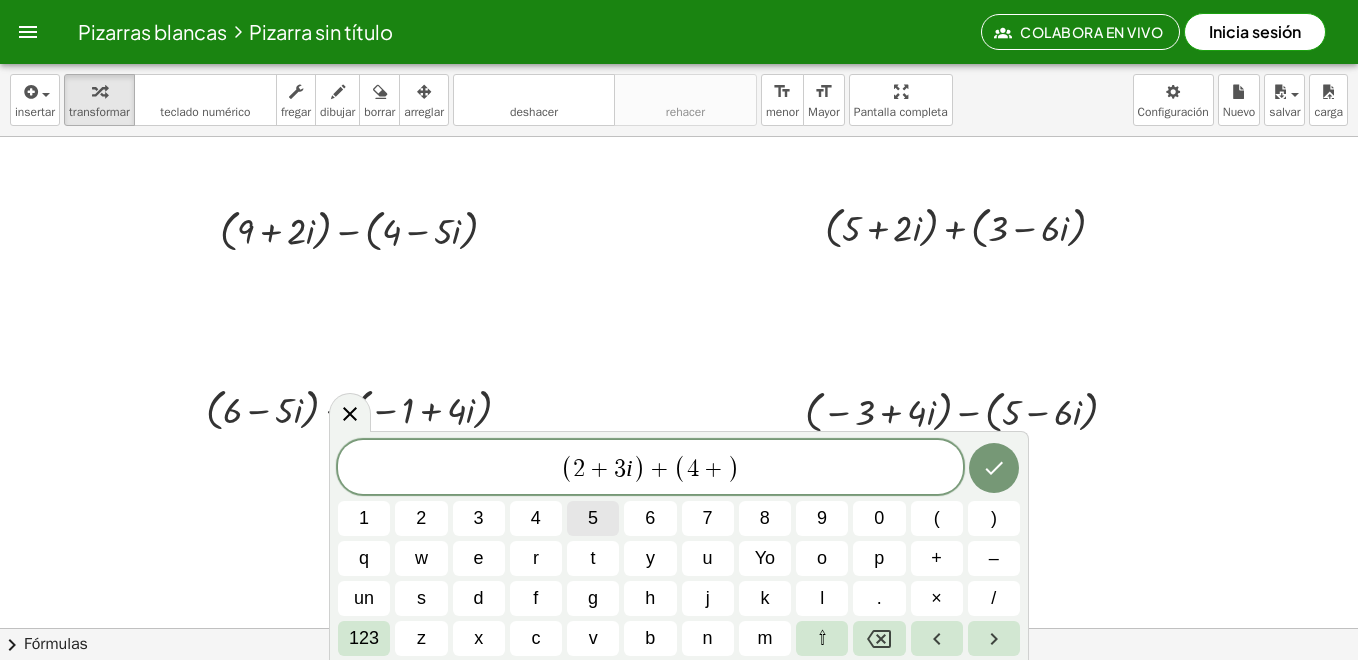 click on "5" at bounding box center [593, 518] 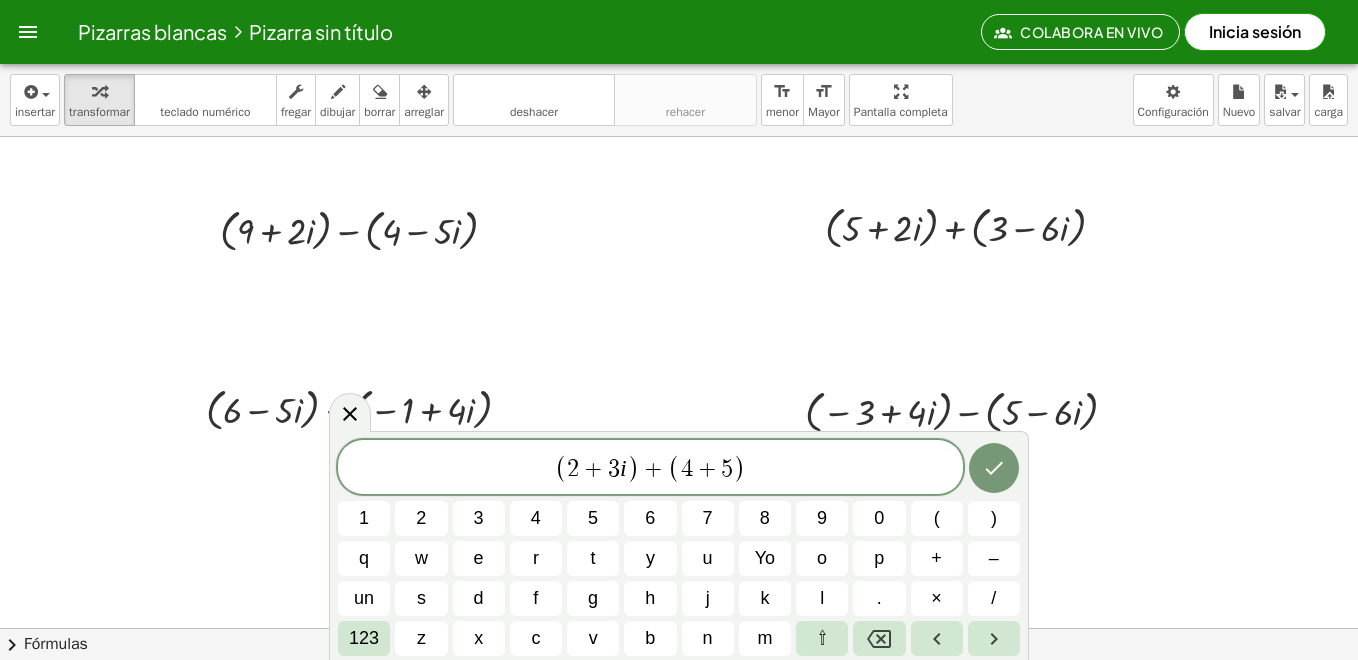 click on "( [NUMBER] + [NUMBER] i ) + ( [NUMBER] + [NUMBER] ) [NUMBER] [NUMBER] [NUMBER] [NUMBER] [NUMBER] [NUMBER] [NUMBER] [NUMBER] [NUMBER] ( ) [VARIABLE] [VARIABLE] [VARIABLE] [VARIABLE] [VARIABLE] [VARIABLE] [VARIABLE] [VARIABLE] [VARIABLE] [VARIABLE] + – [VARIABLE] [VARIABLE] [VARIABLE] [VARIABLE] [VARIABLE] [VARIABLE] [VARIABLE] [VARIABLE] [VARIABLE] . × / [NUMBER] [NUMBER] [NUMBER] [VARIABLE] [VARIABLE] [VARIABLE] [VARIABLE] [VARIABLE] [VARIABLE] [VARIABLE] [VARIABLE] [VARIABLE] ⇧" at bounding box center [679, 548] 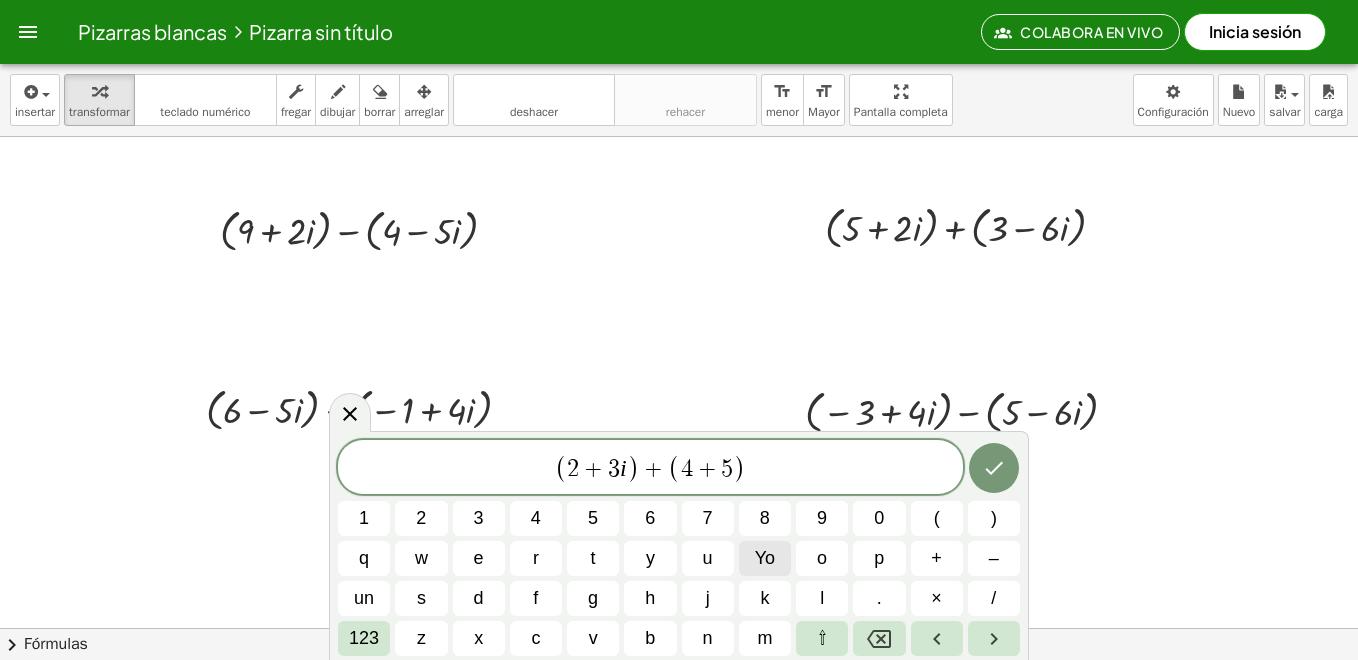 click on "Yo" at bounding box center [765, 558] 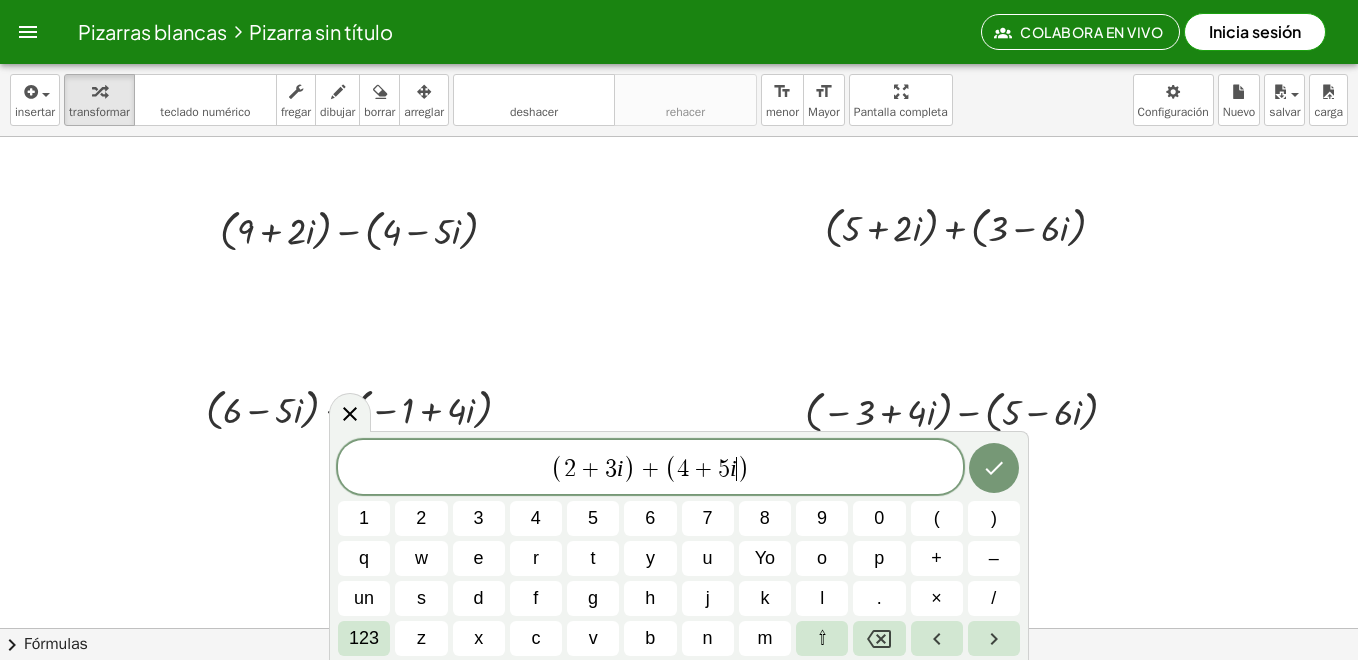 click at bounding box center (679, 628) 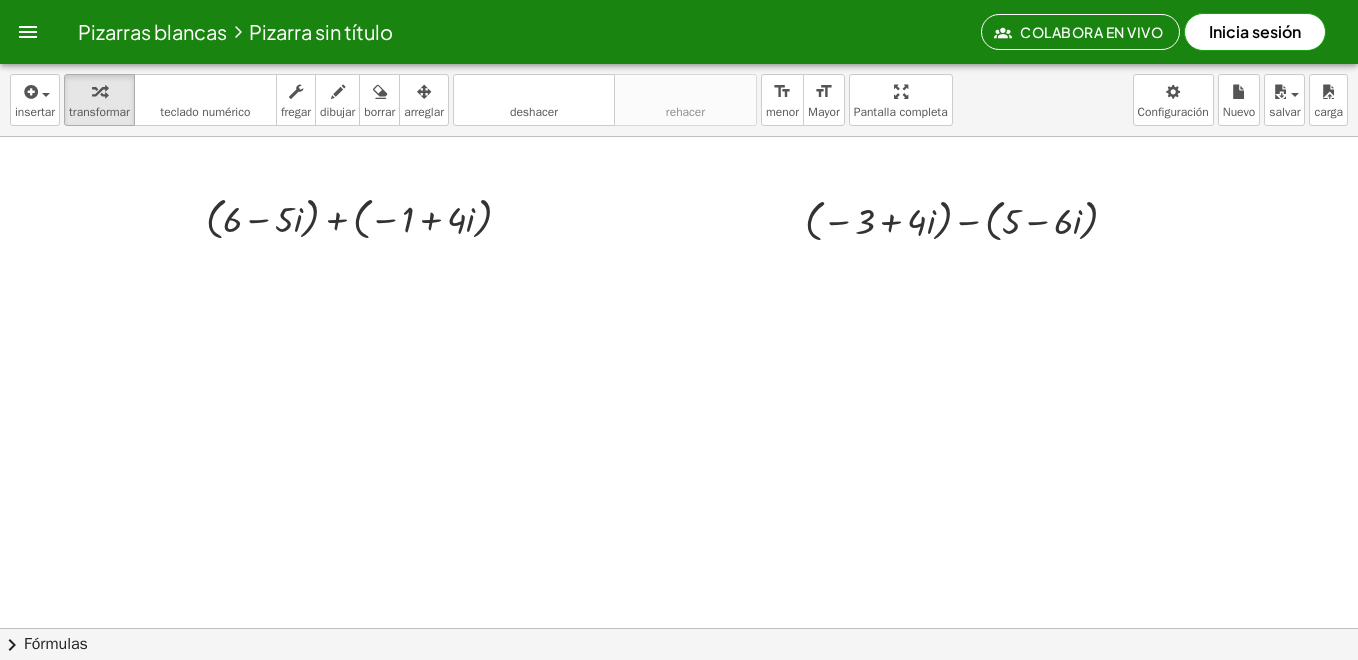 scroll, scrollTop: 0, scrollLeft: 0, axis: both 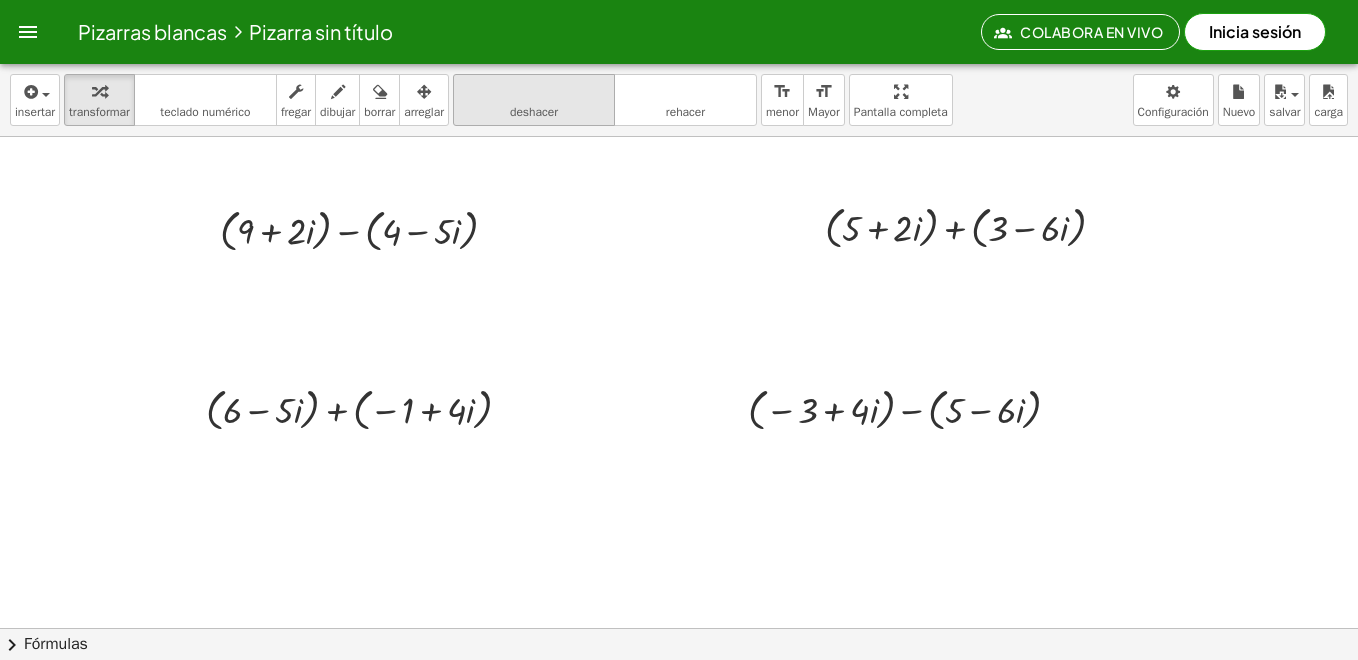 click on "deshacer" at bounding box center (534, 92) 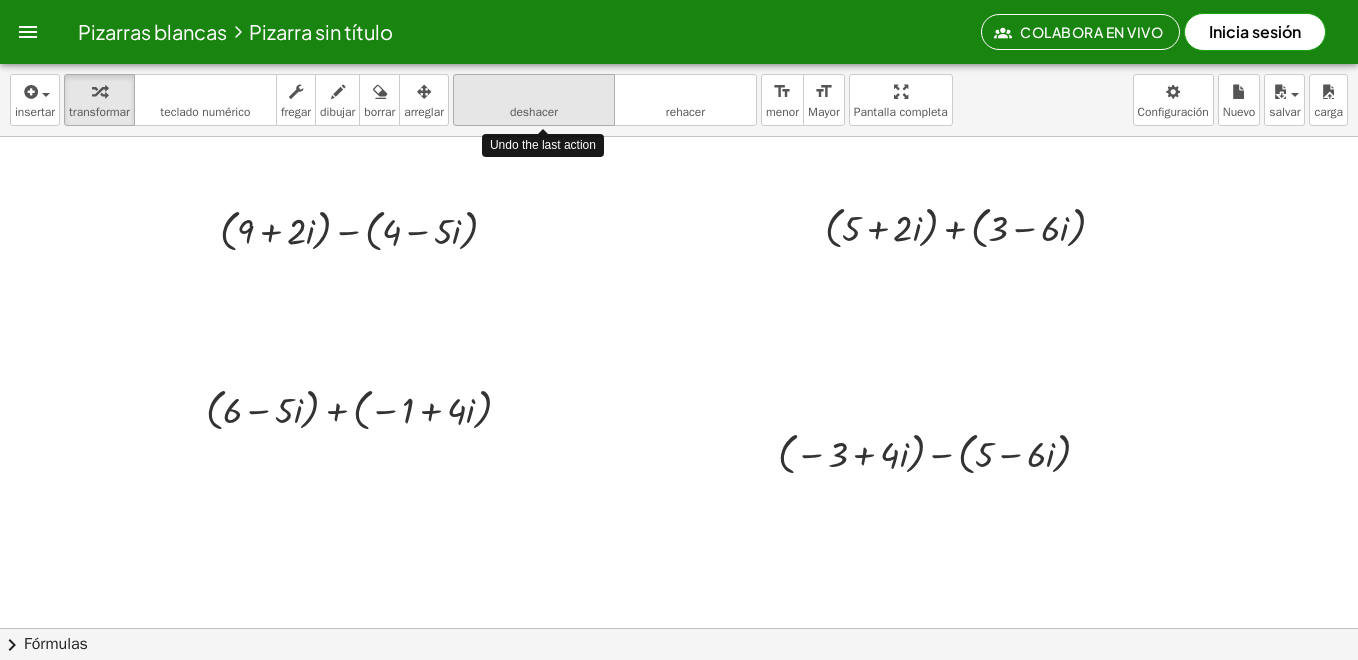 click on "deshacer" at bounding box center [534, 92] 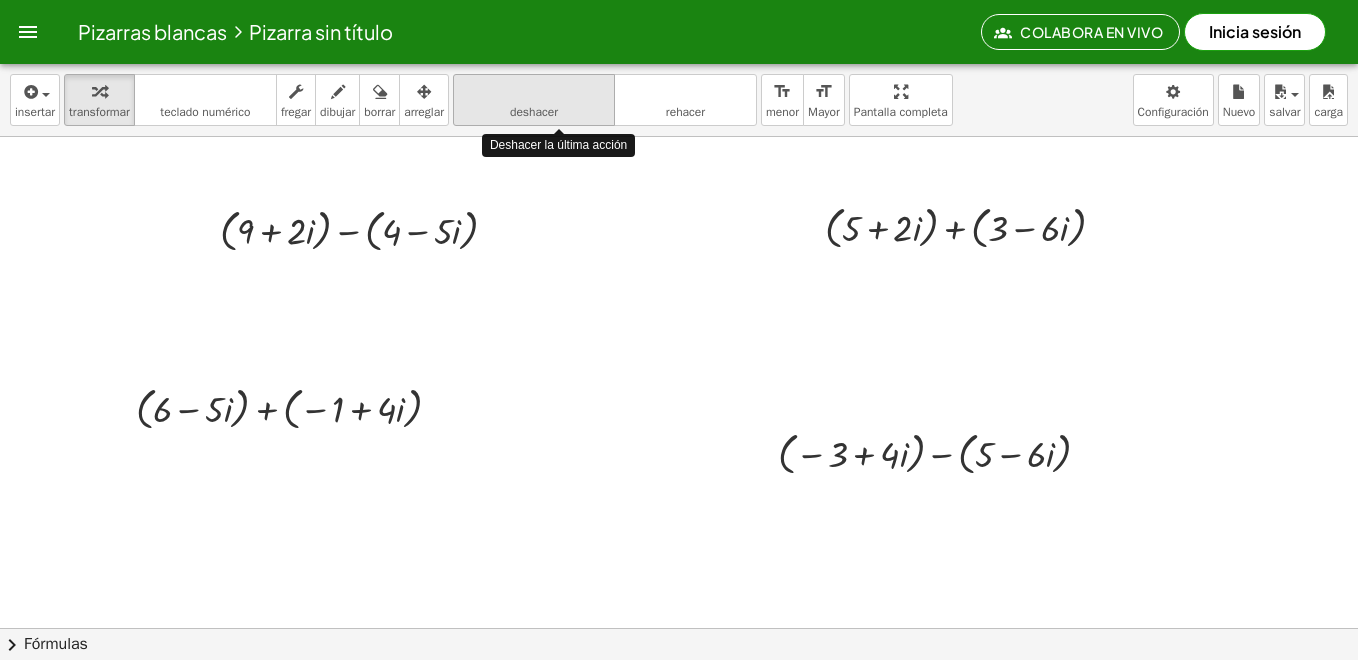 click on "deshacer" at bounding box center [534, 92] 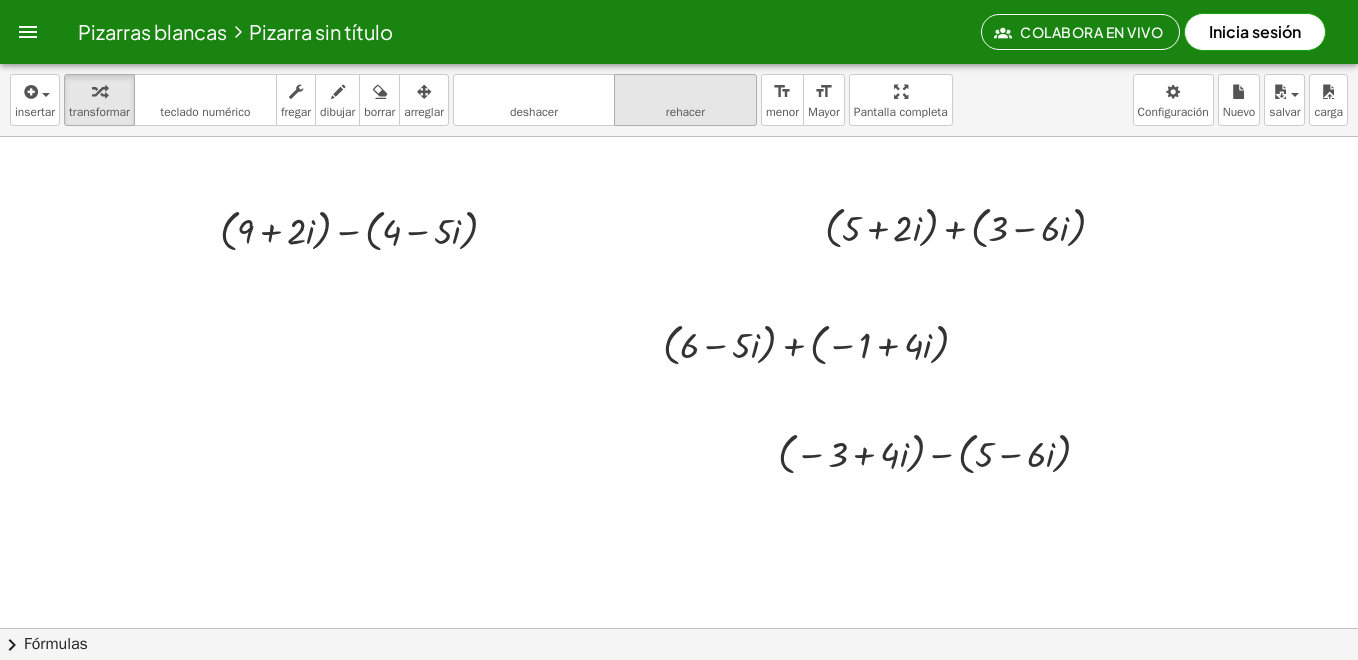 click on "rehacer" at bounding box center [685, 92] 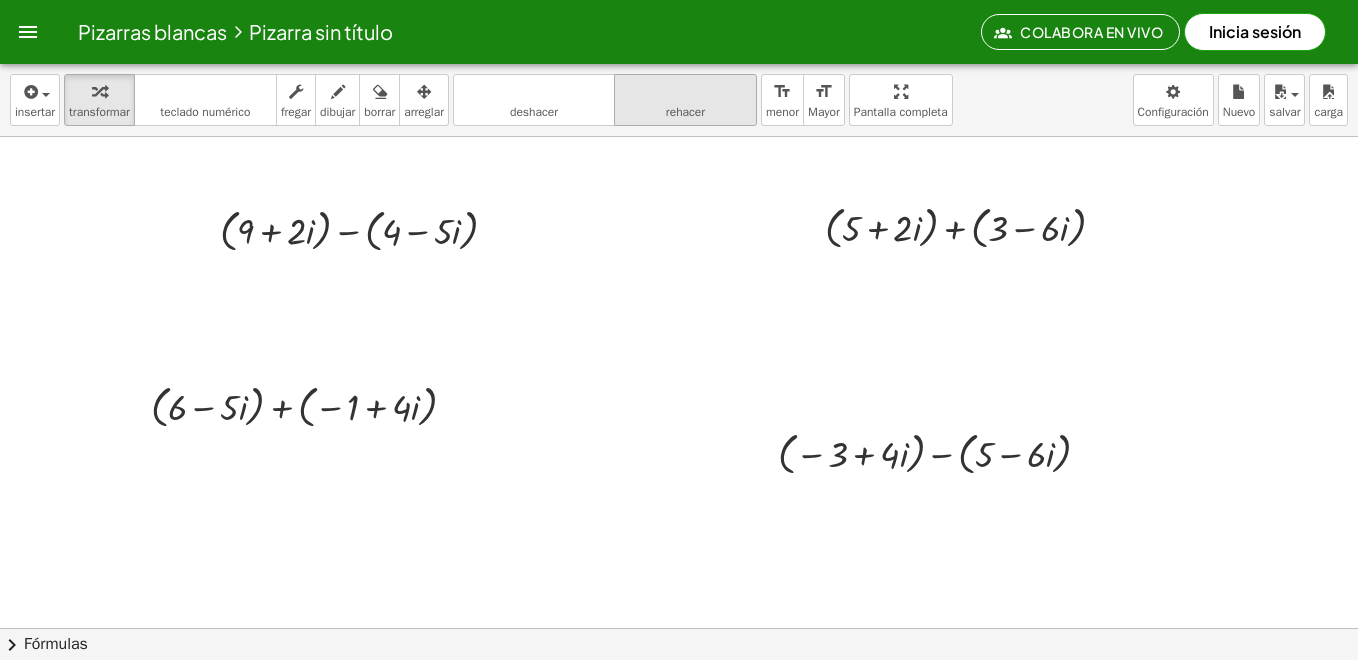 click on "rehacer" at bounding box center (685, 92) 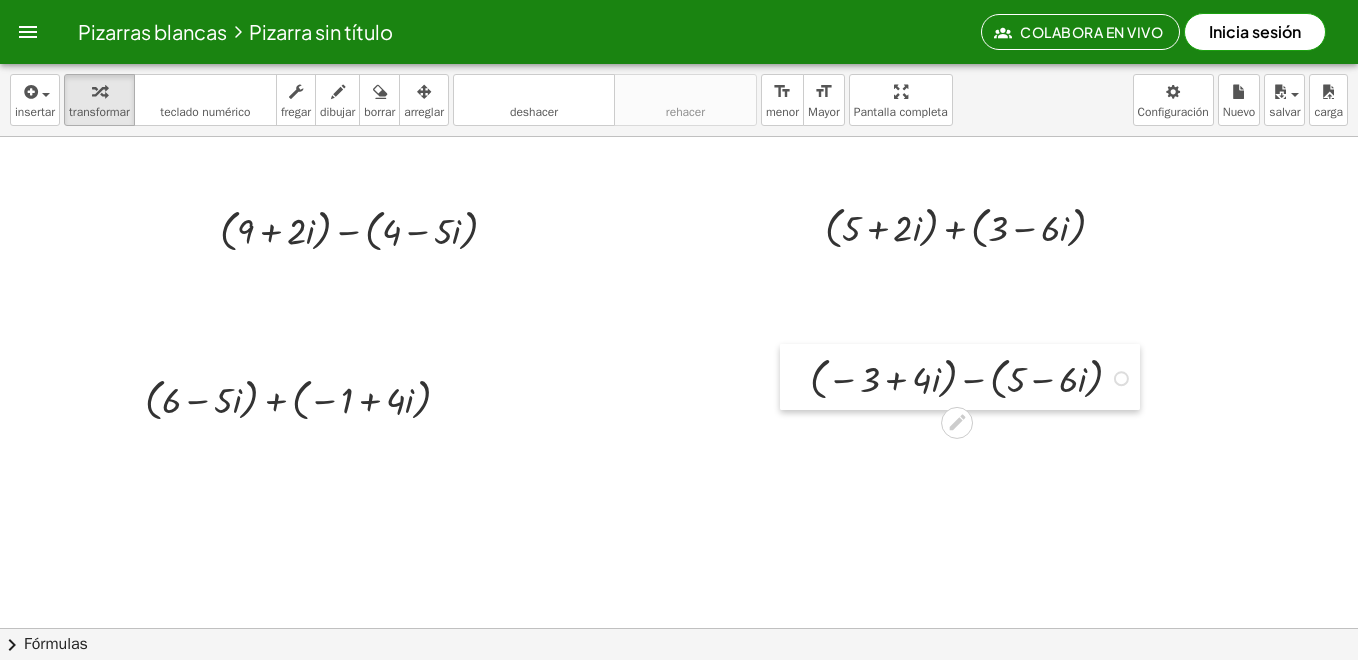drag, startPoint x: 716, startPoint y: 420, endPoint x: 781, endPoint y: 395, distance: 69.641945 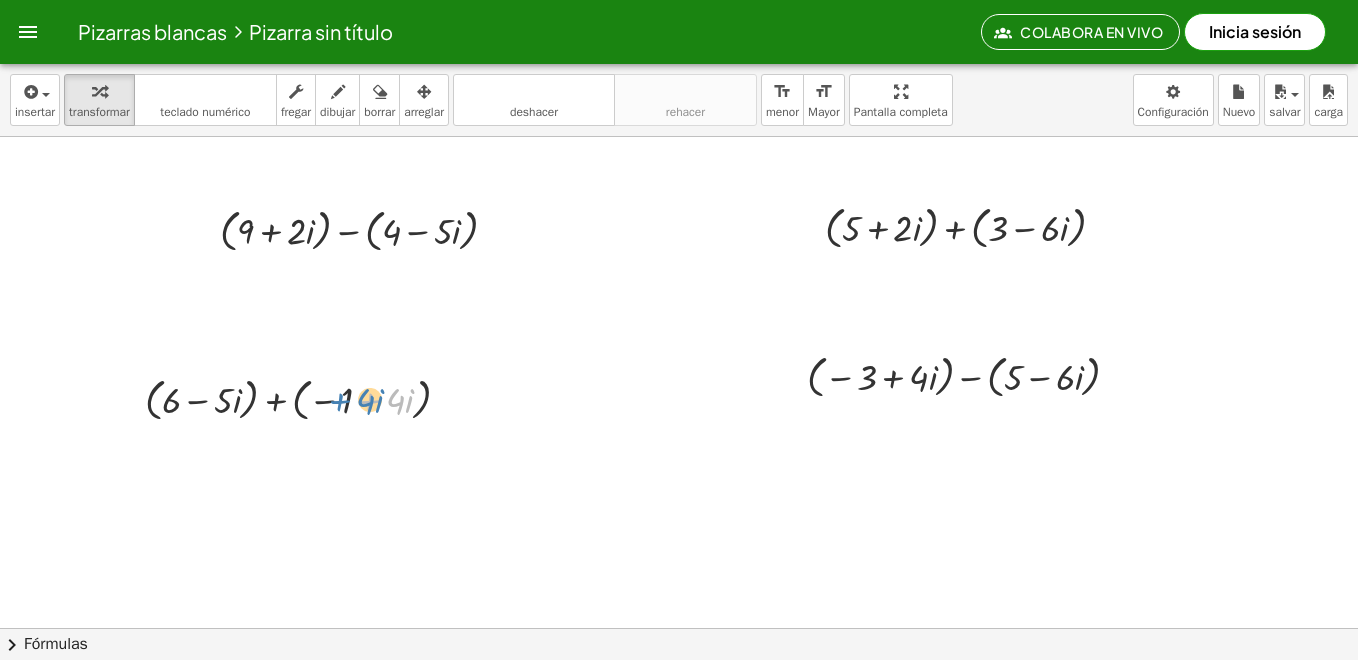 drag, startPoint x: 370, startPoint y: 409, endPoint x: 336, endPoint y: 410, distance: 34.0147 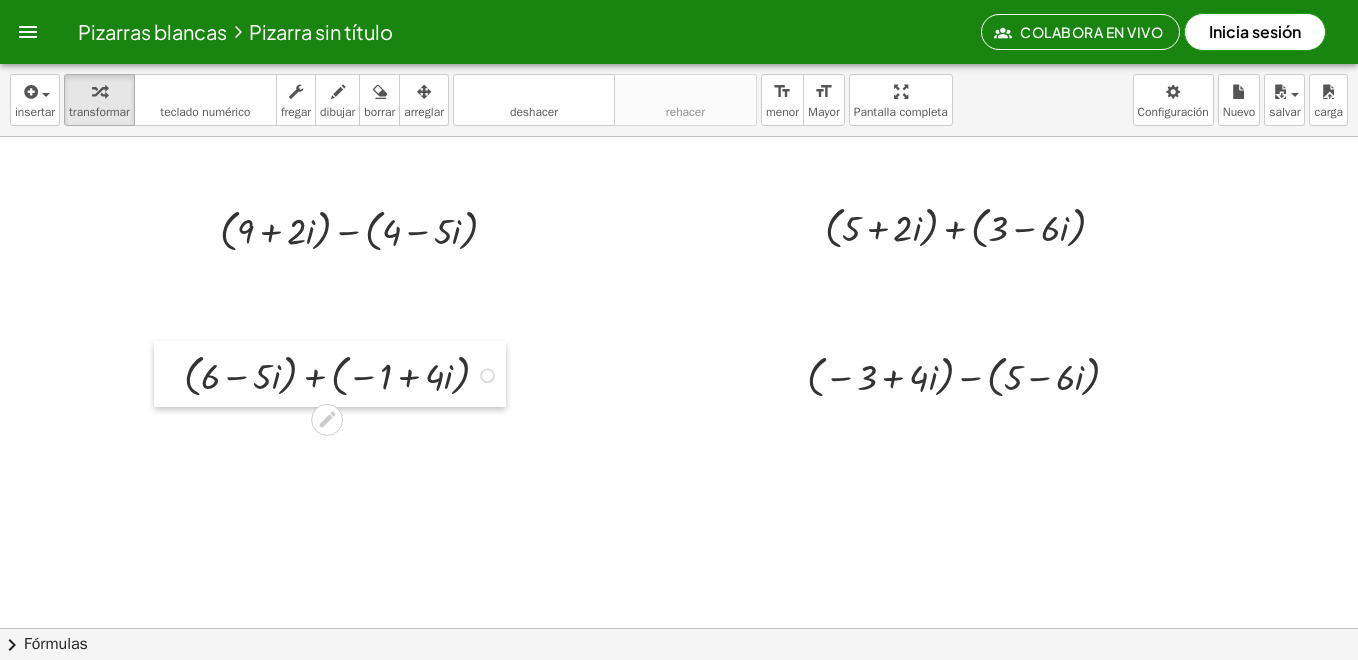 drag, startPoint x: 136, startPoint y: 412, endPoint x: 175, endPoint y: 388, distance: 45.79301 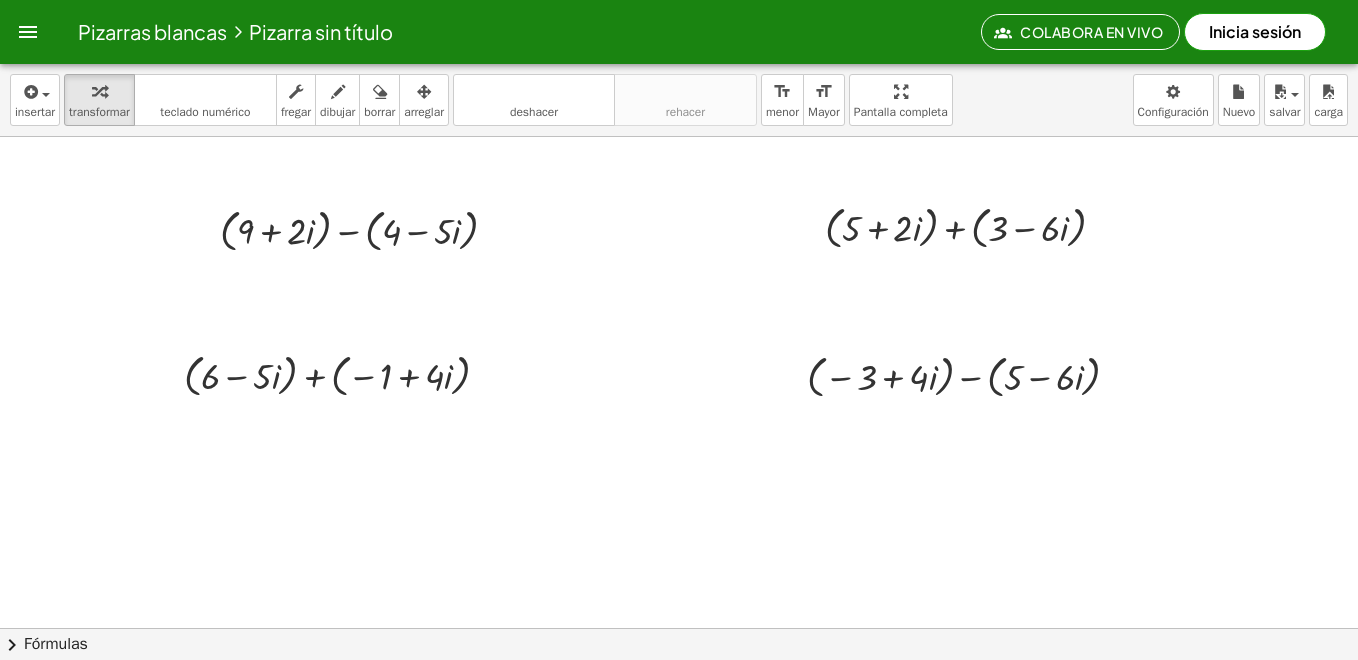 click at bounding box center [679, 628] 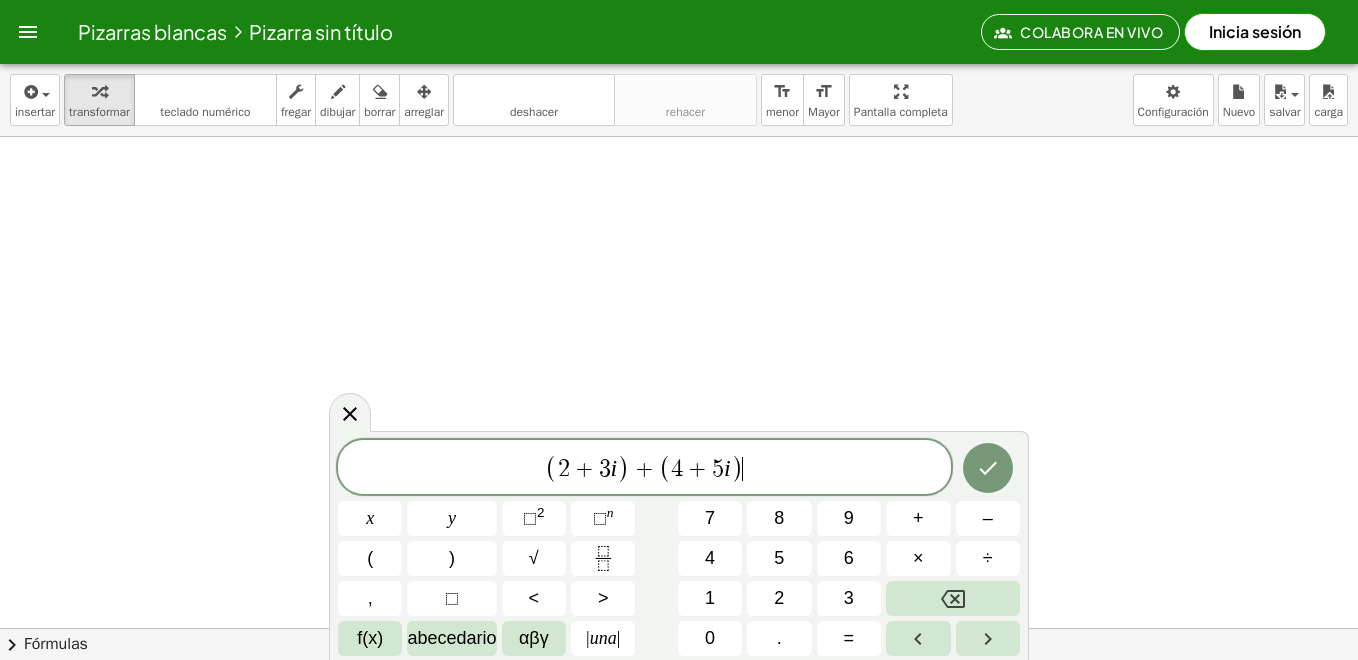 scroll, scrollTop: 391, scrollLeft: 0, axis: vertical 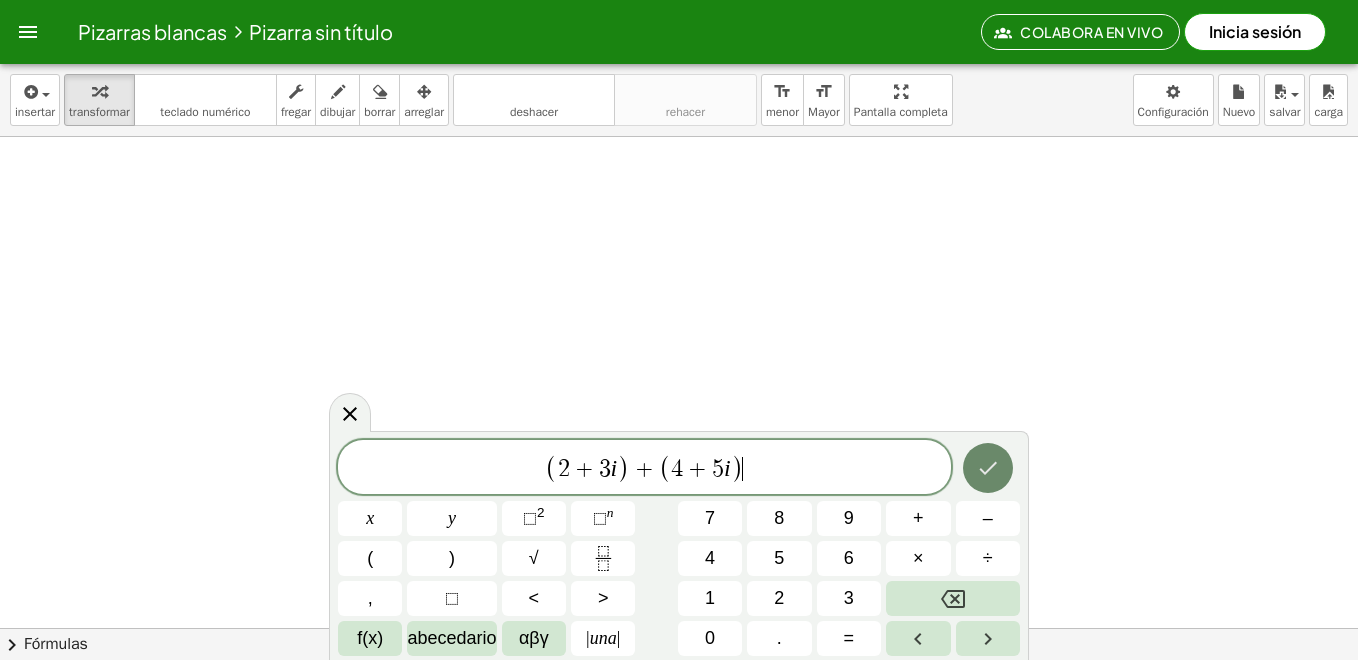 click 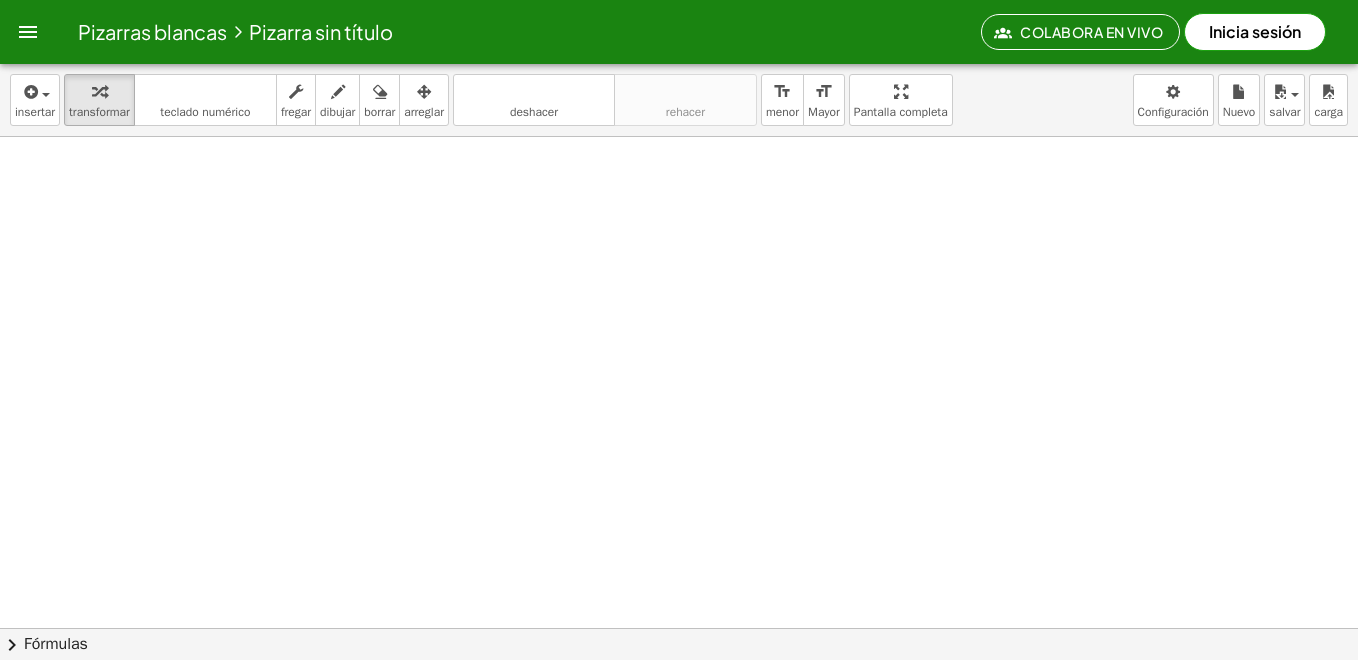 scroll, scrollTop: 0, scrollLeft: 0, axis: both 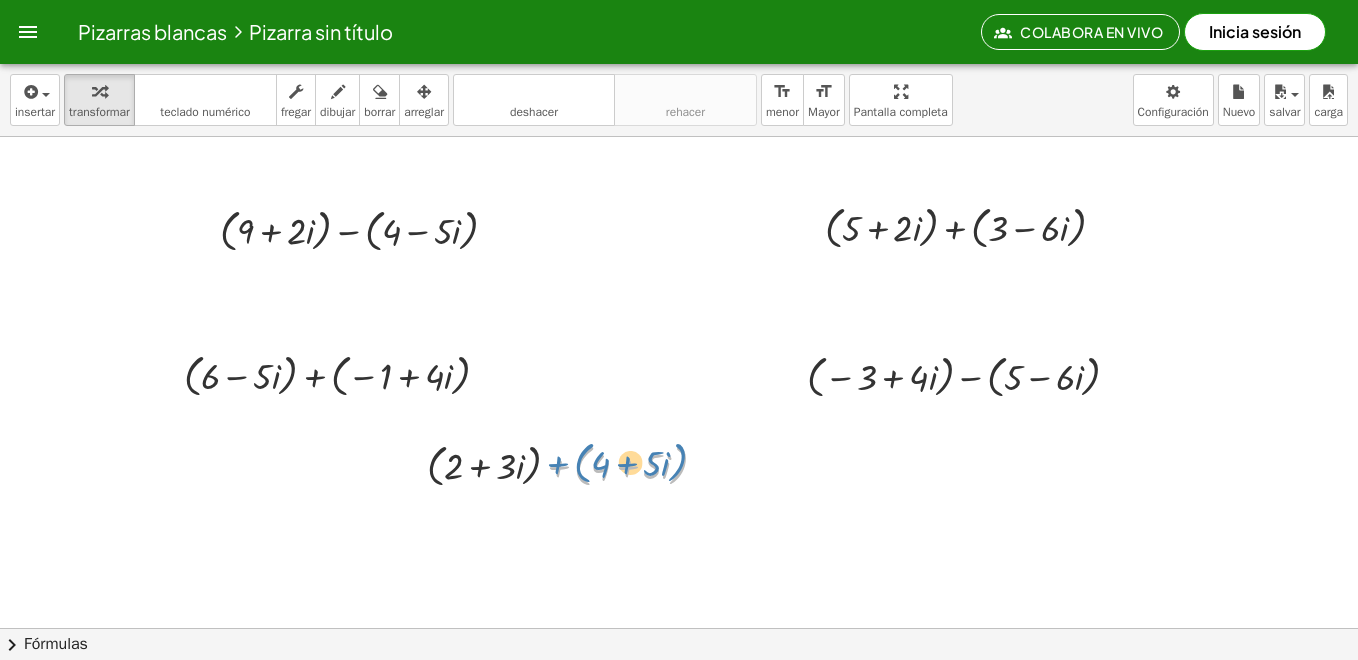 drag, startPoint x: 548, startPoint y: 490, endPoint x: 532, endPoint y: 487, distance: 16.27882 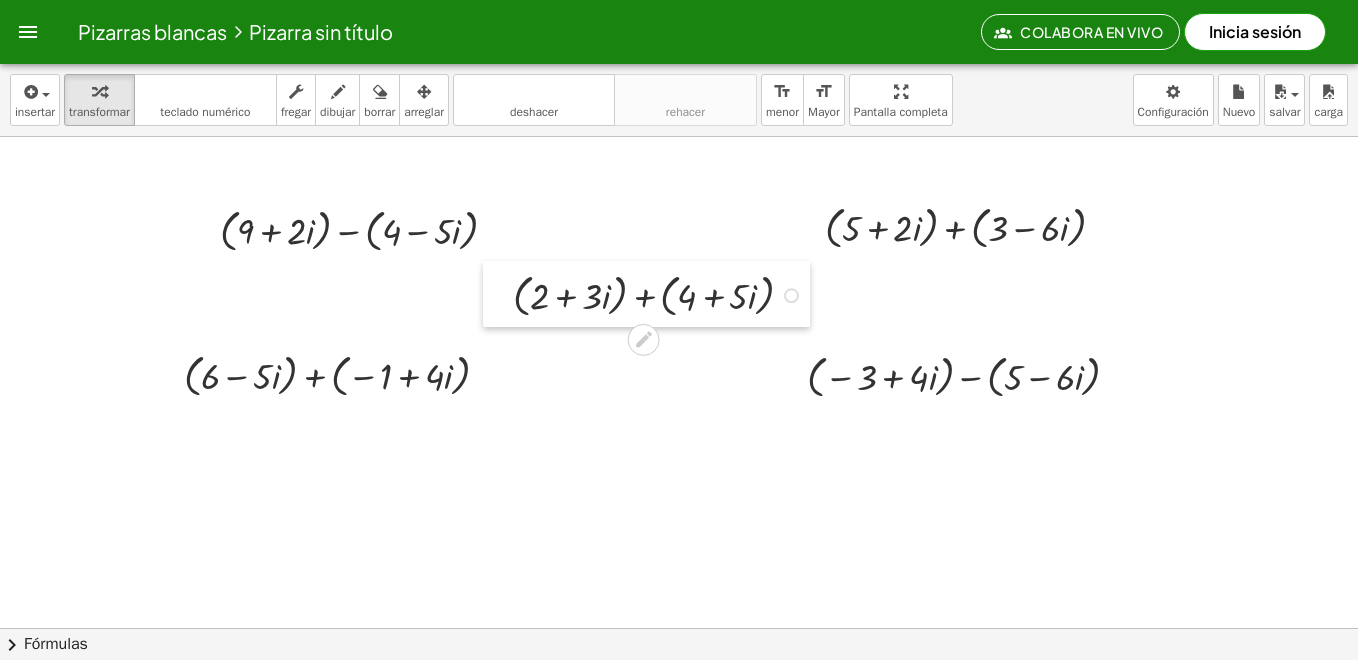 drag, startPoint x: 405, startPoint y: 469, endPoint x: 491, endPoint y: 299, distance: 190.51509 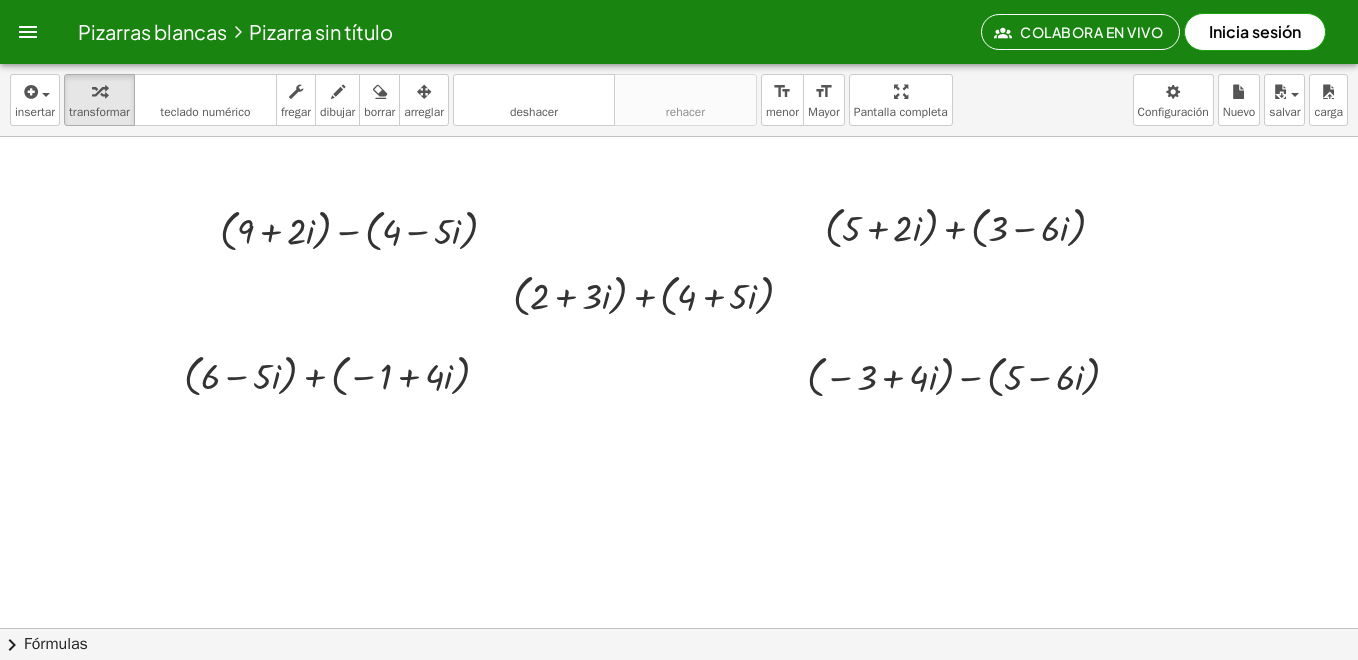 click at bounding box center [679, 628] 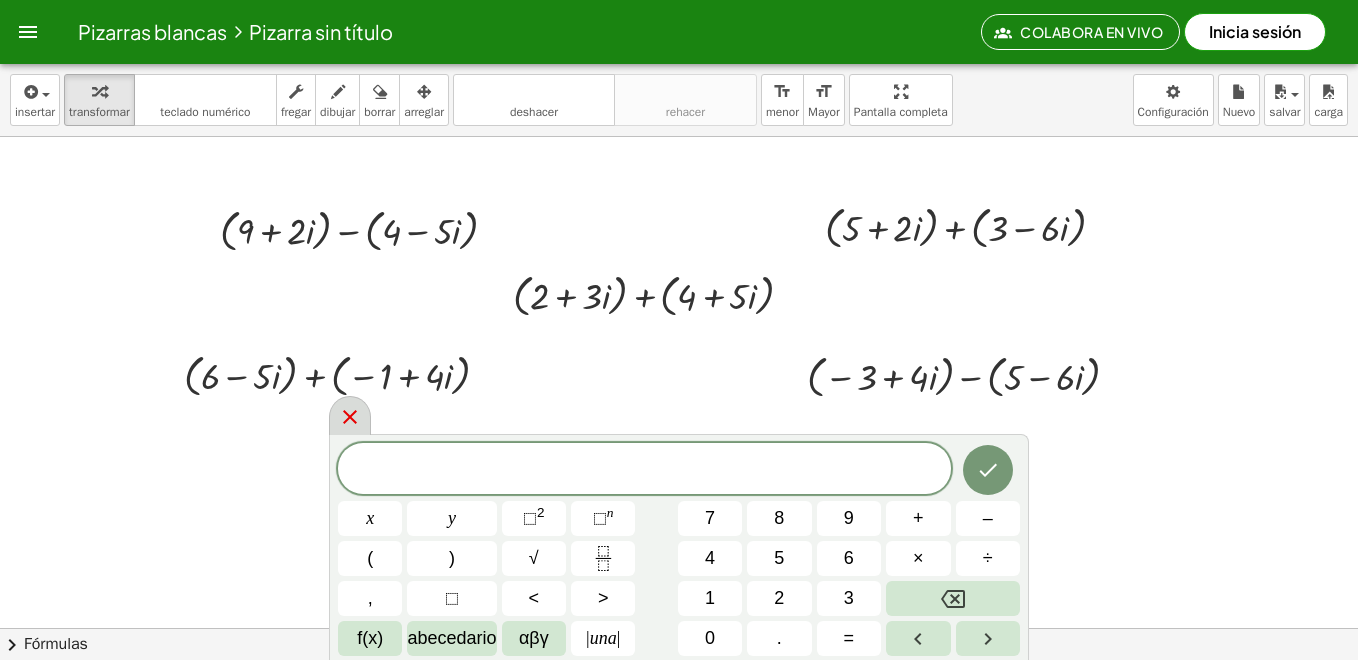 click 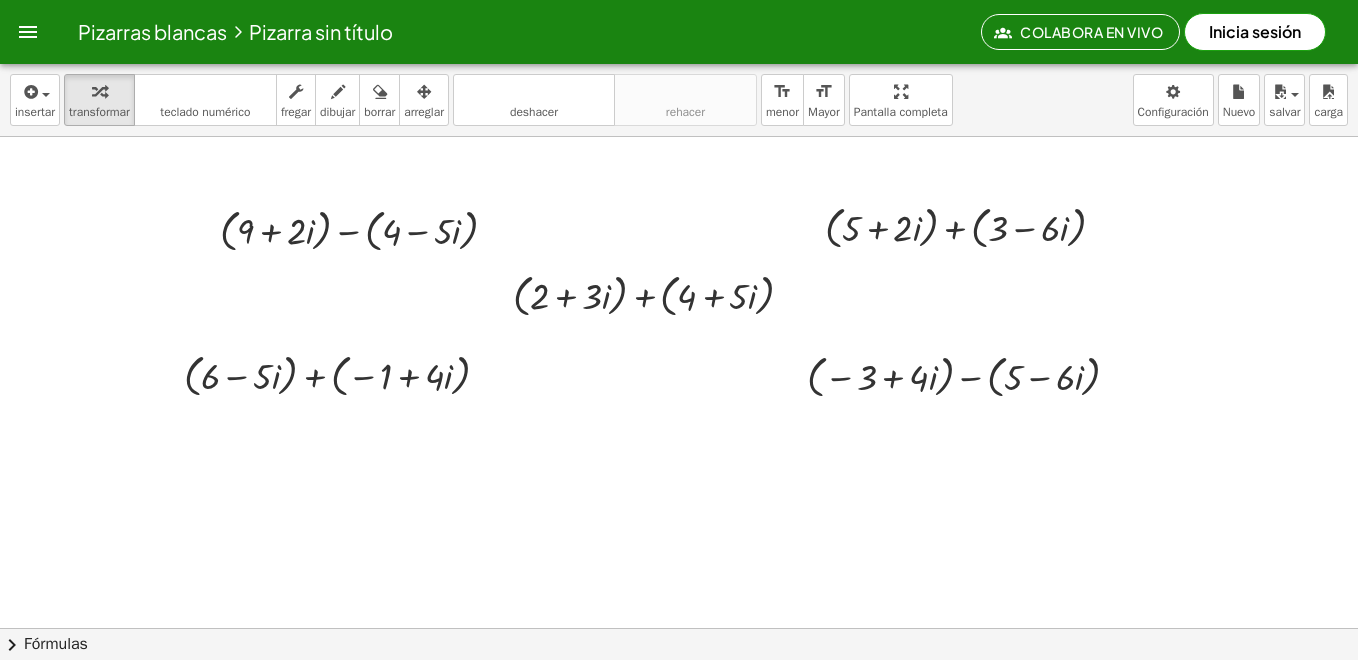 drag, startPoint x: 907, startPoint y: 106, endPoint x: 911, endPoint y: 180, distance: 74.10803 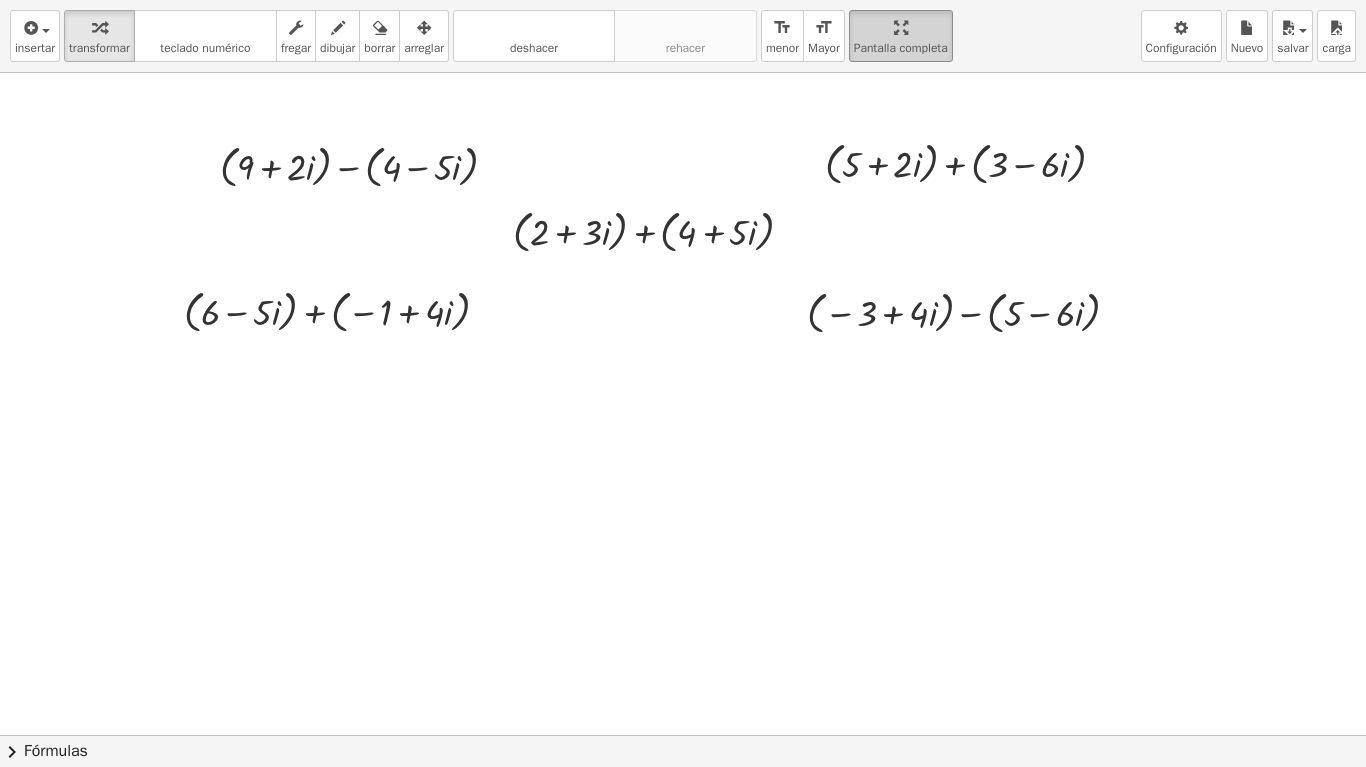 click on "Pizarras blancas     Pizarra sin título Colabora en vivo  Inicia sesión  Actividades matemáticas comprensibles Pizarras blancas   insertar select one: Math Expression Function Text Youtube Video Graphing Geometry Geometry 3D transformar teclado teclado numérico fregar dibujar borrar arreglar deshacer deshacer rehacer rehacer format_size menor format_size Mayor Pantalla completa carga   salvar Nuevo Configuración + ( + [NUMBER] + · [NUMBER] · i ) − ( + [NUMBER] − · [NUMBER] · i ) + ( + [NUMBER] + · [NUMBER] · i ) + ( + [NUMBER] − · [NUMBER] · i ) + ( + [NUMBER] − · [NUMBER] · i ) + ( − [NUMBER] + · [NUMBER] · i ) + ( − [NUMBER] + · [NUMBER] · i ) − ( + [NUMBER] − · [NUMBER] · i ) + ( + [NUMBER] + · [NUMBER] · i ) + ( + [NUMBER] + · [NUMBER] · i ) × chevron_right  Fórmulas
Drag one side of a formula onto a highlighted expression on the canvas to apply it.
Quadratic Formula
+ · [VARIABLE] · [VARIABLE] 2 + · [VARIABLE] · [VARIABLE] + [VARIABLE] = 0
⇔
[VARIABLE] = · ( − [VARIABLE] ± [NUMBER] √ ( + [VARIABLE] 2 ·" at bounding box center (683, 383) 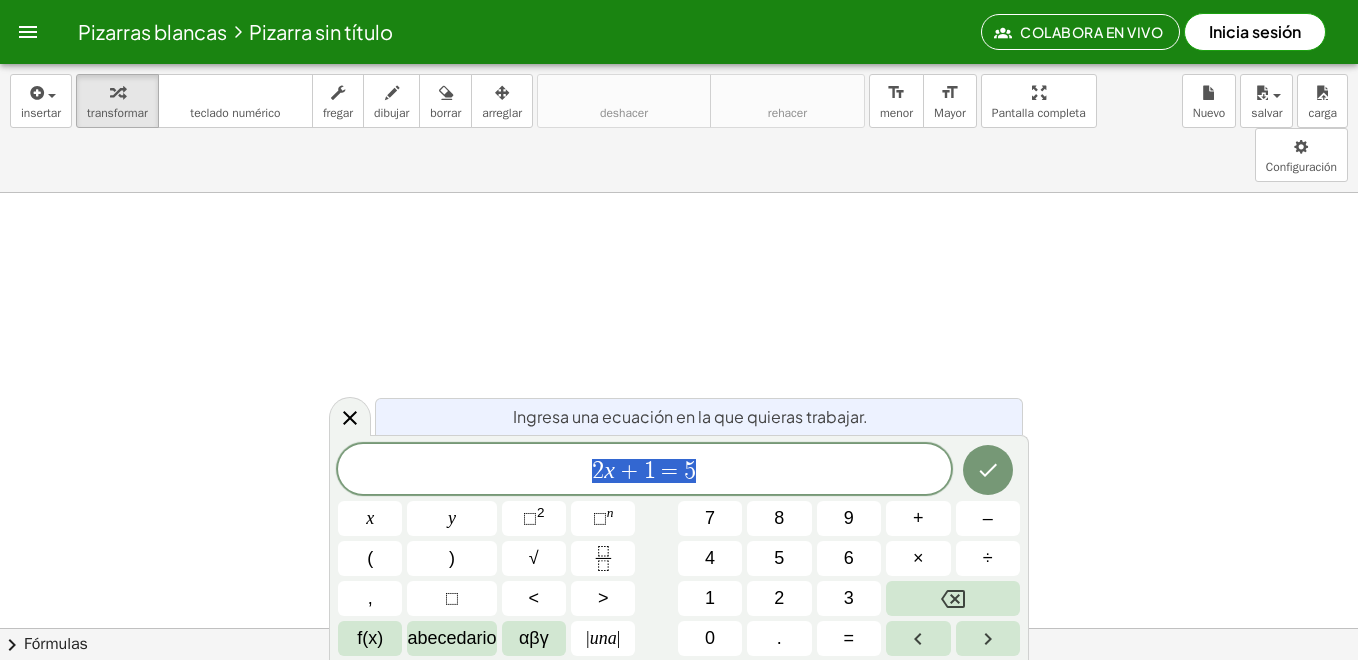scroll, scrollTop: 0, scrollLeft: 0, axis: both 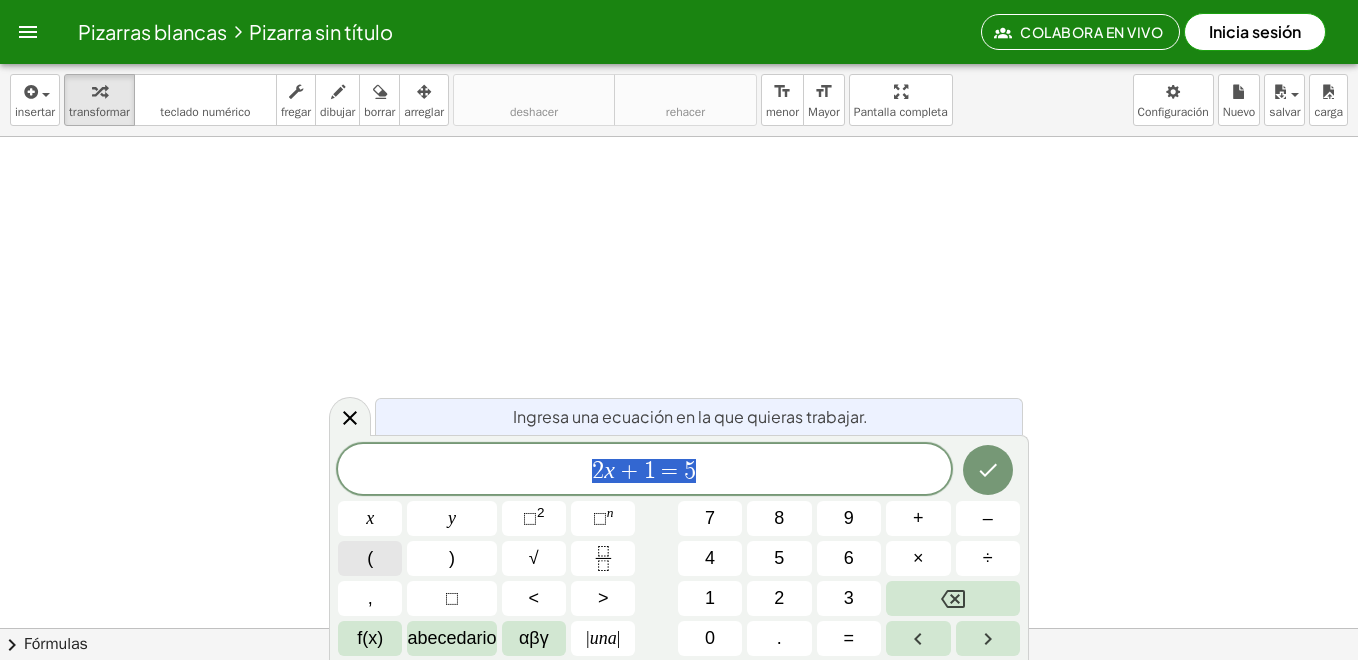 click on "(" at bounding box center [370, 558] 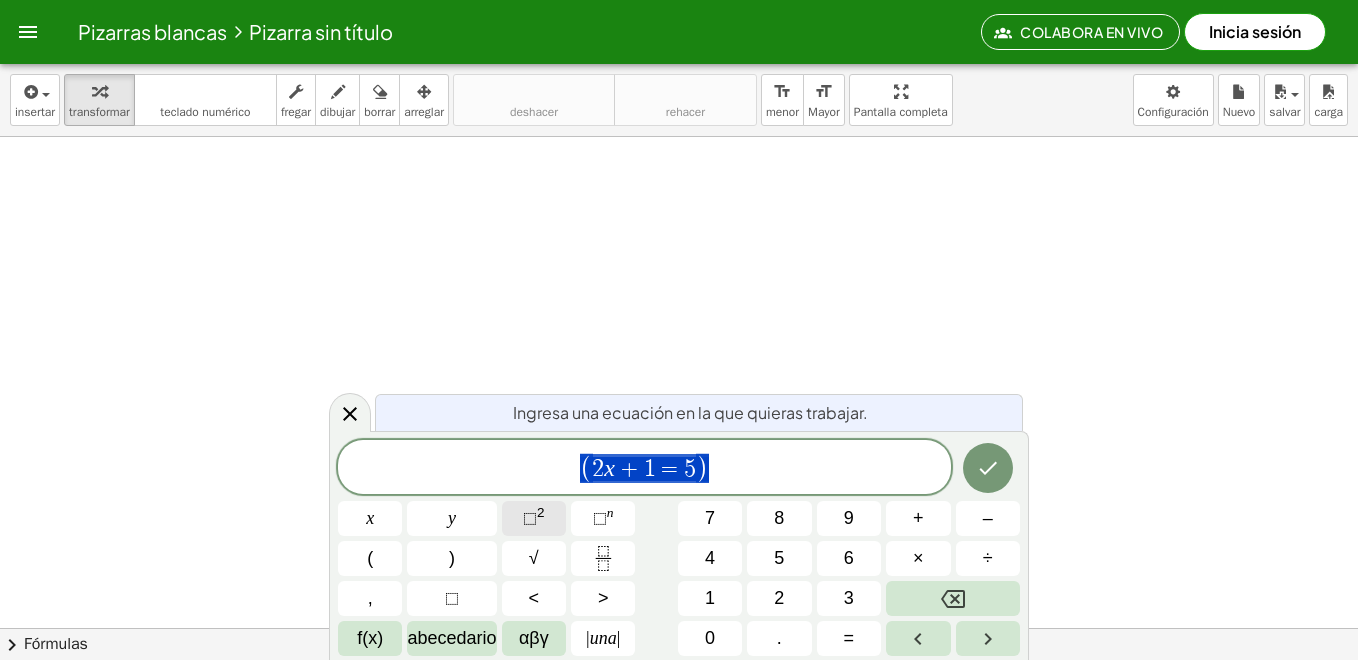 drag, startPoint x: 808, startPoint y: 482, endPoint x: 516, endPoint y: 508, distance: 293.15524 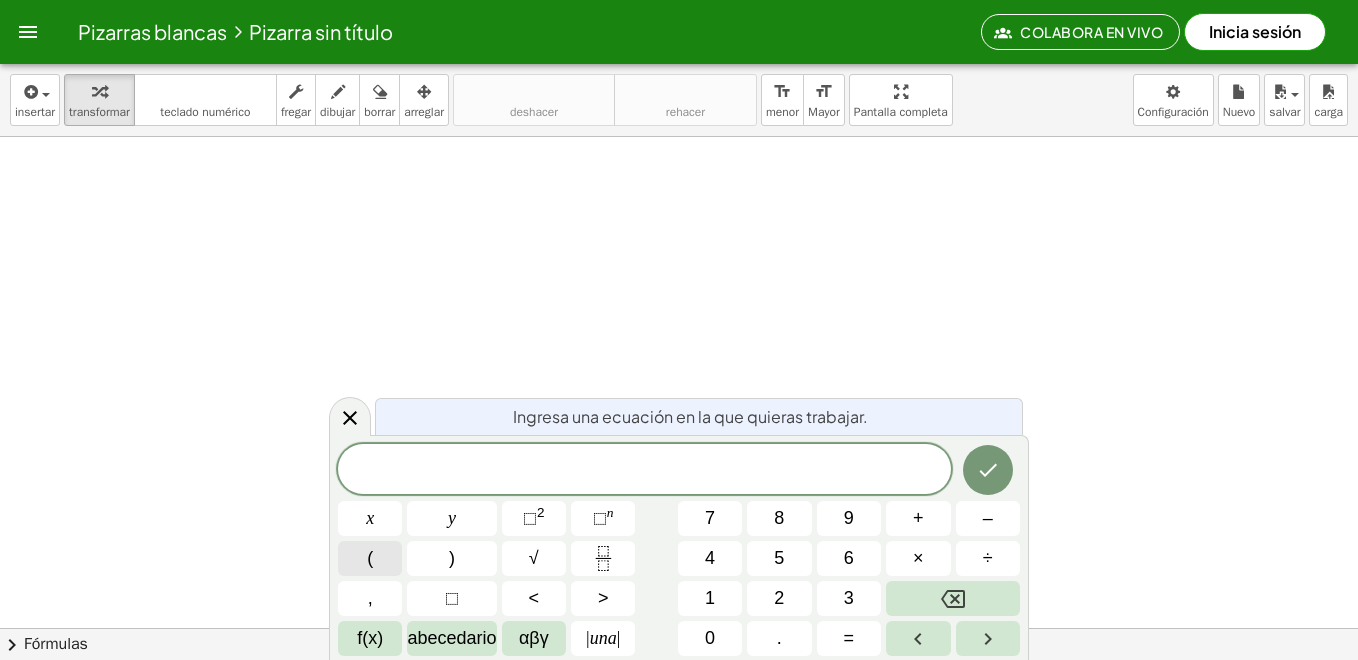 click on "(" at bounding box center [370, 558] 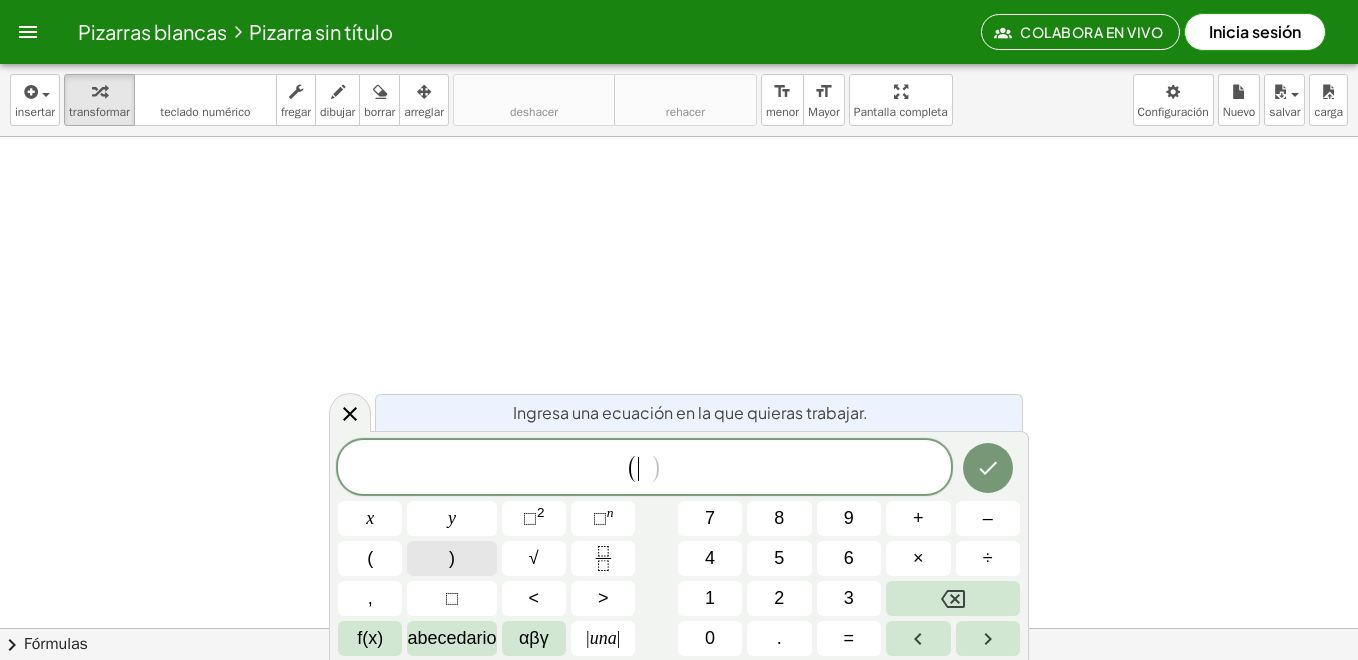 click on ")" at bounding box center [451, 558] 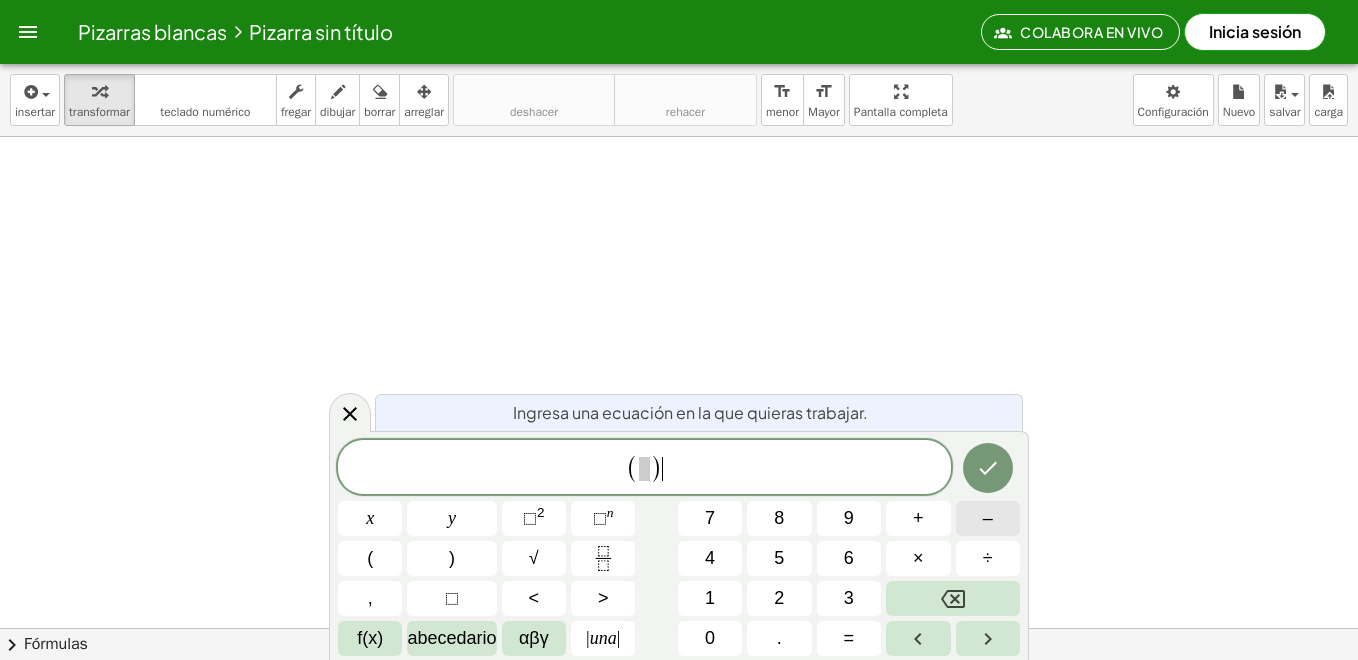 click on "–" at bounding box center (988, 518) 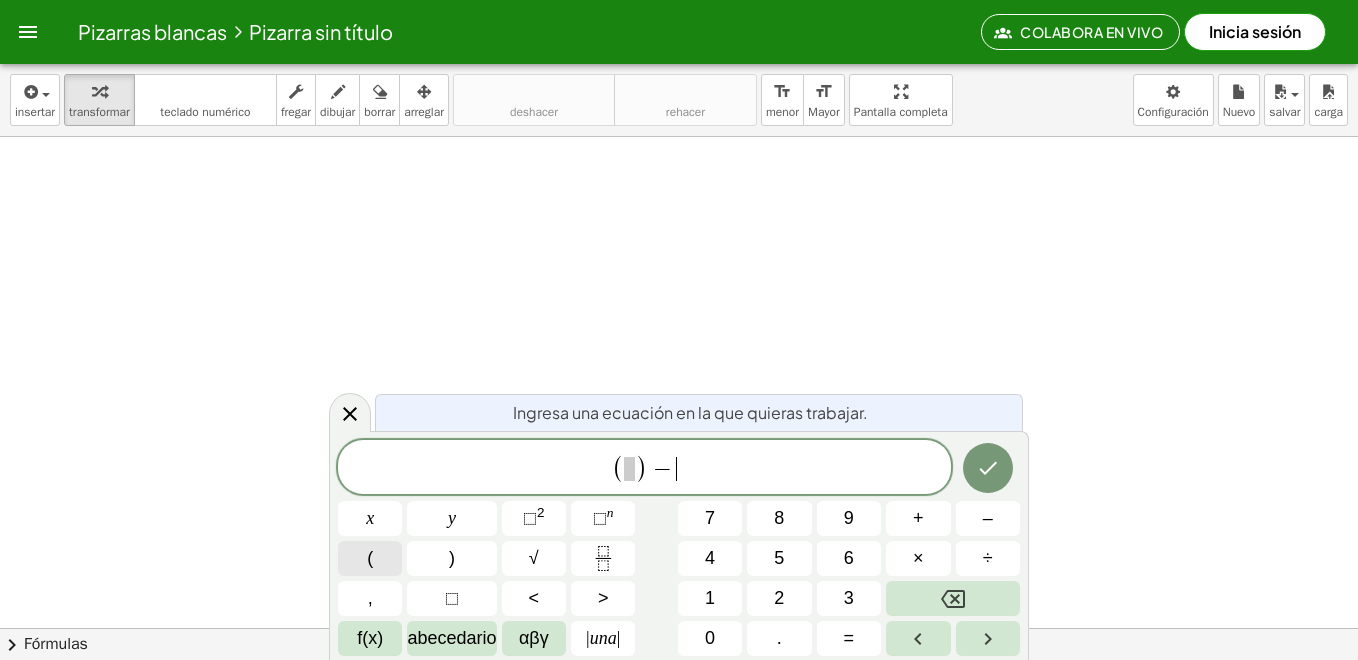 click on "(" at bounding box center (370, 558) 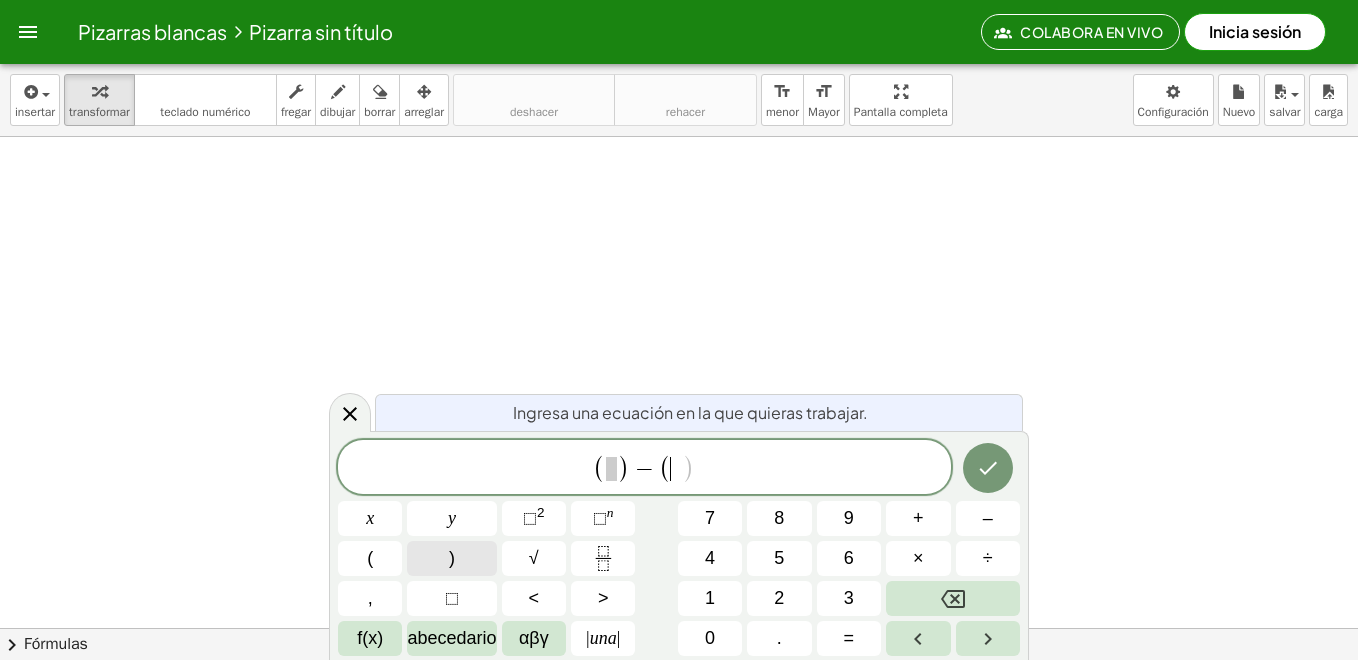 click on ")" at bounding box center (452, 558) 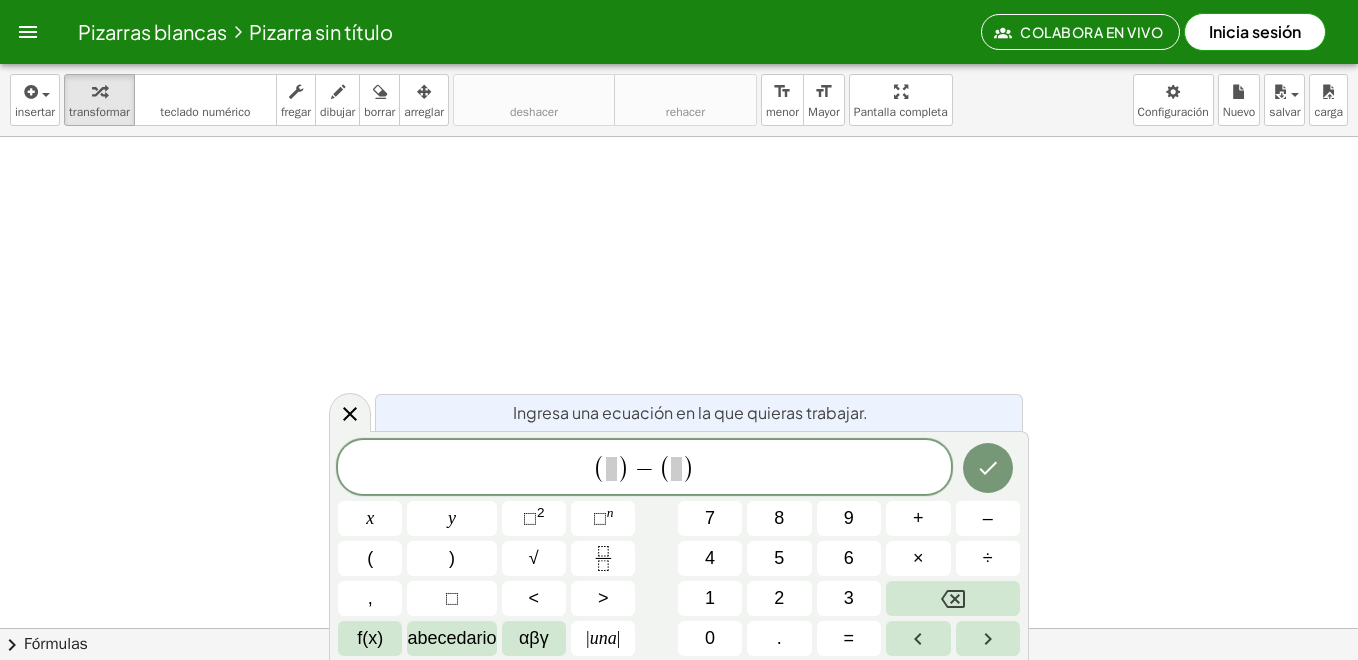 click at bounding box center [611, 469] 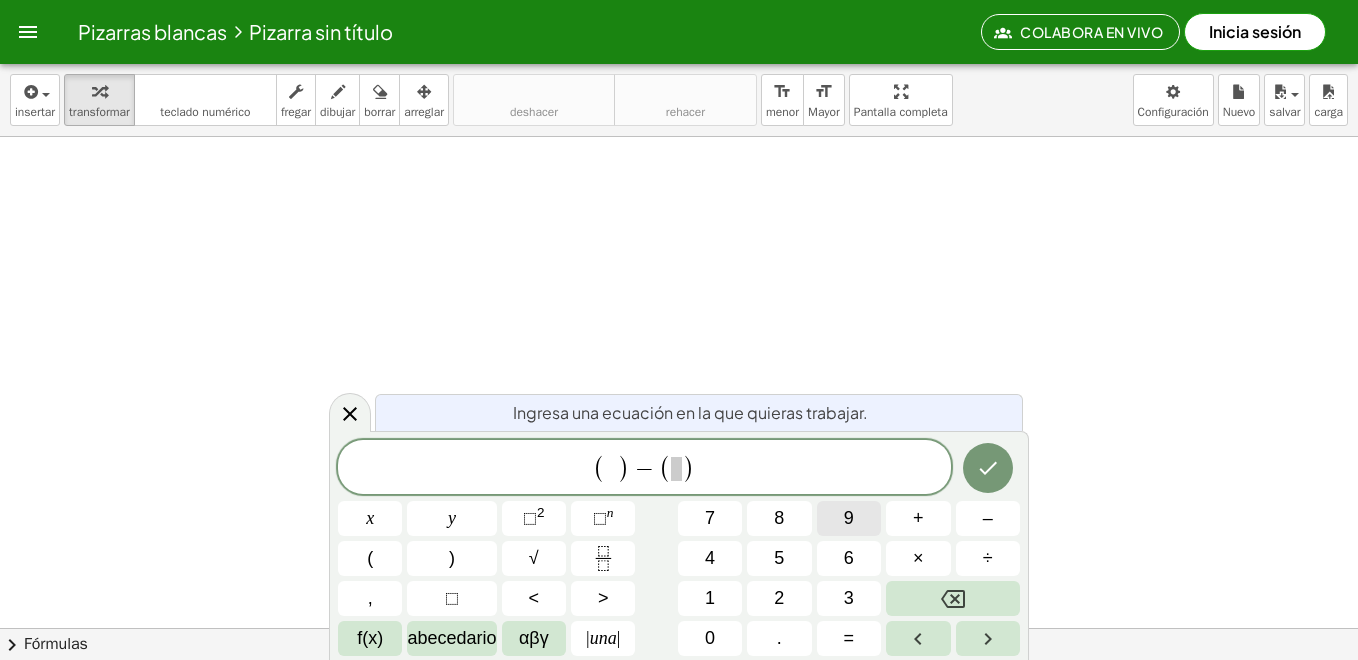 click on "9" at bounding box center (849, 518) 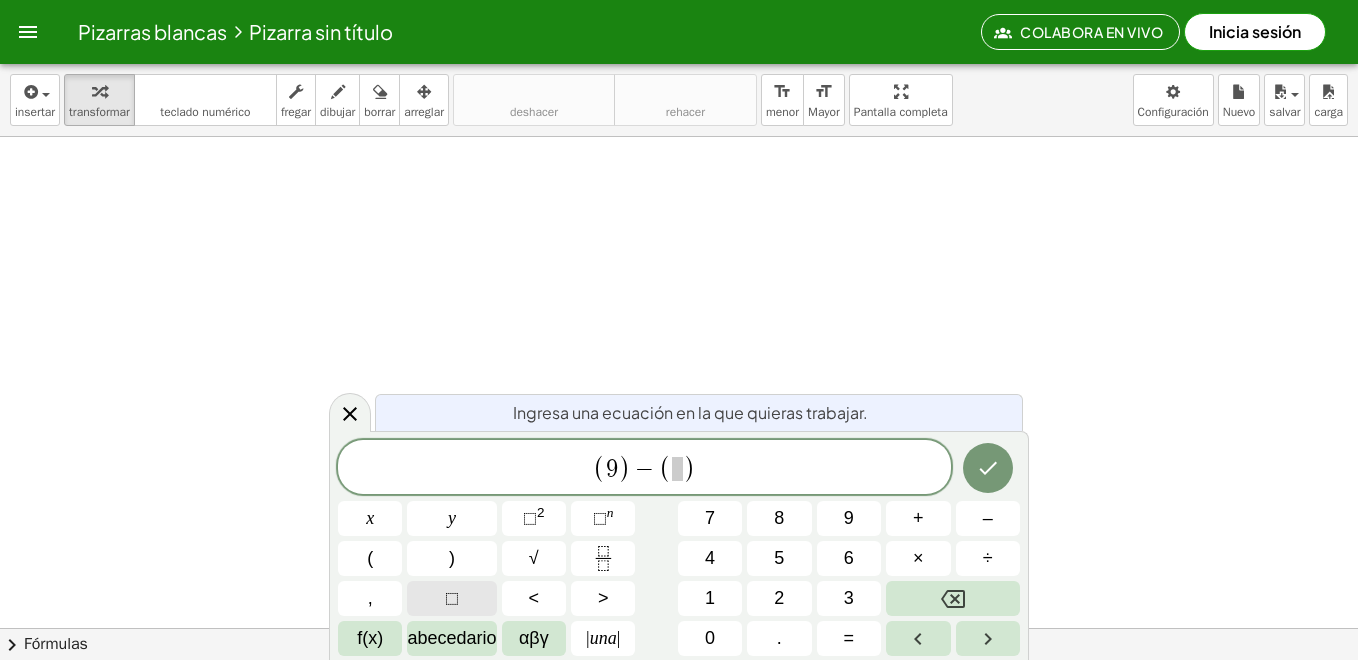 click on "⬚" at bounding box center (452, 598) 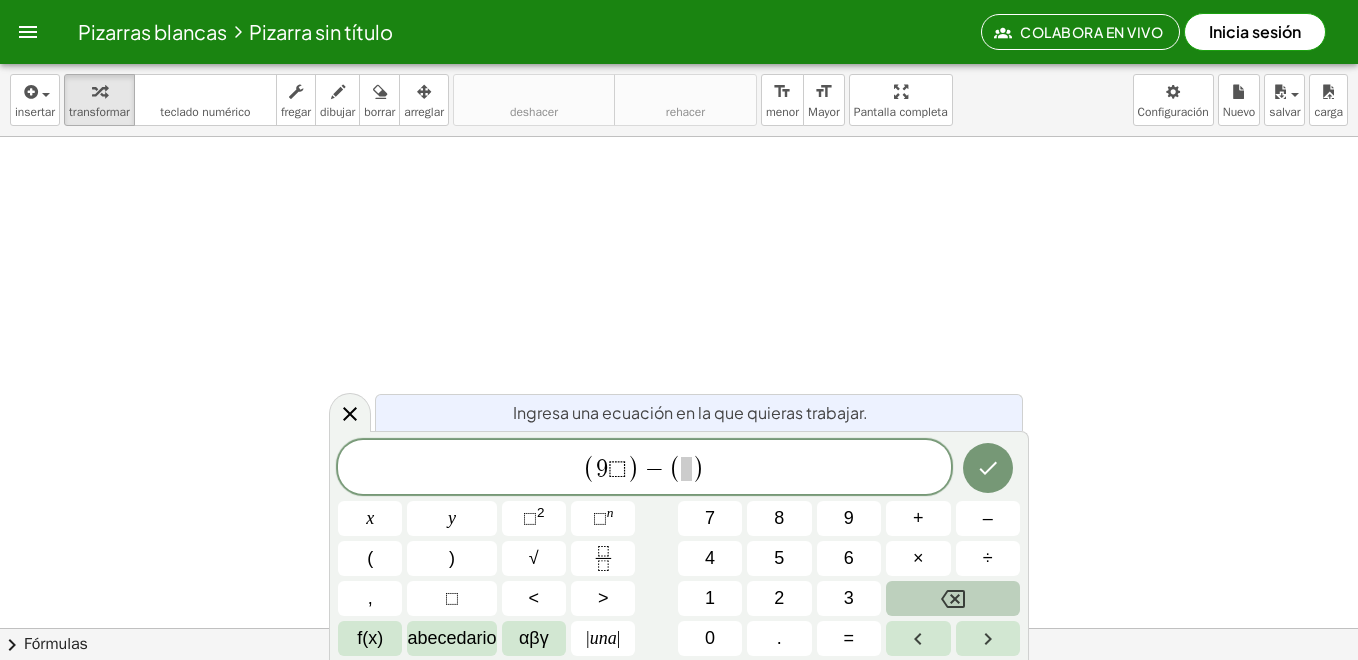 click 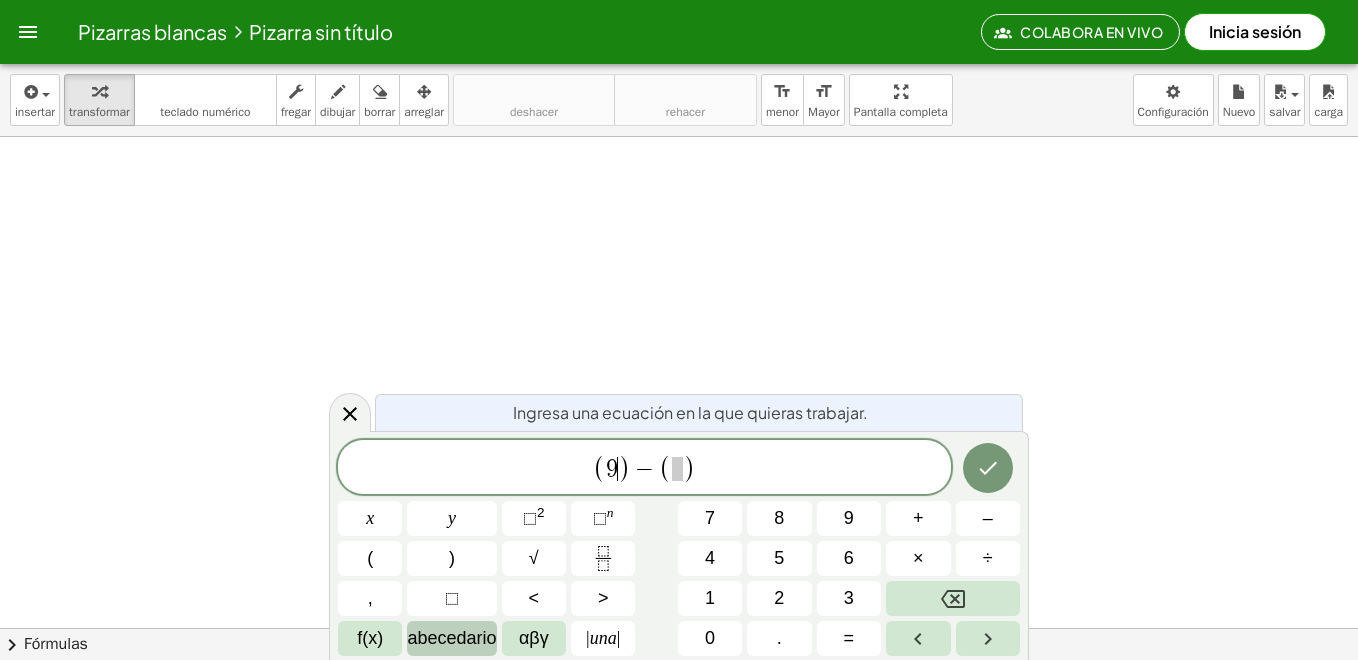 click on "abecedario" at bounding box center (451, 638) 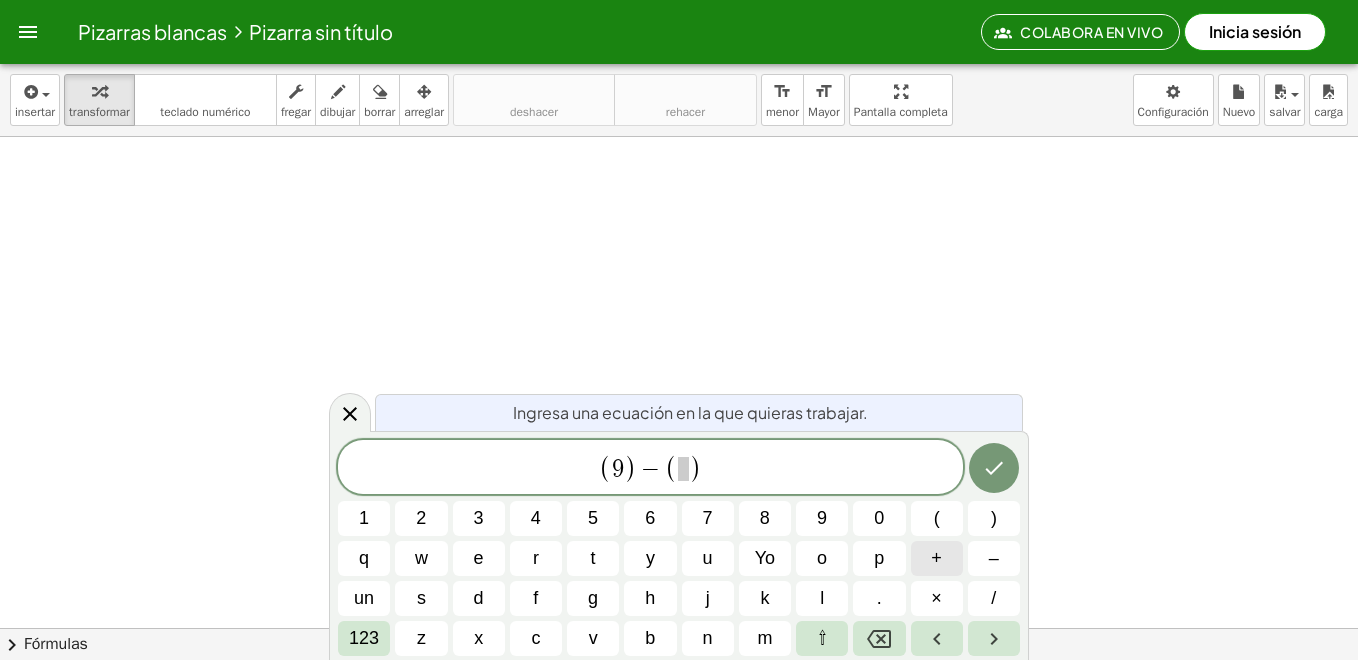 click on "+" at bounding box center [936, 558] 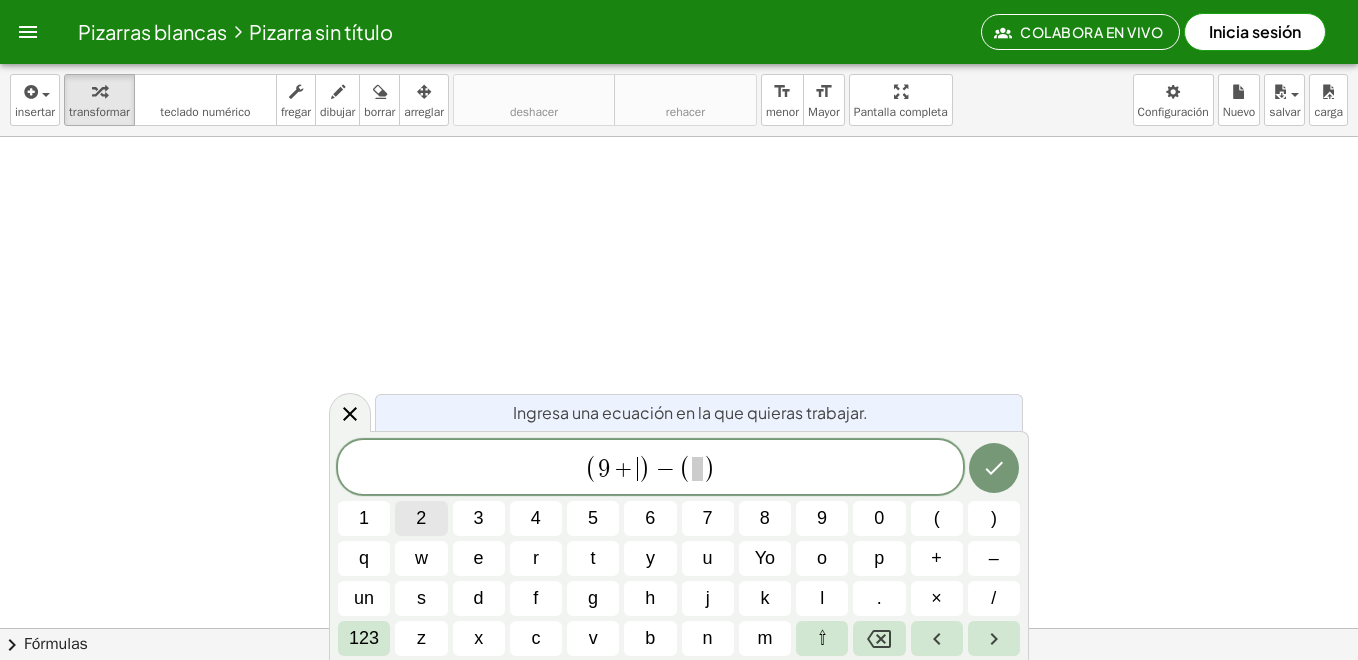 click on "2" at bounding box center (421, 518) 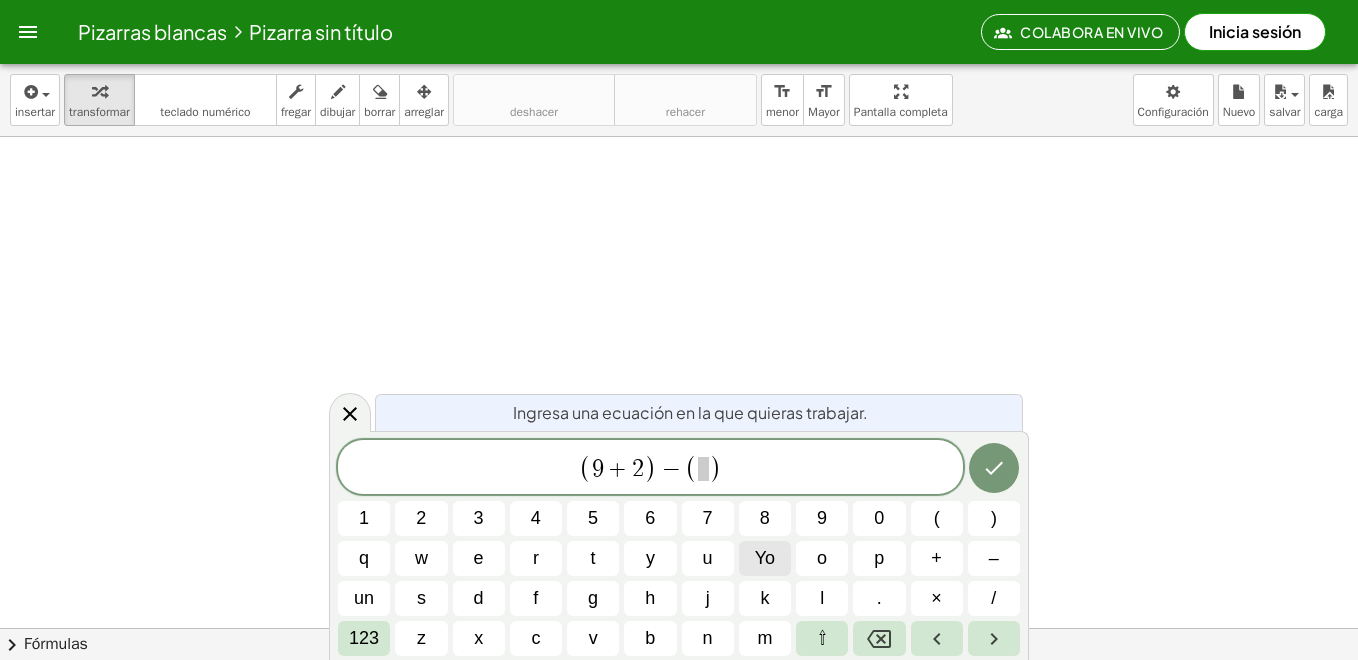 click on "Yo" at bounding box center [765, 558] 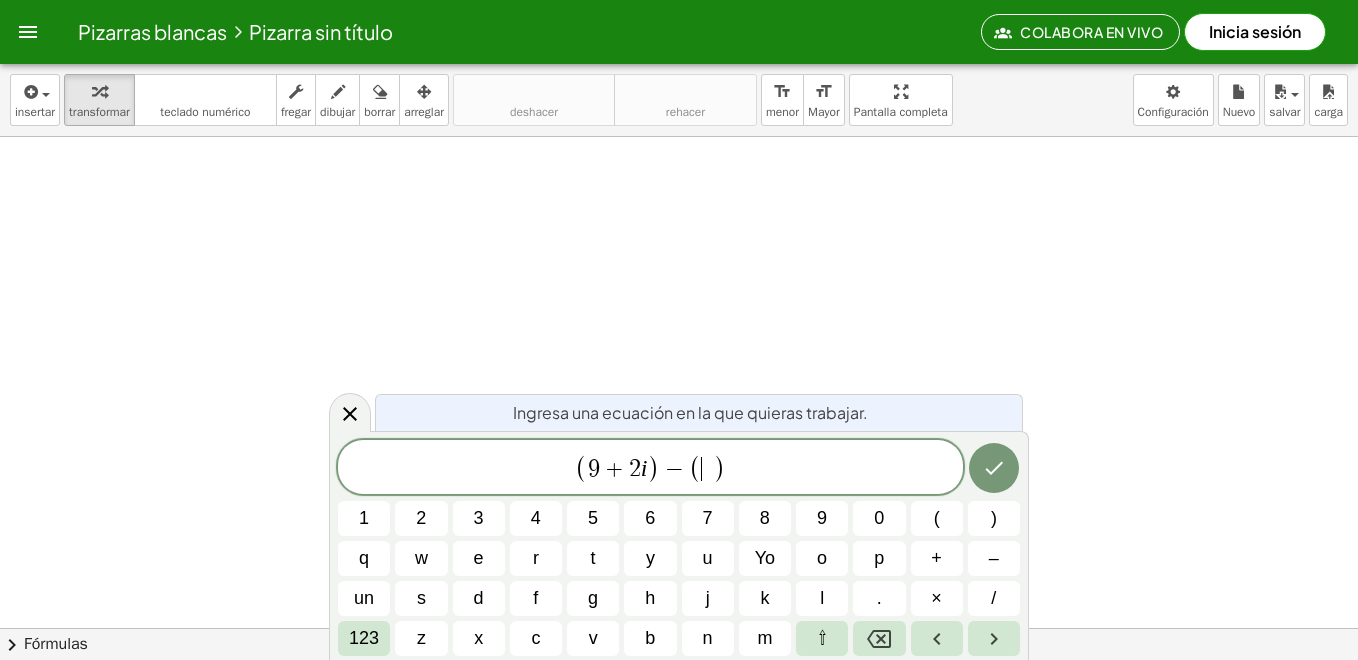 click on "( ​ )" at bounding box center [707, 468] 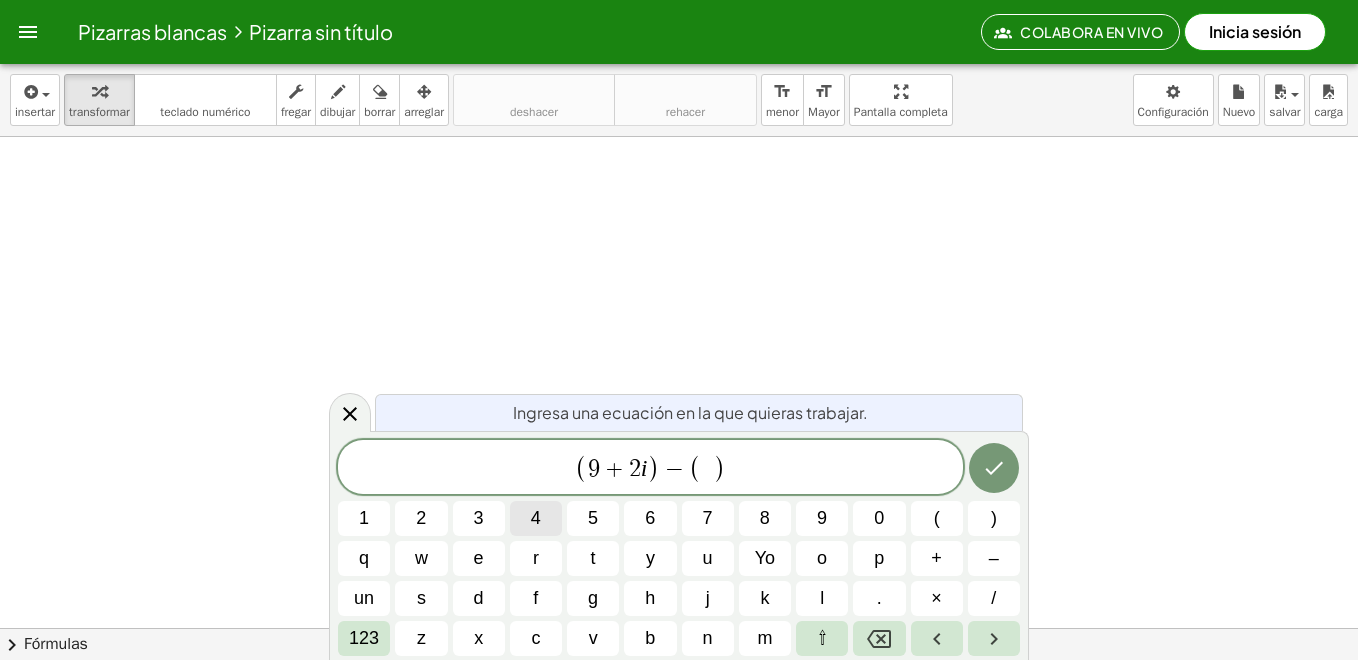 click on "4" at bounding box center [536, 518] 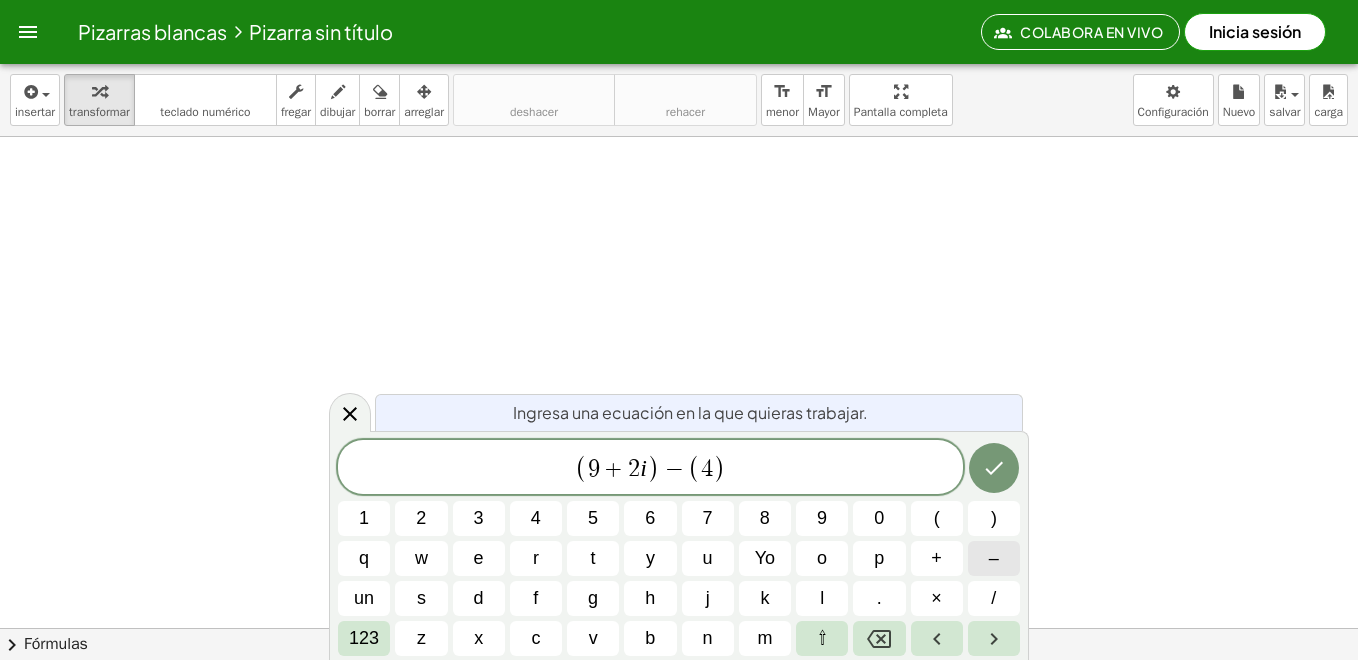 click on "–" at bounding box center (994, 558) 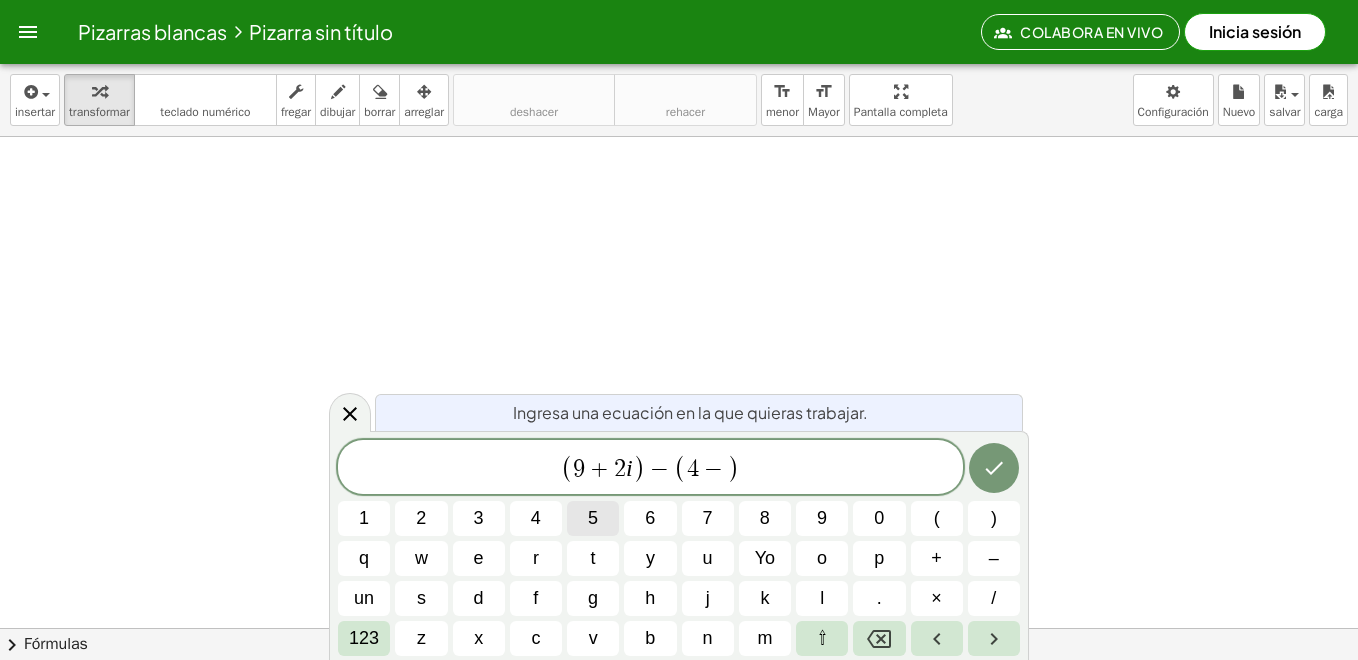click on "5" at bounding box center (593, 518) 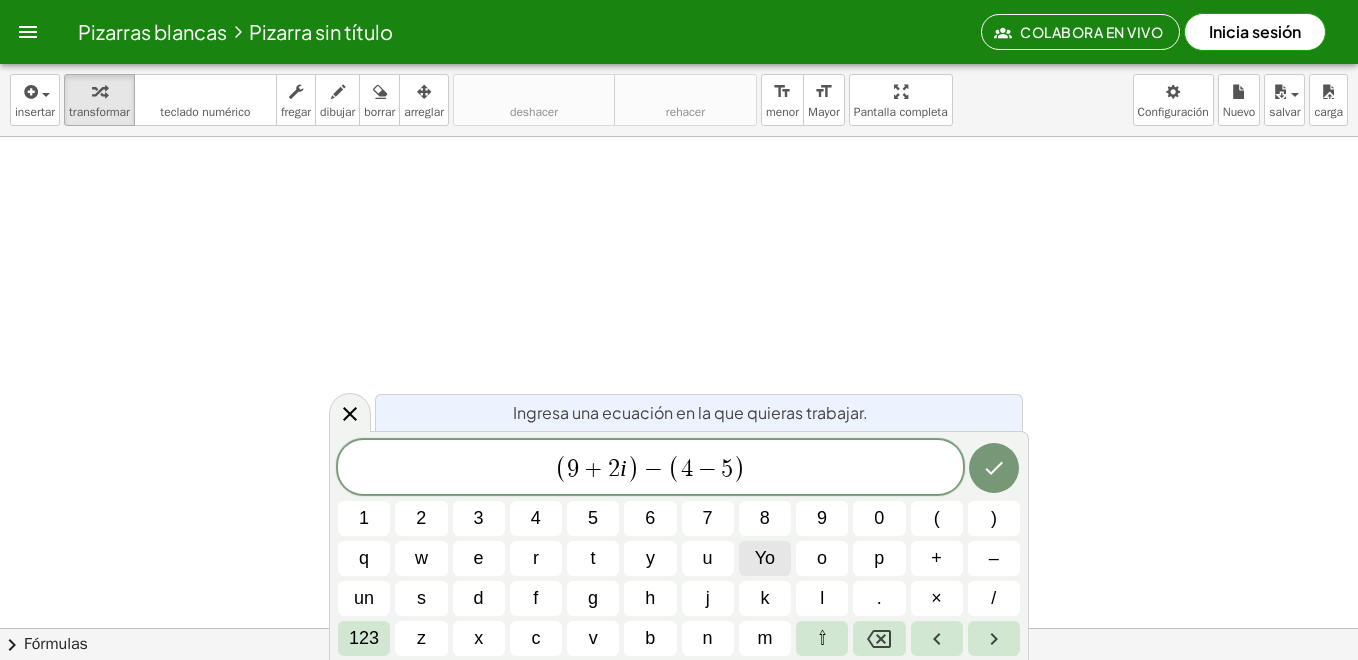 drag, startPoint x: 767, startPoint y: 539, endPoint x: 769, endPoint y: 554, distance: 15.132746 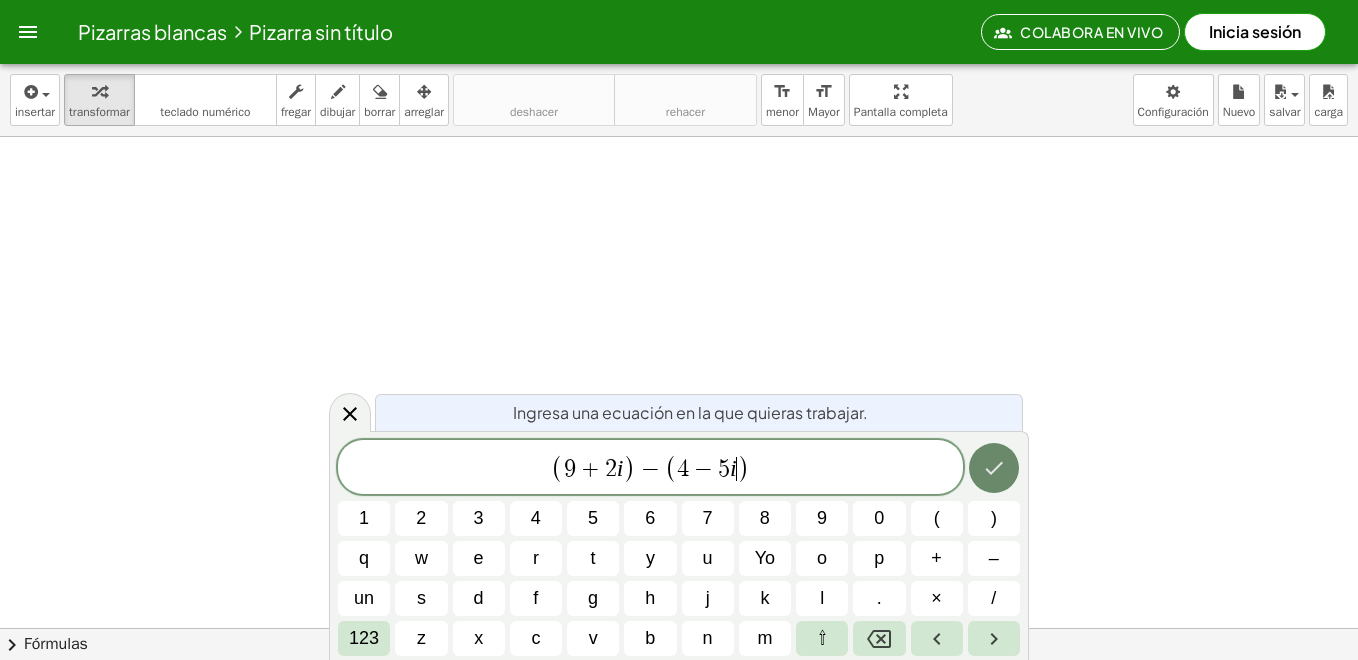 click 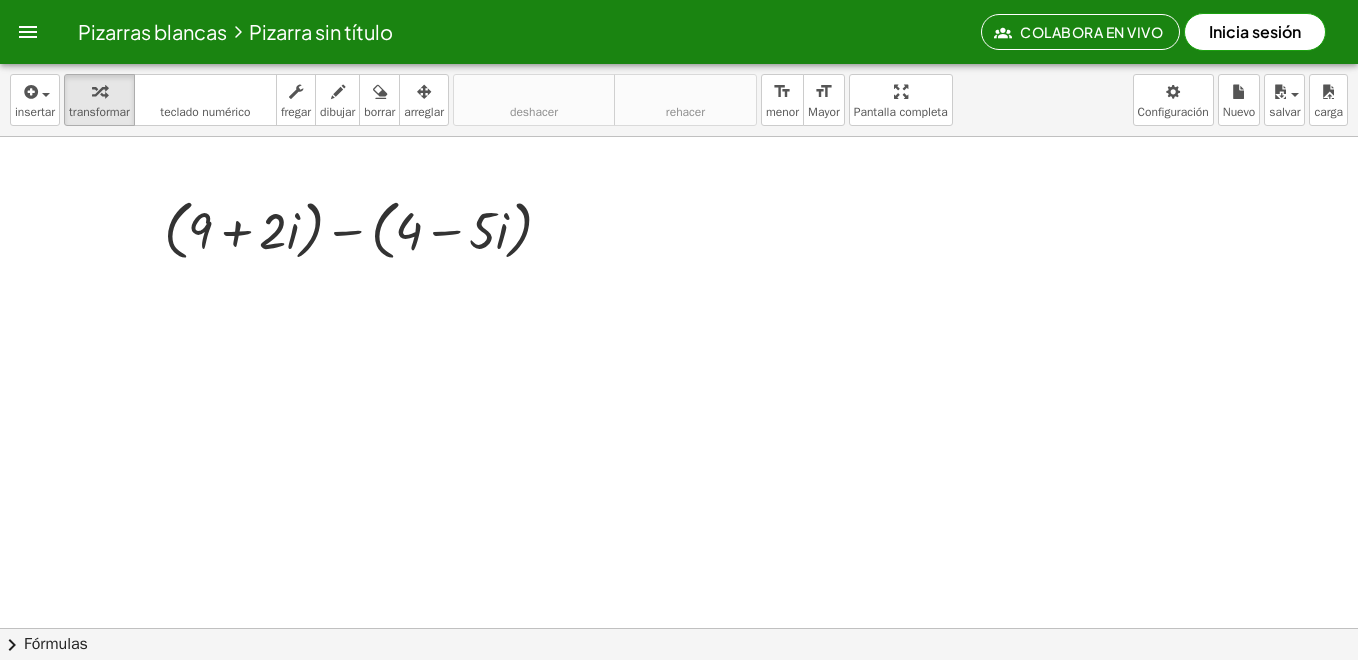 click at bounding box center [679, 690] 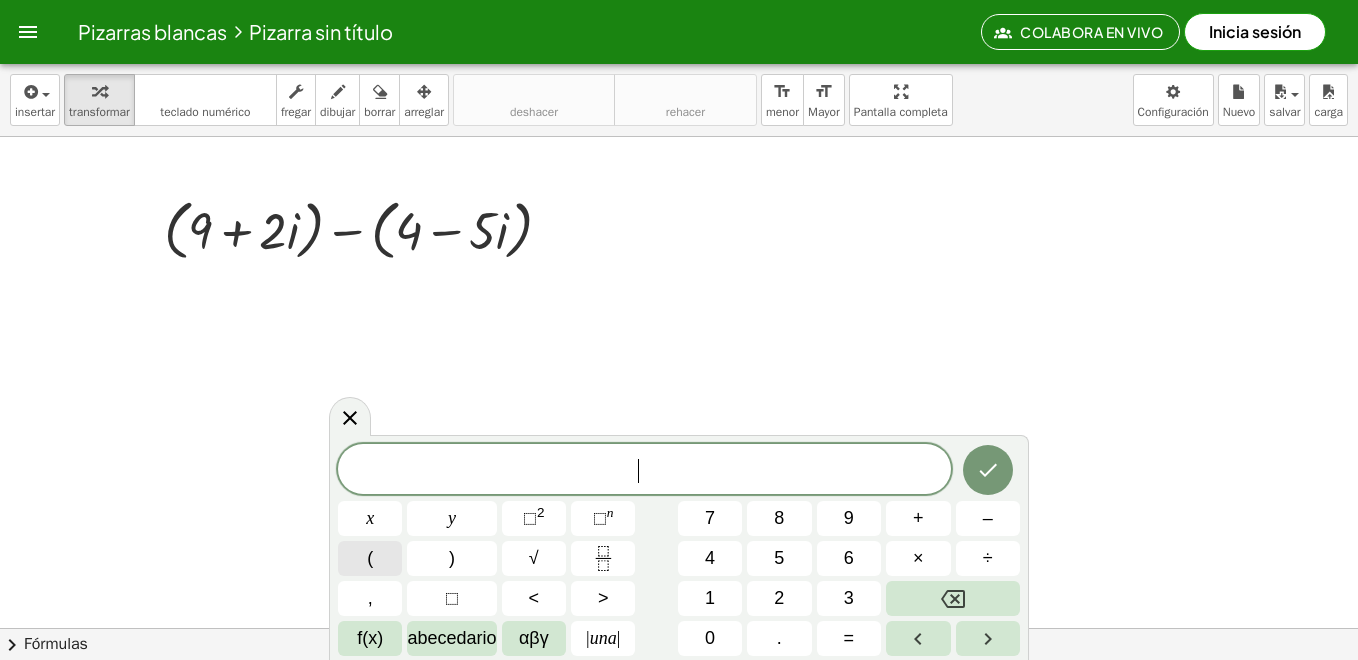 click on "(" at bounding box center (370, 558) 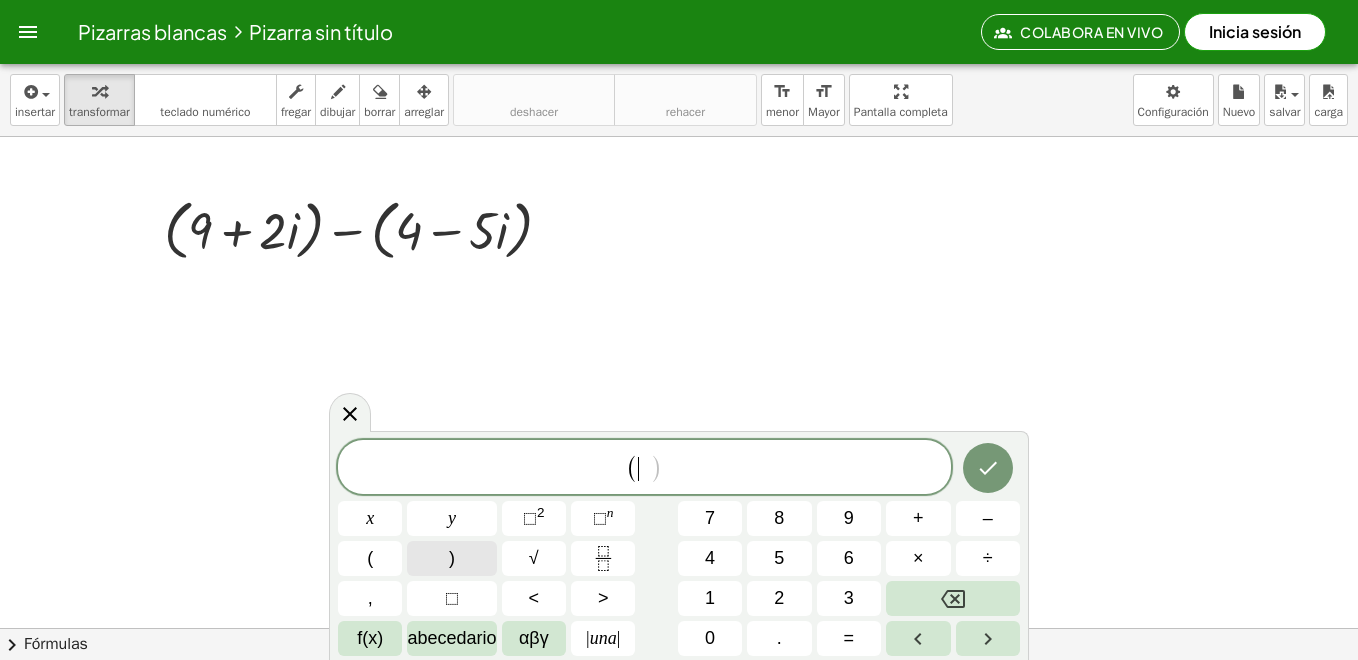 click on ")" at bounding box center [451, 558] 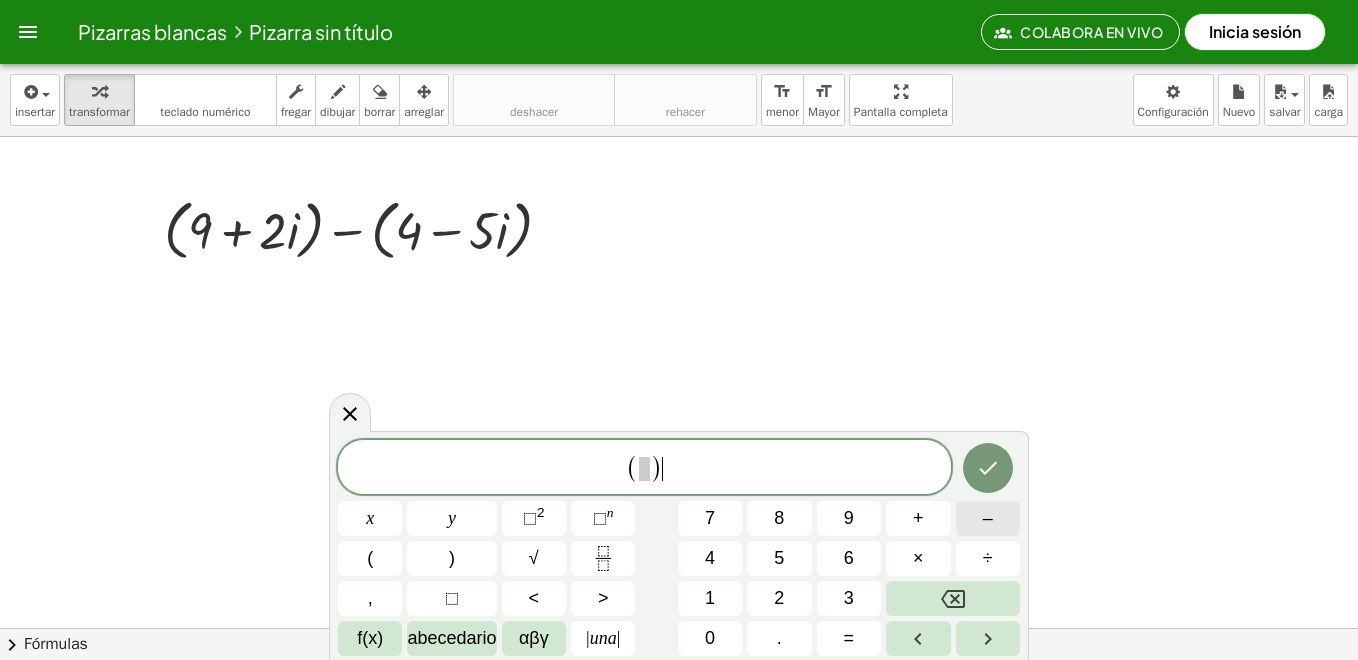 click on "–" at bounding box center (988, 518) 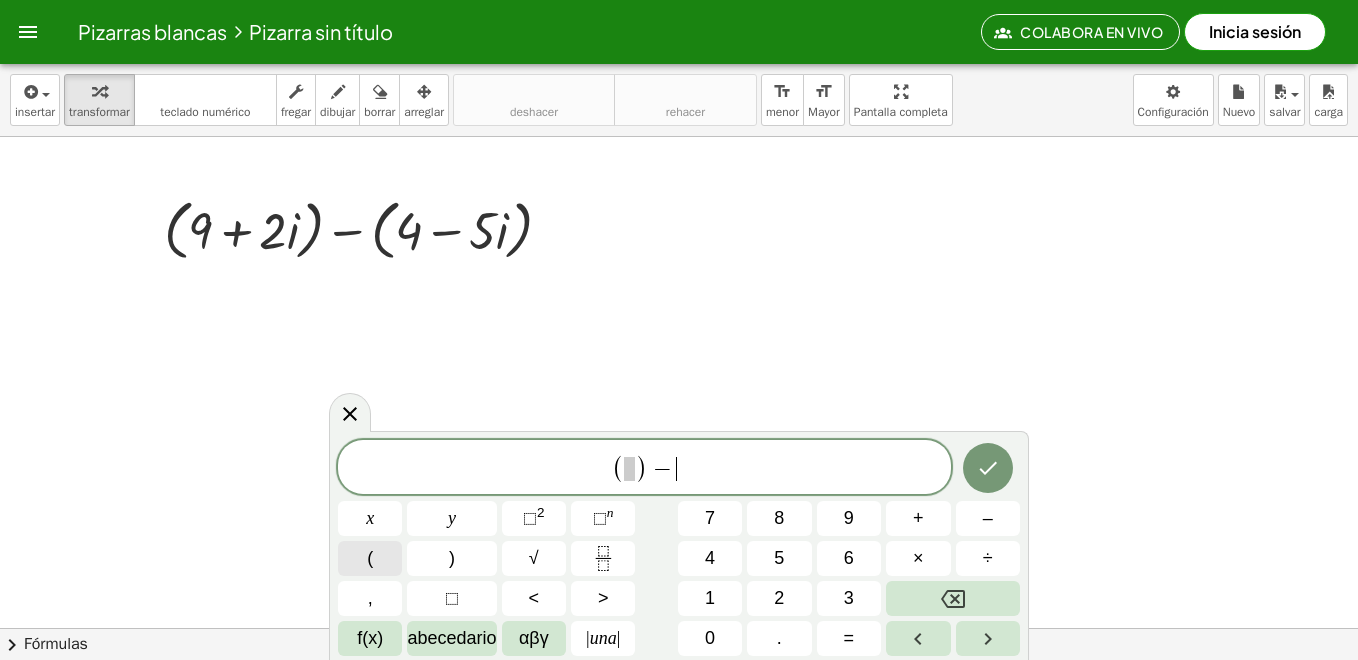 click on "(" at bounding box center [370, 558] 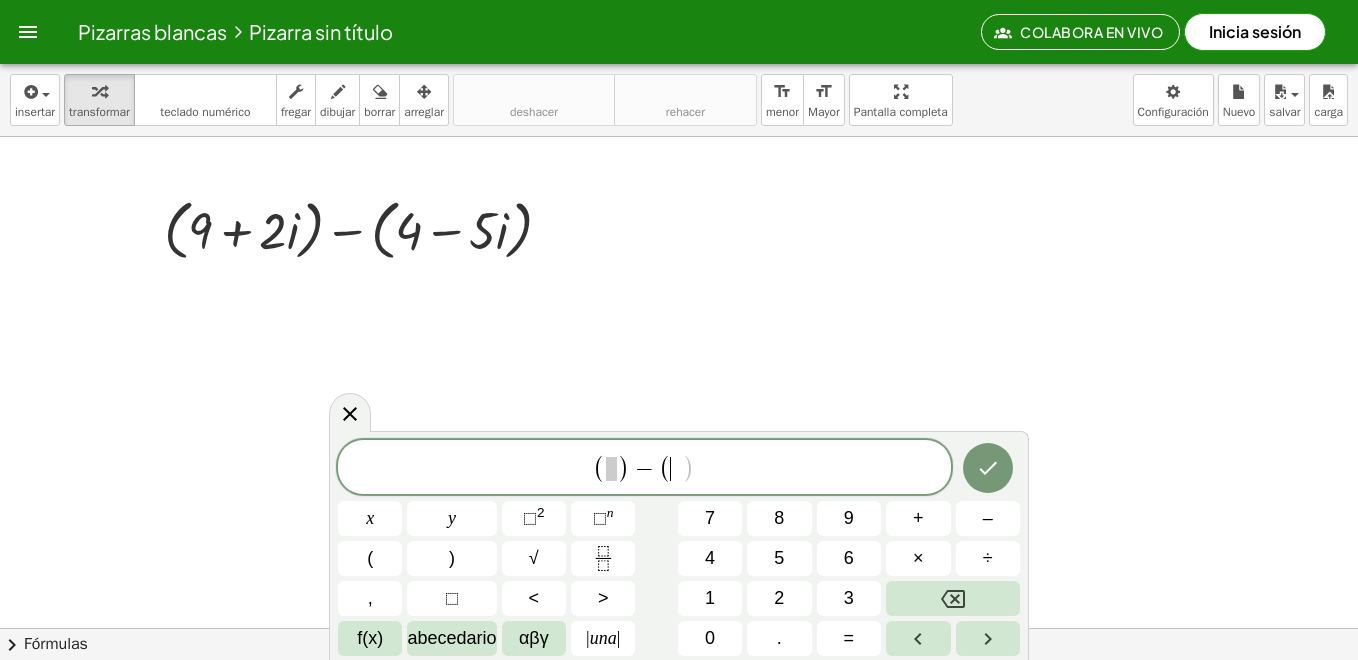 click on "( ) − ( ​ ) x y ⬚ 2 ⬚ n 7 8 9 + – ( ) √ 4 5 6 × ÷ , ⬚ < > 1 2 3 f(x) abecedario αβγ | una | 0 . =" at bounding box center (679, 548) 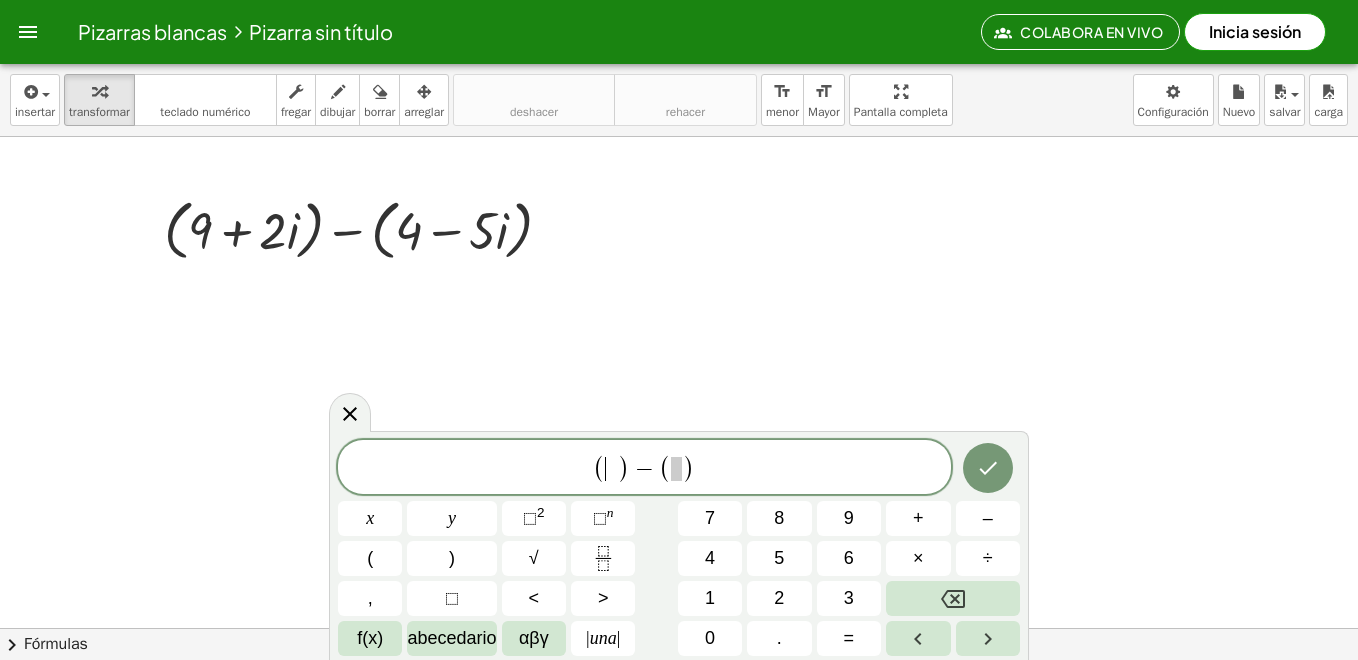 click on "​" at bounding box center (611, 469) 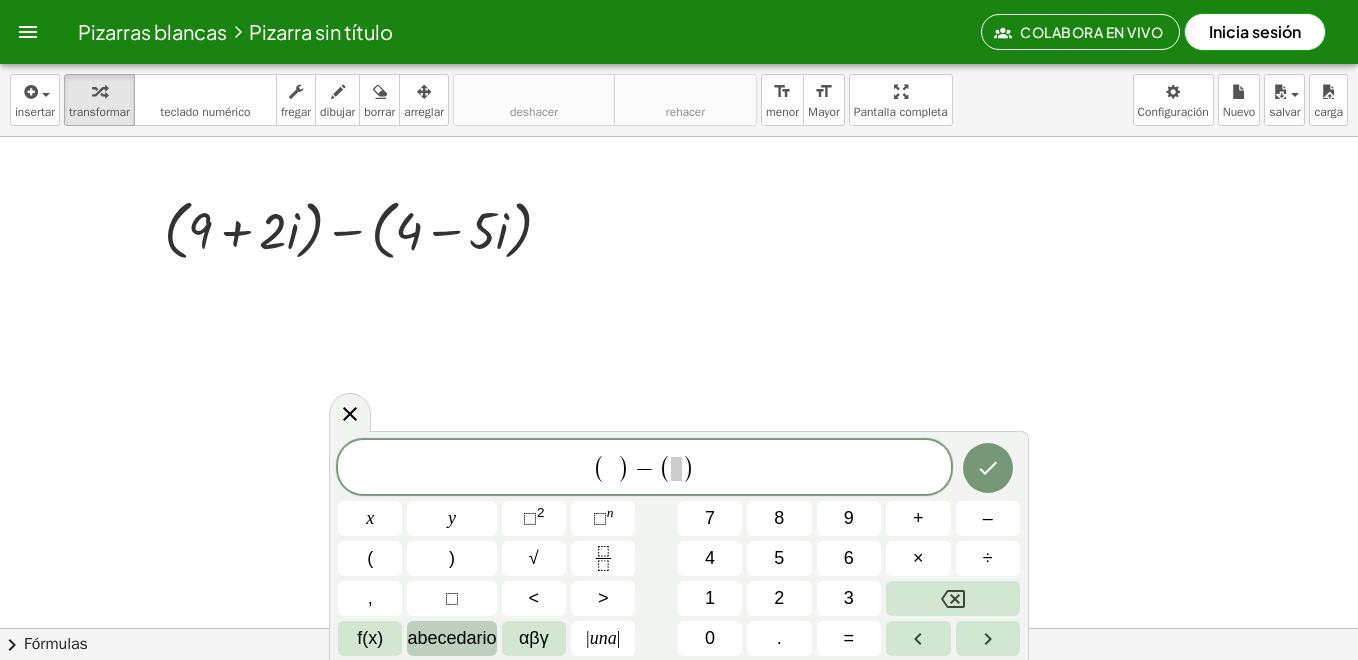 click on "abecedario" at bounding box center (451, 638) 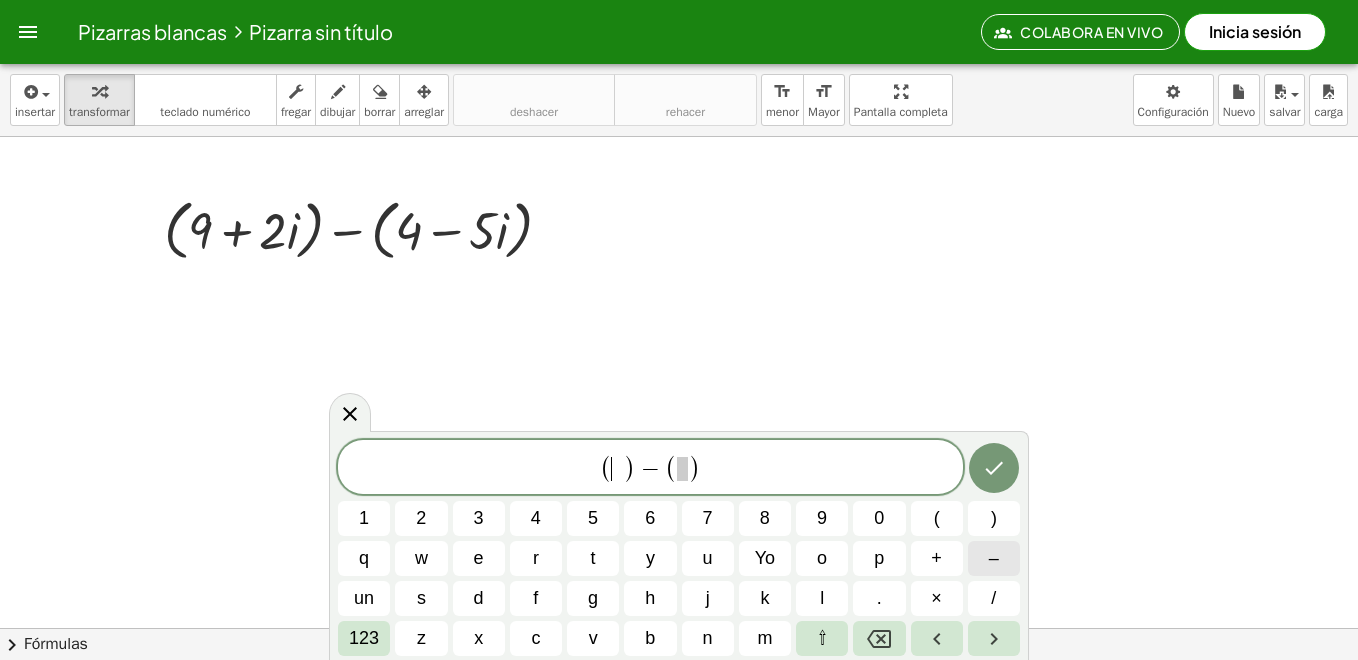 click on "–" at bounding box center (994, 558) 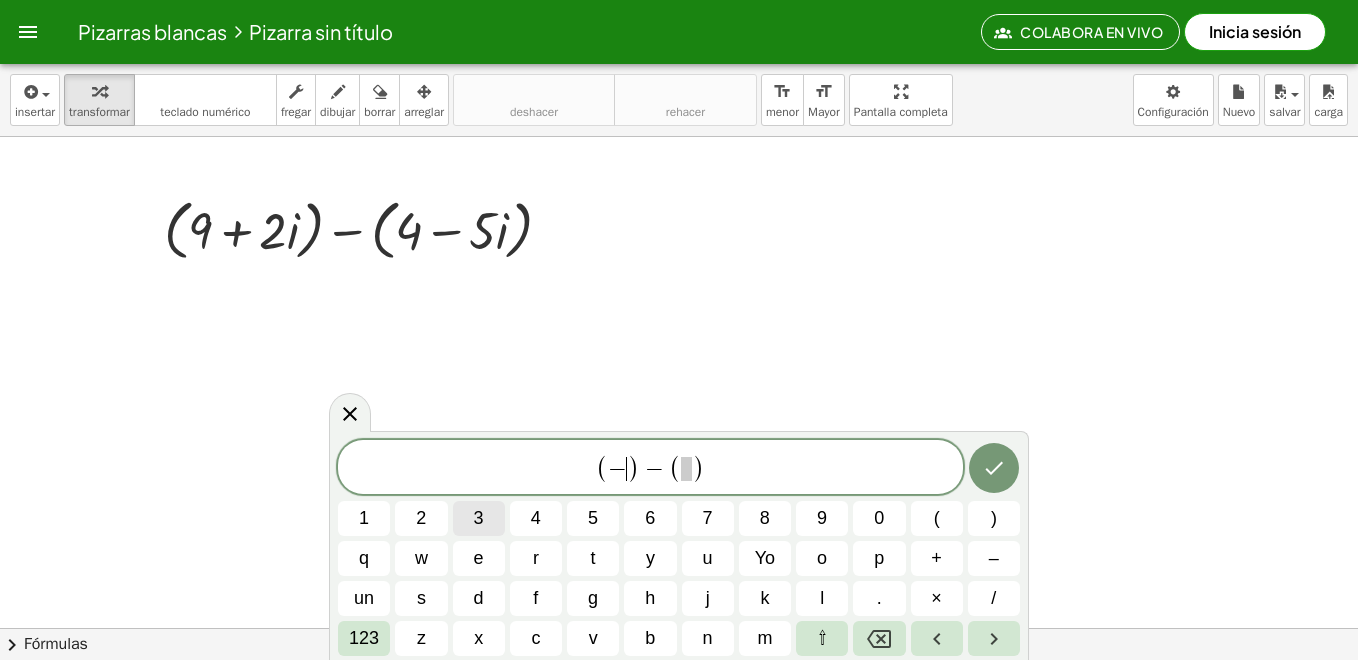 click on "3" at bounding box center [479, 518] 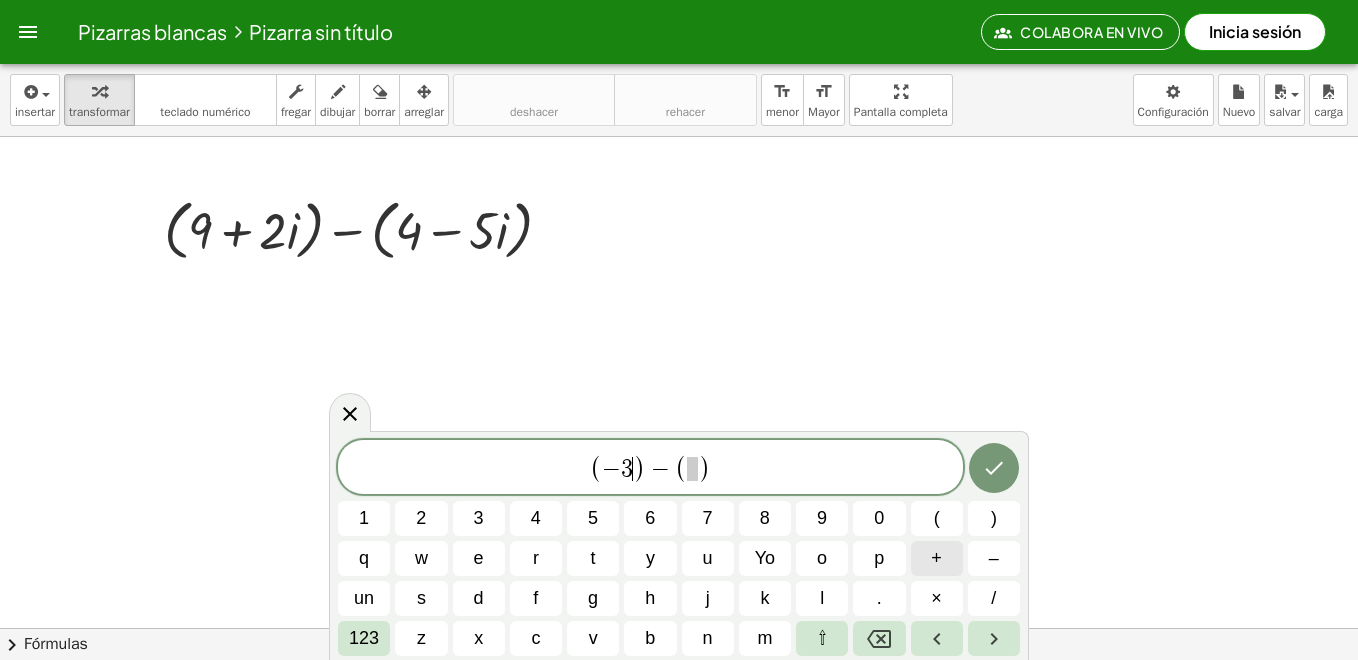 click on "+" at bounding box center [937, 558] 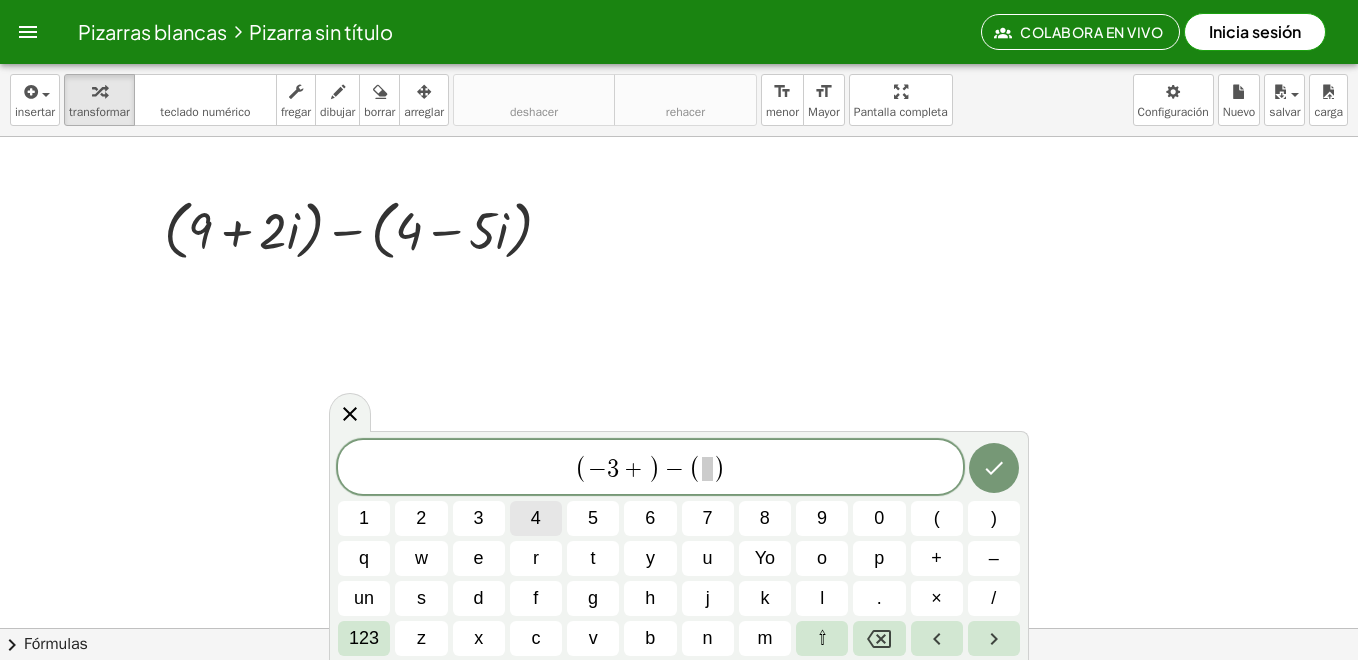 click on "4" at bounding box center (536, 518) 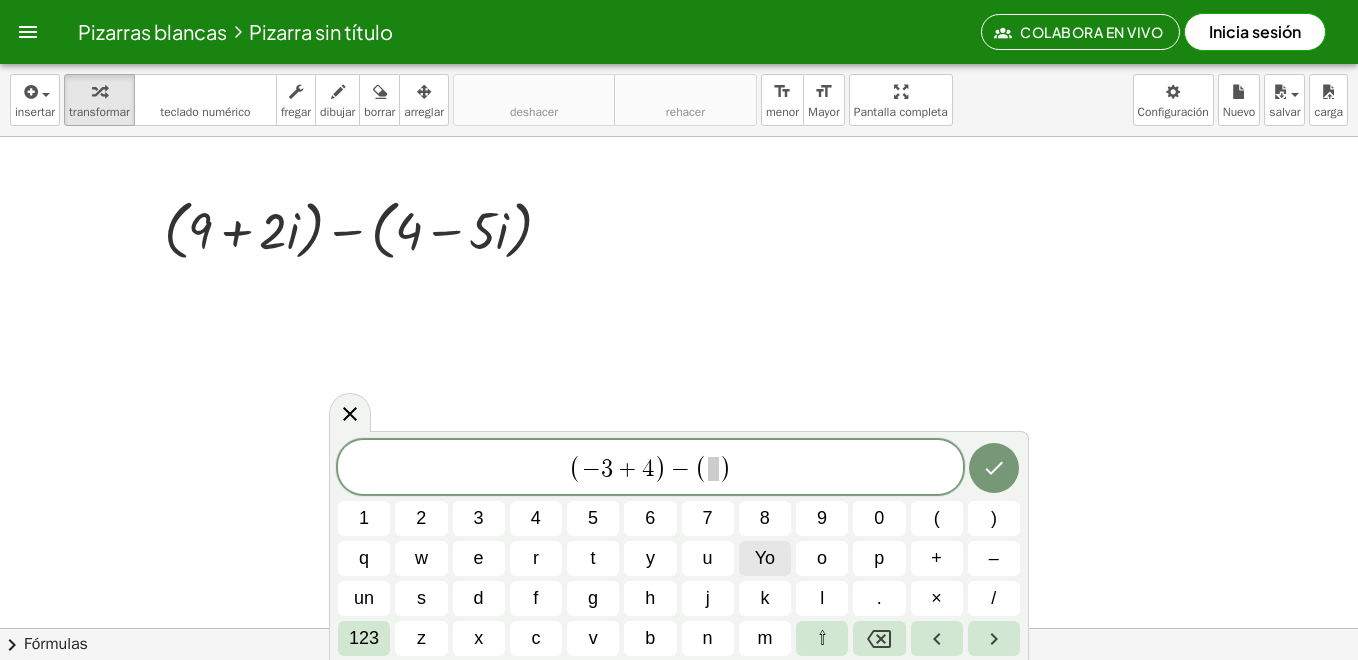 click on "Yo" at bounding box center (765, 558) 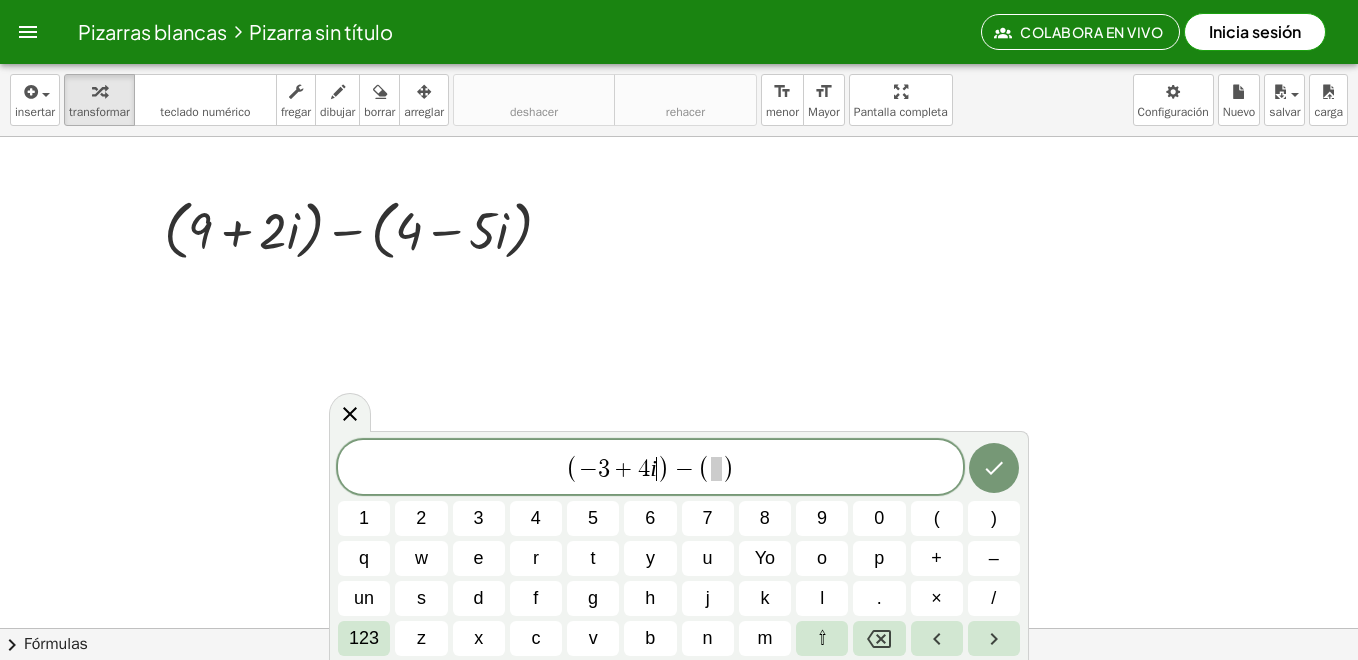 click on "( )" at bounding box center [716, 468] 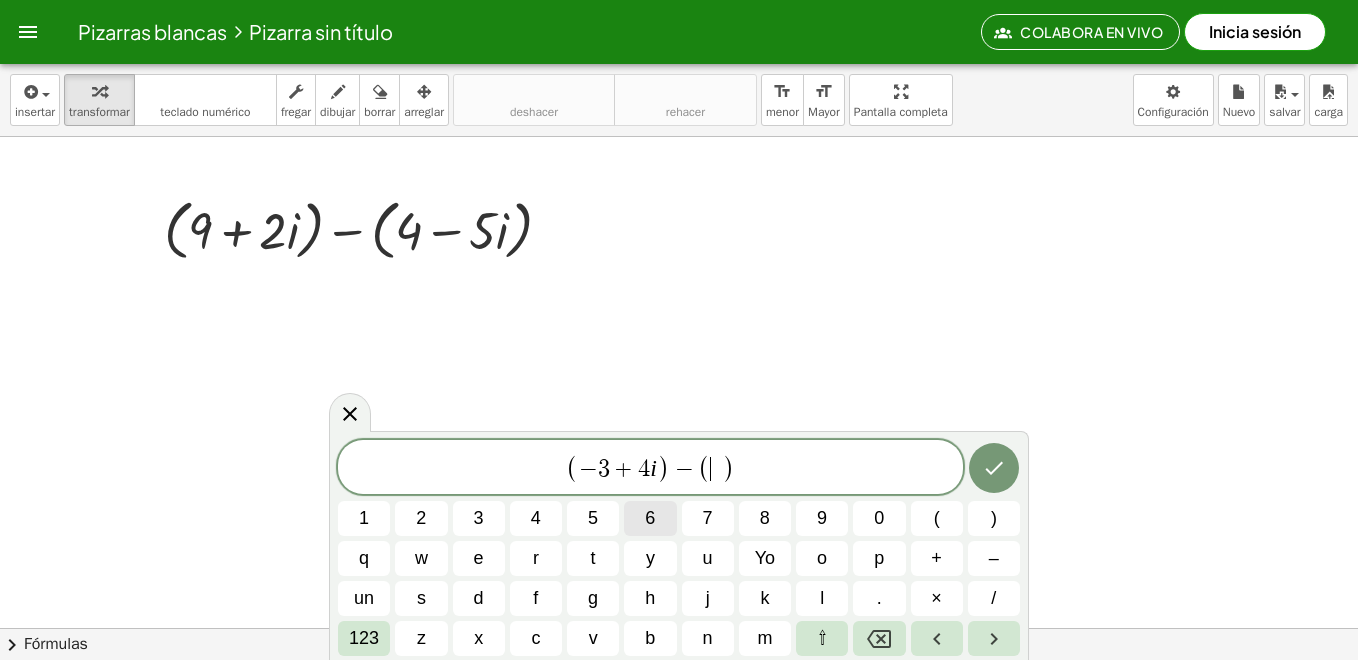 click on "5" at bounding box center [593, 518] 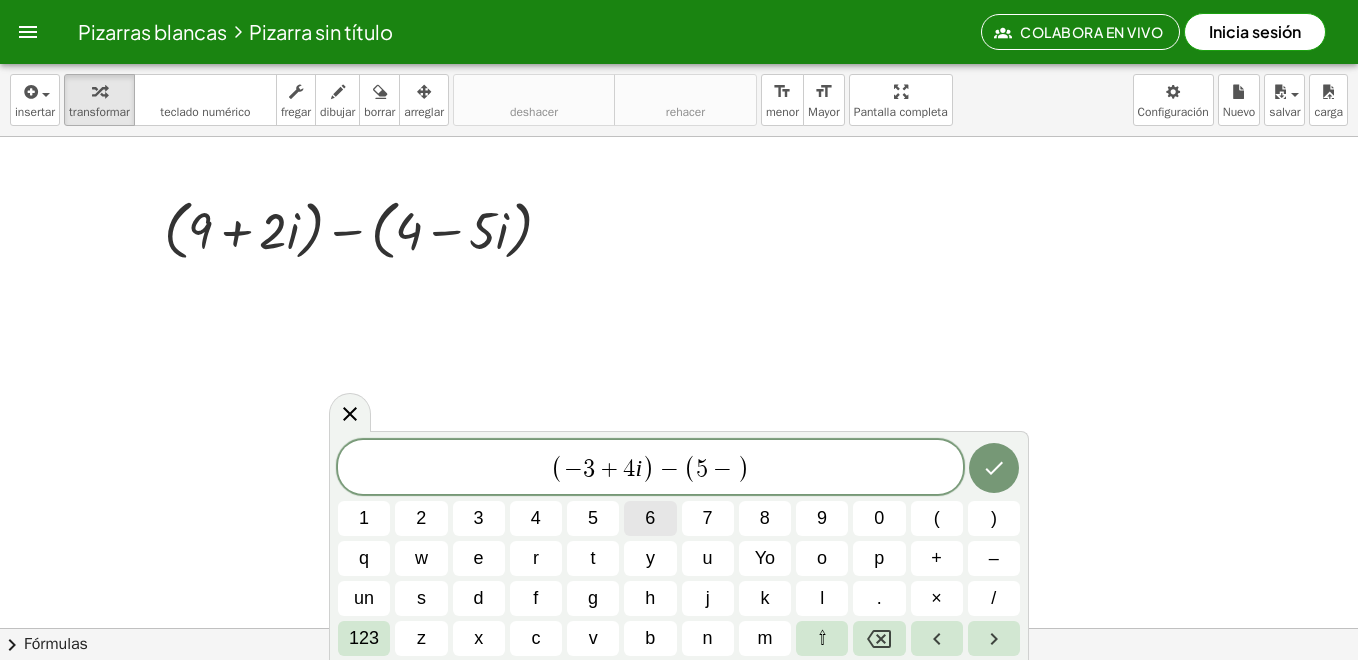 click on "6" at bounding box center (650, 518) 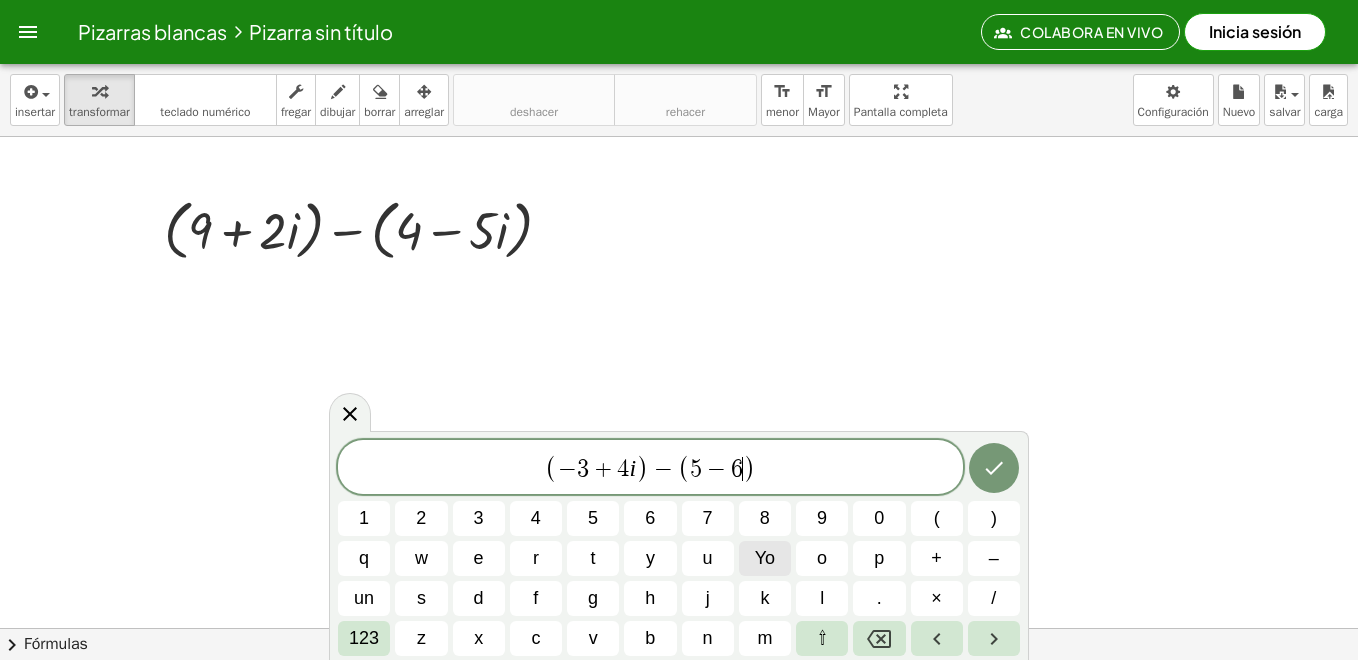click on "Yo" at bounding box center [765, 558] 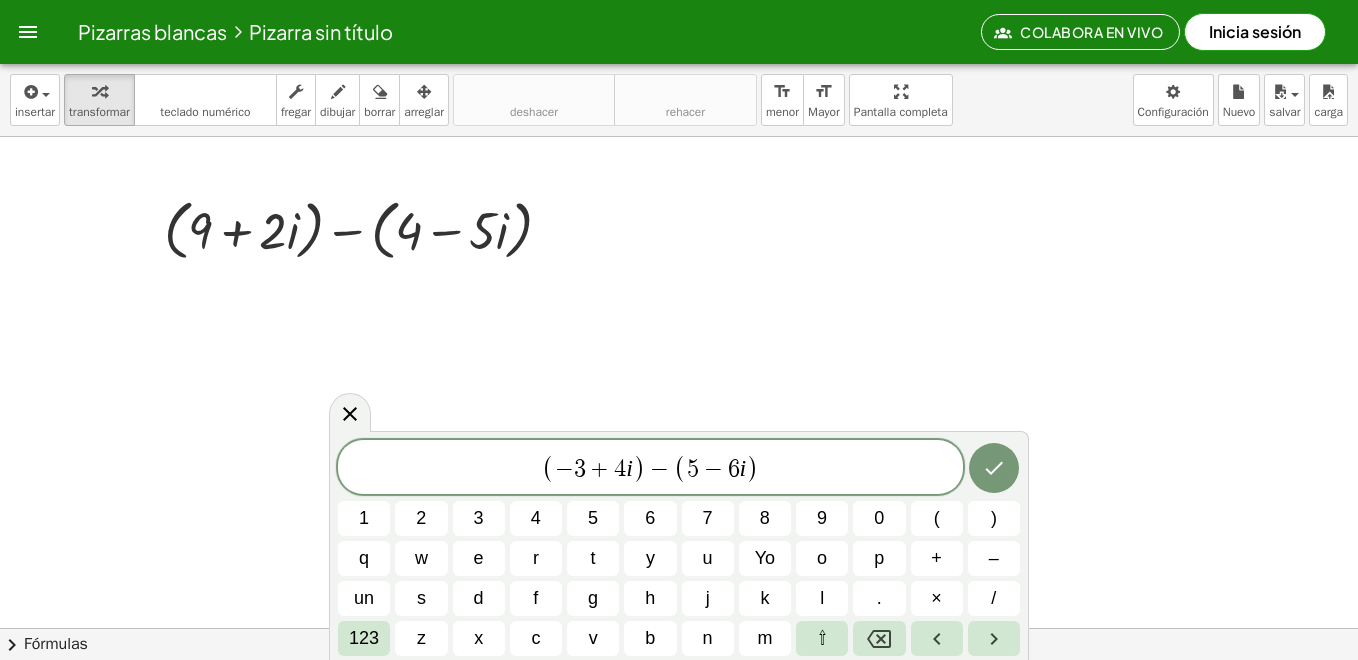 click at bounding box center [679, 690] 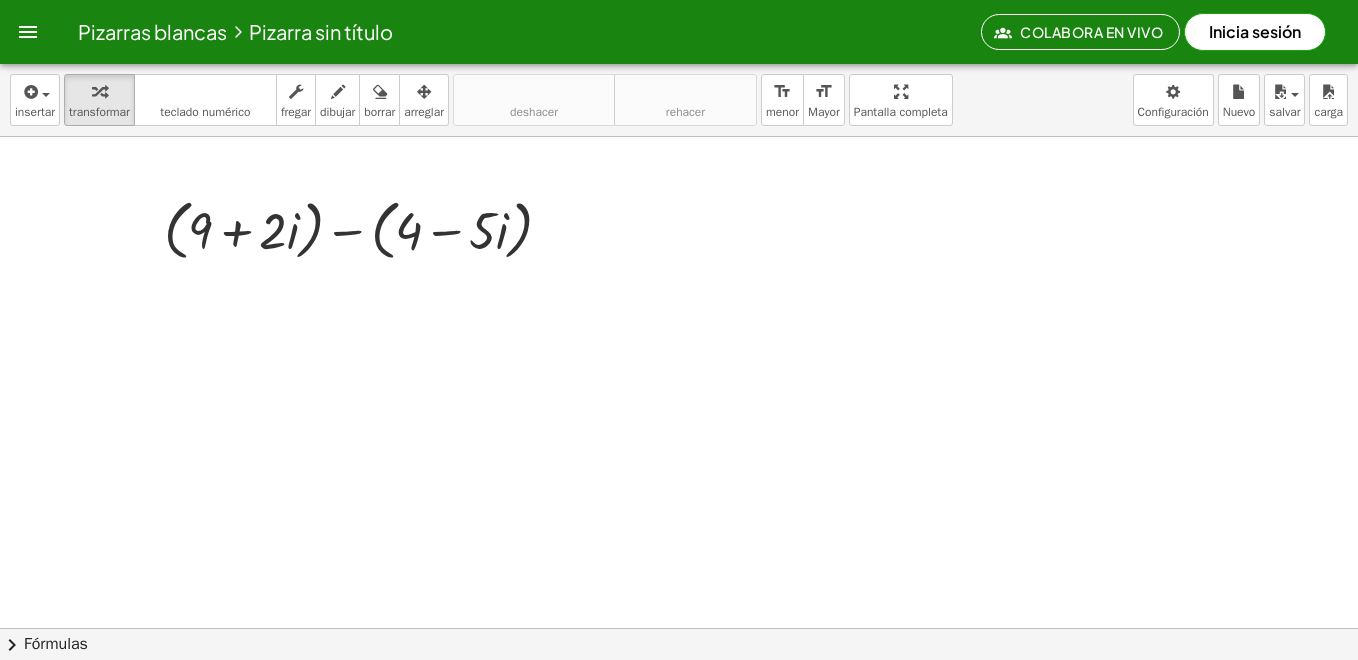click at bounding box center [679, 690] 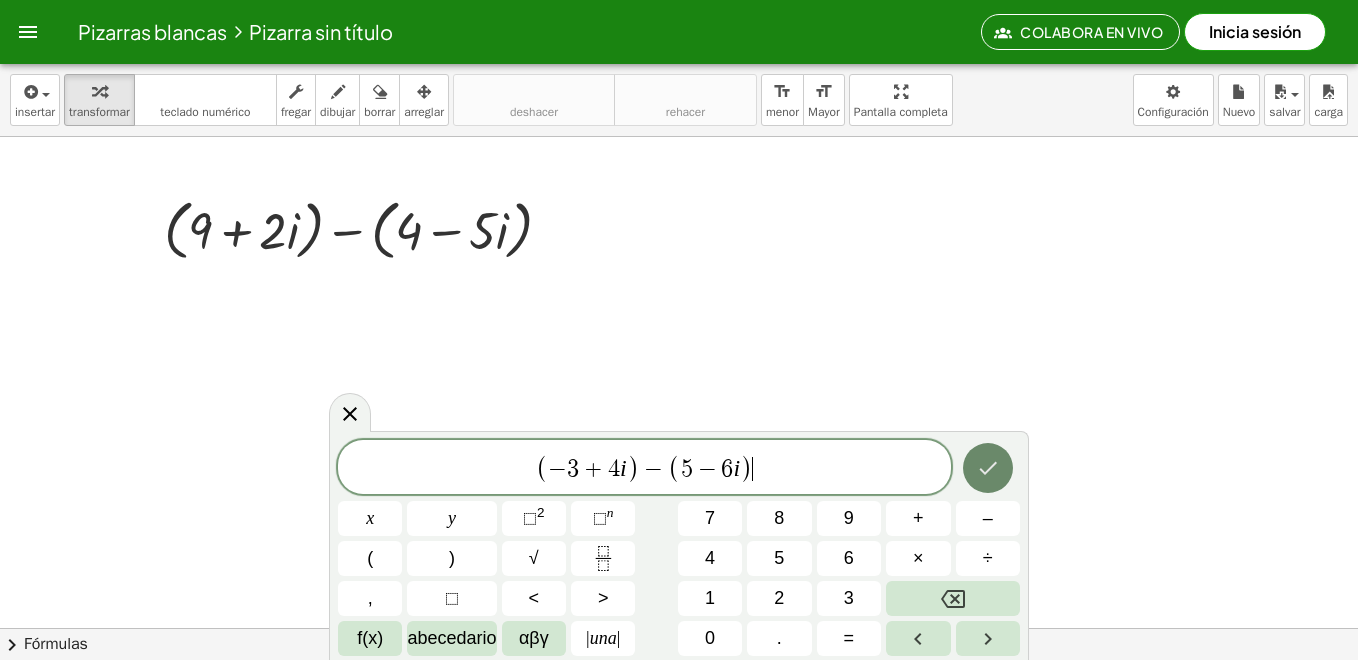 click 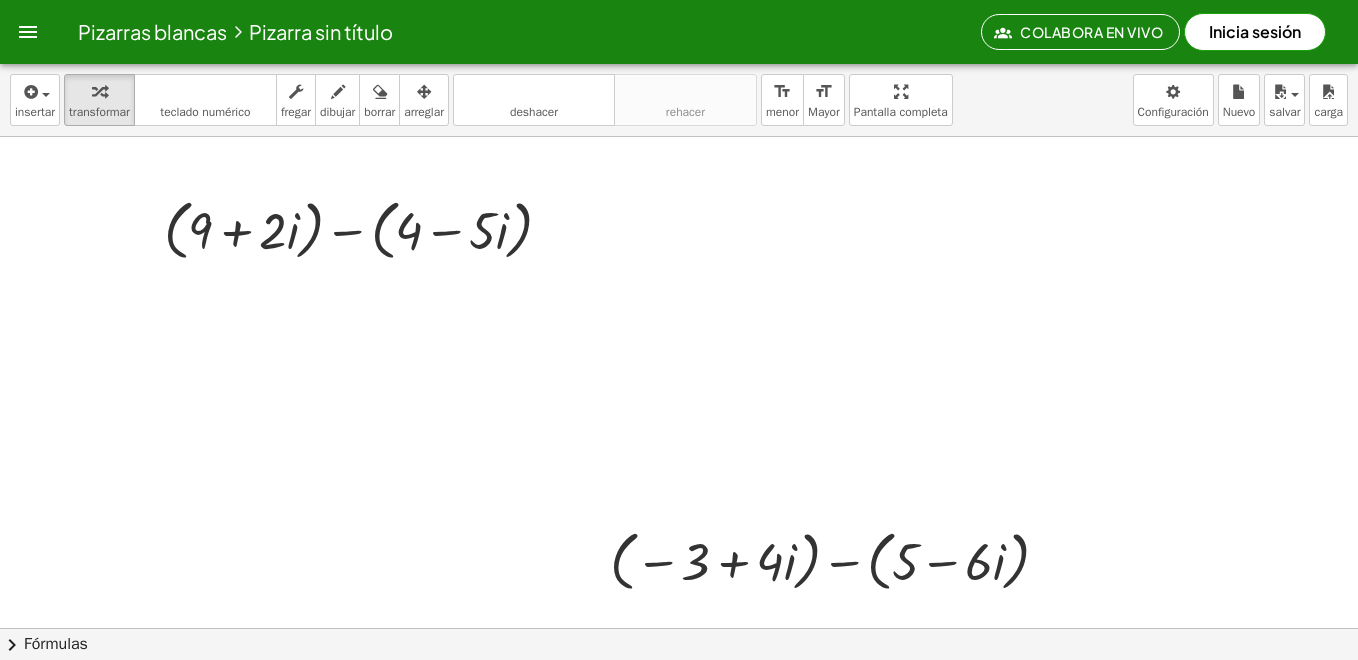 click at bounding box center [679, 690] 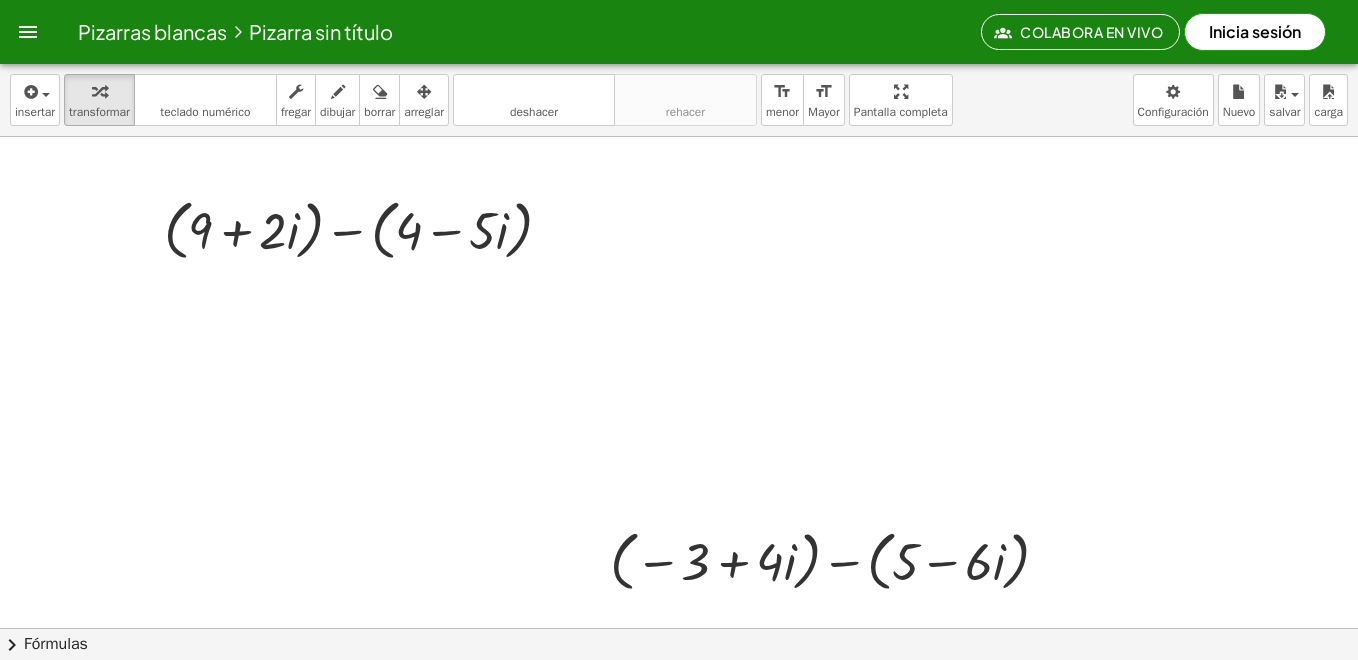 click at bounding box center (679, 690) 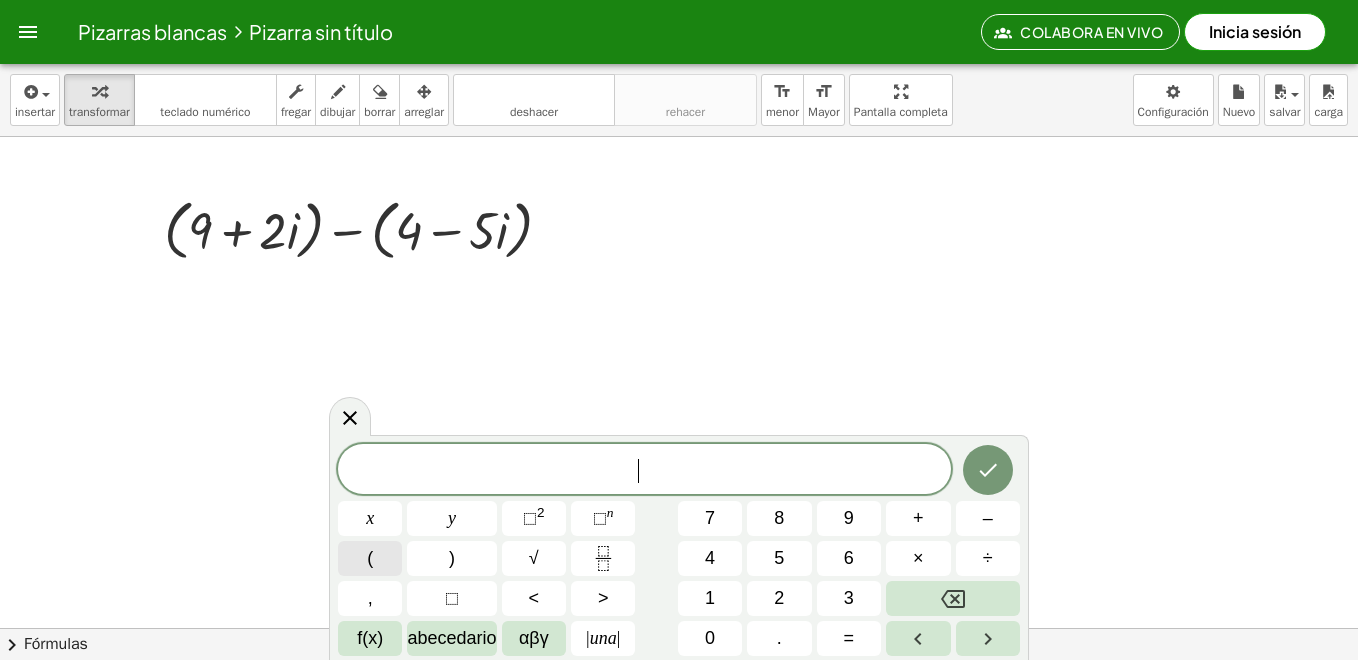 click on "(" at bounding box center [370, 558] 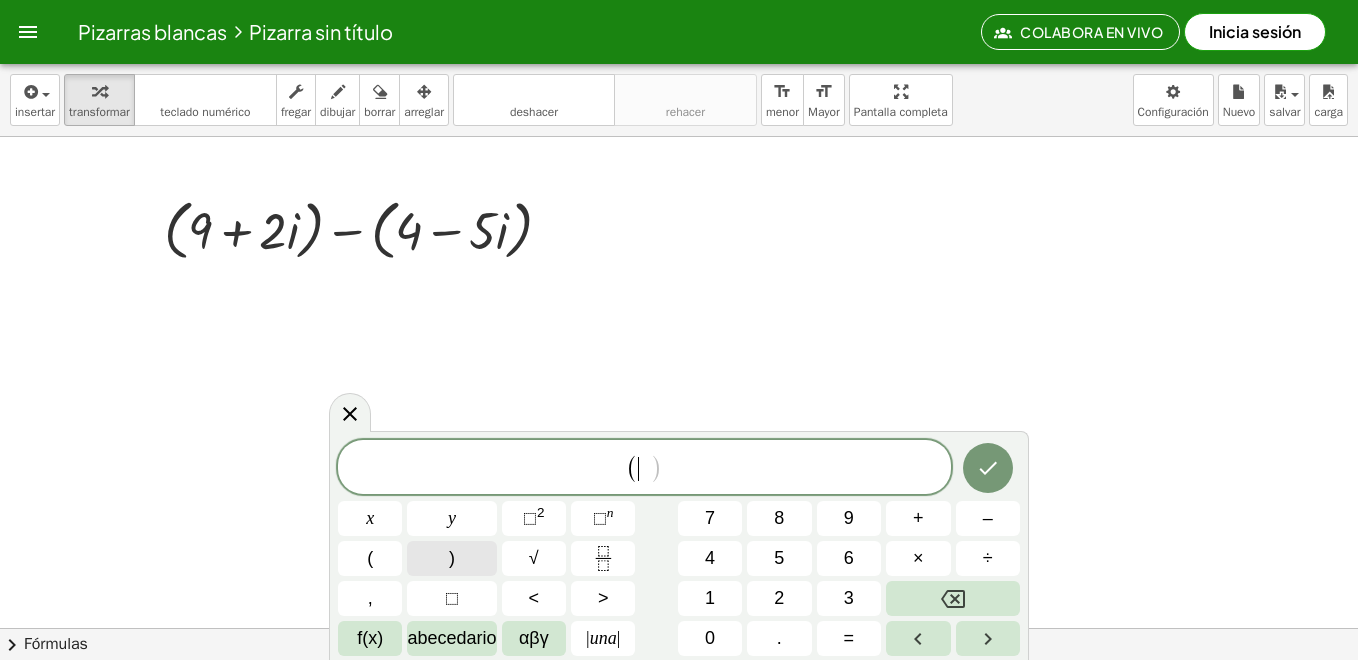 click on ")" at bounding box center [451, 558] 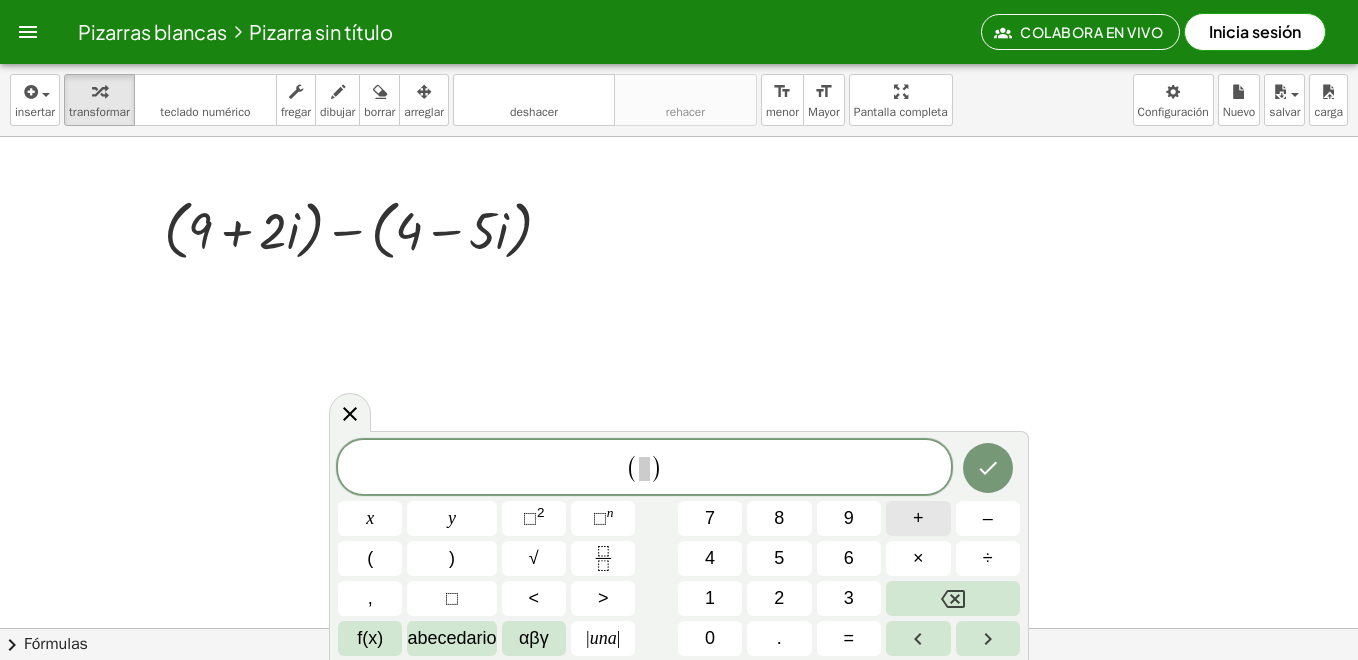 click on "+" at bounding box center [918, 518] 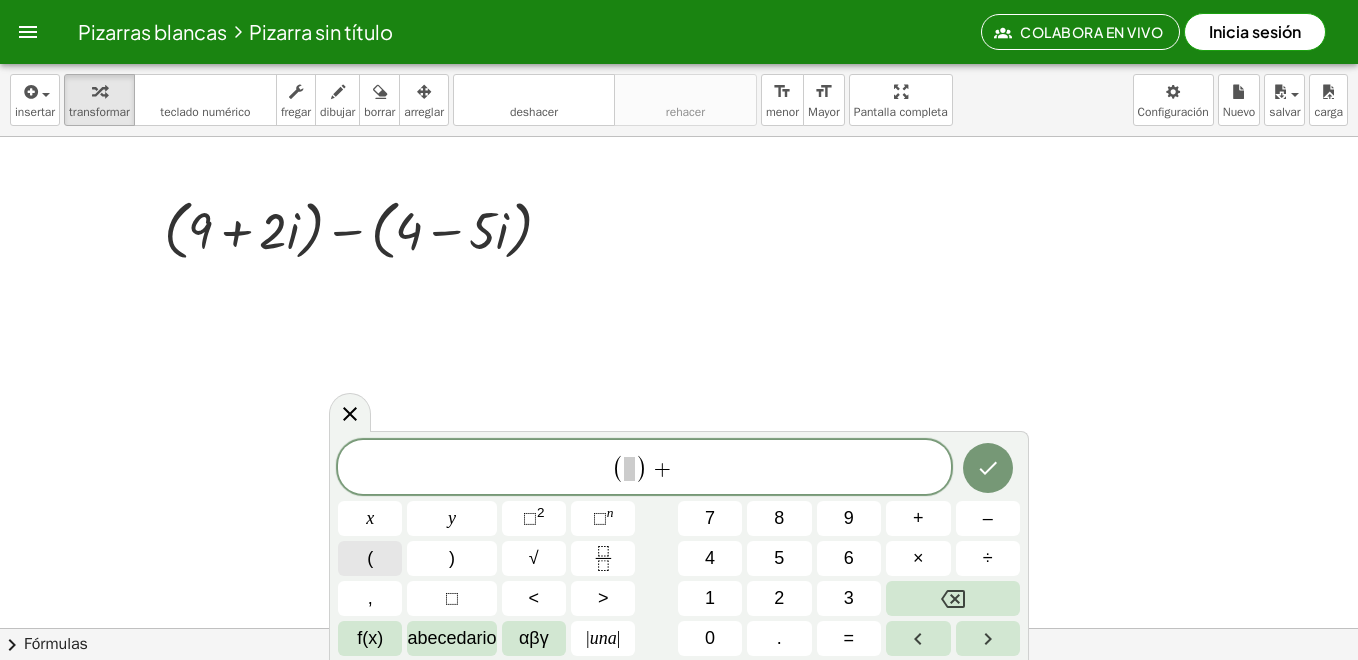 click on "(" at bounding box center [370, 558] 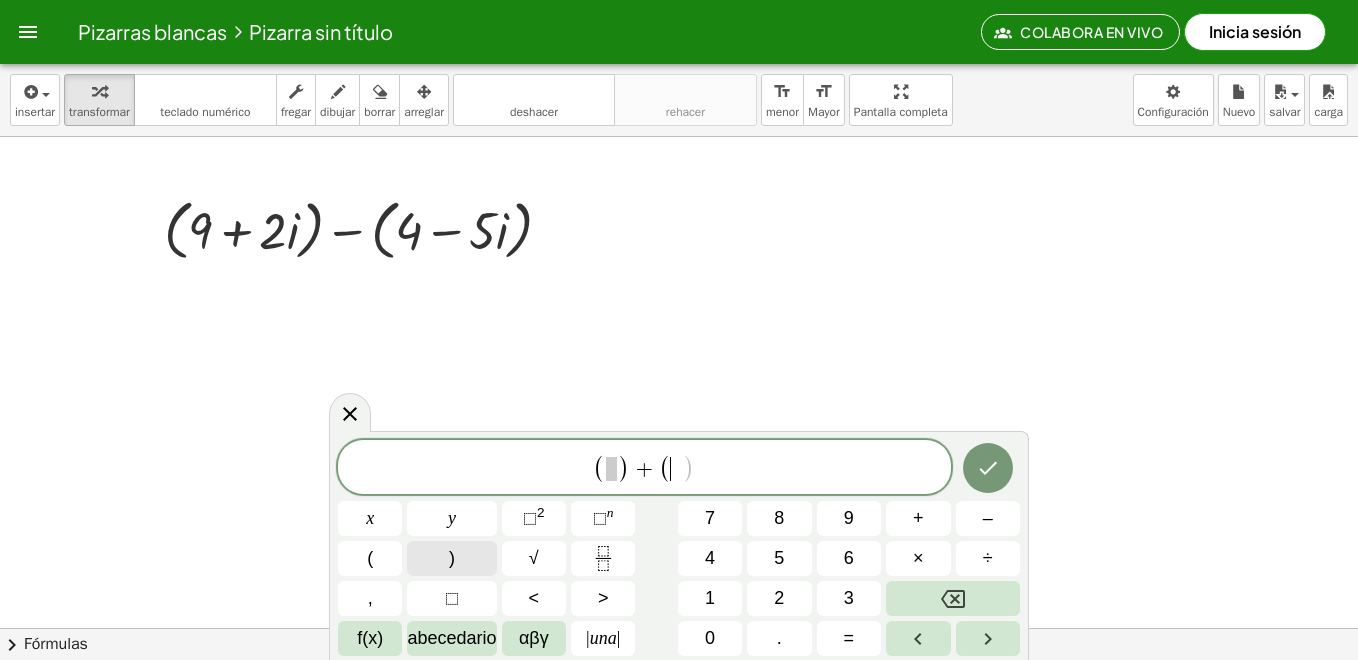 click on ")" at bounding box center (451, 558) 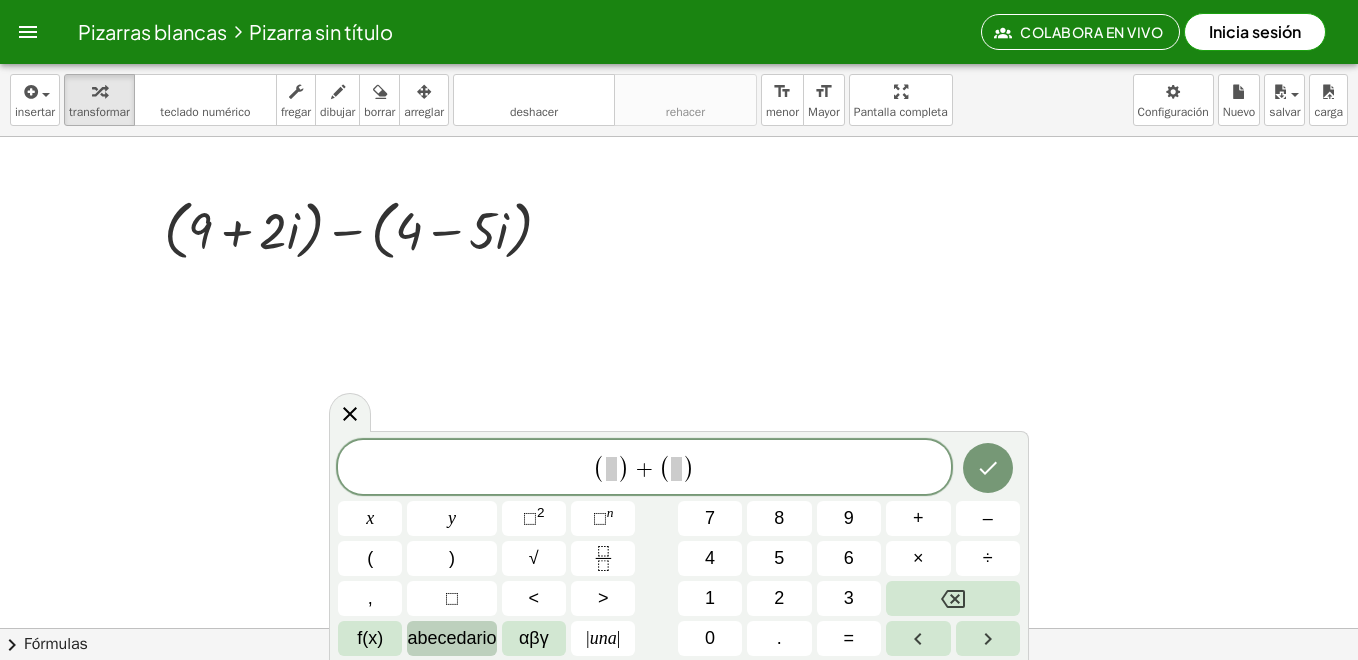 click on "abecedario" at bounding box center (451, 638) 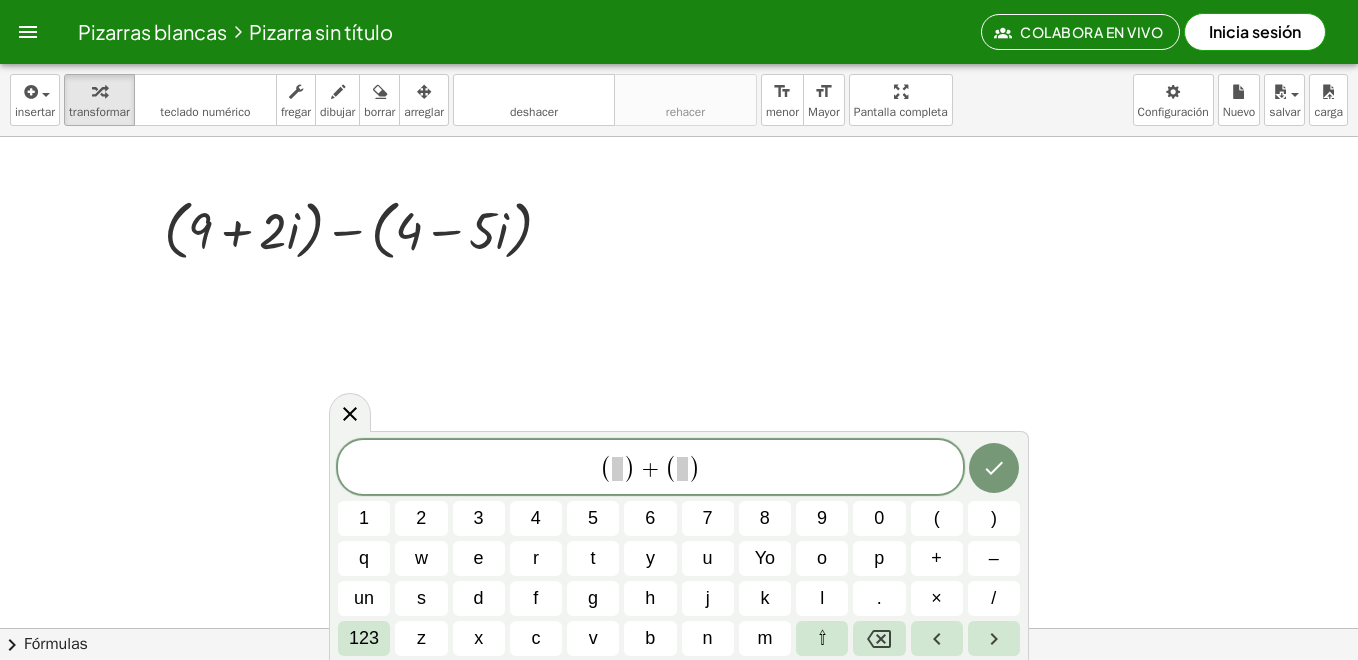 click on "( )" at bounding box center (618, 468) 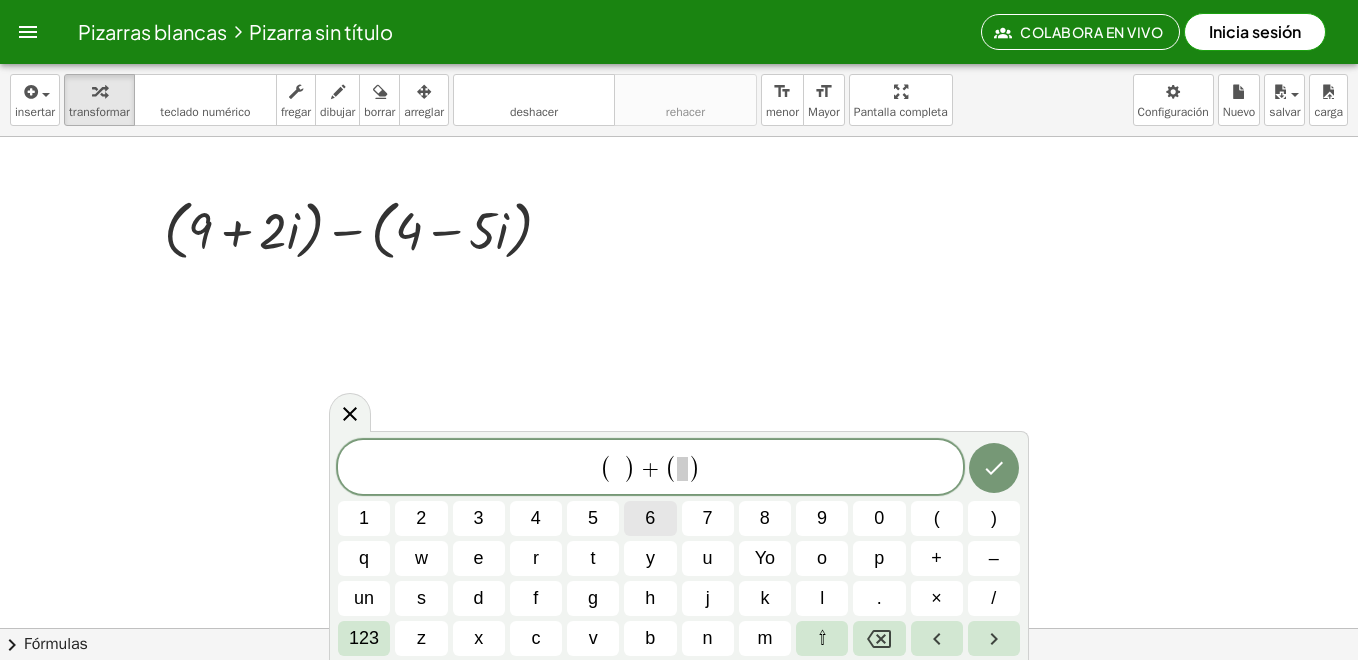 click on "6" at bounding box center [650, 518] 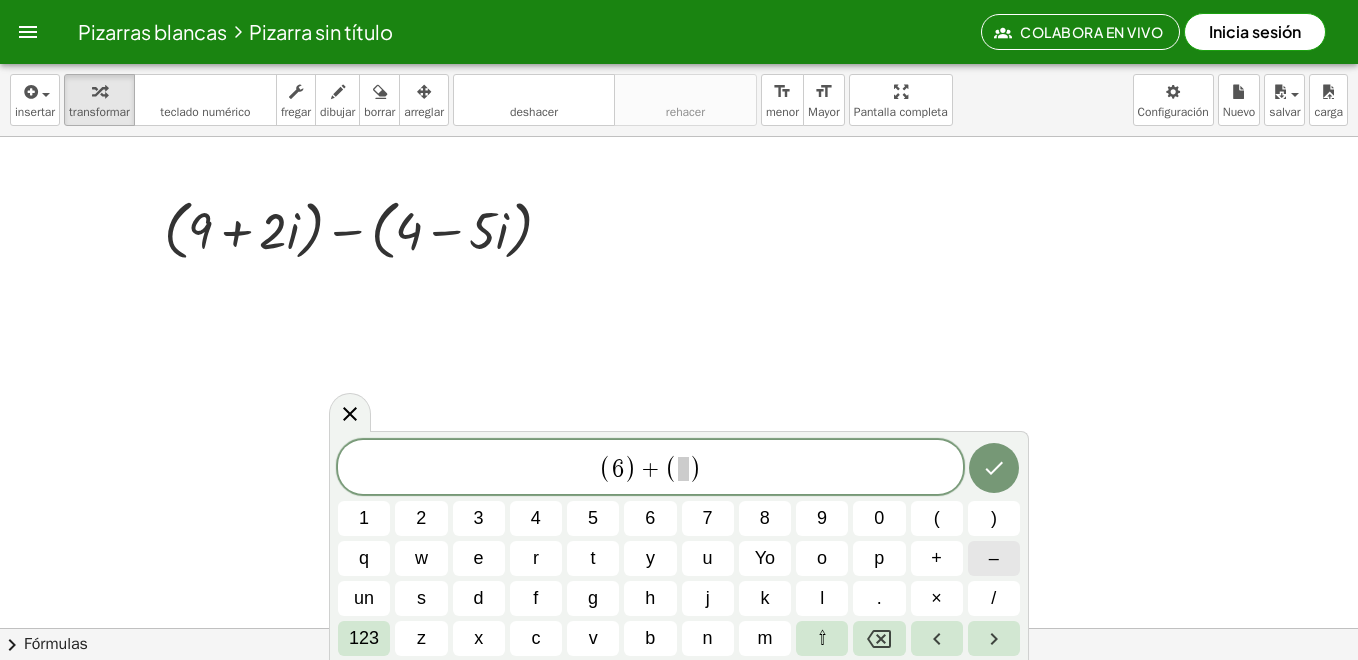 click on "–" at bounding box center [994, 558] 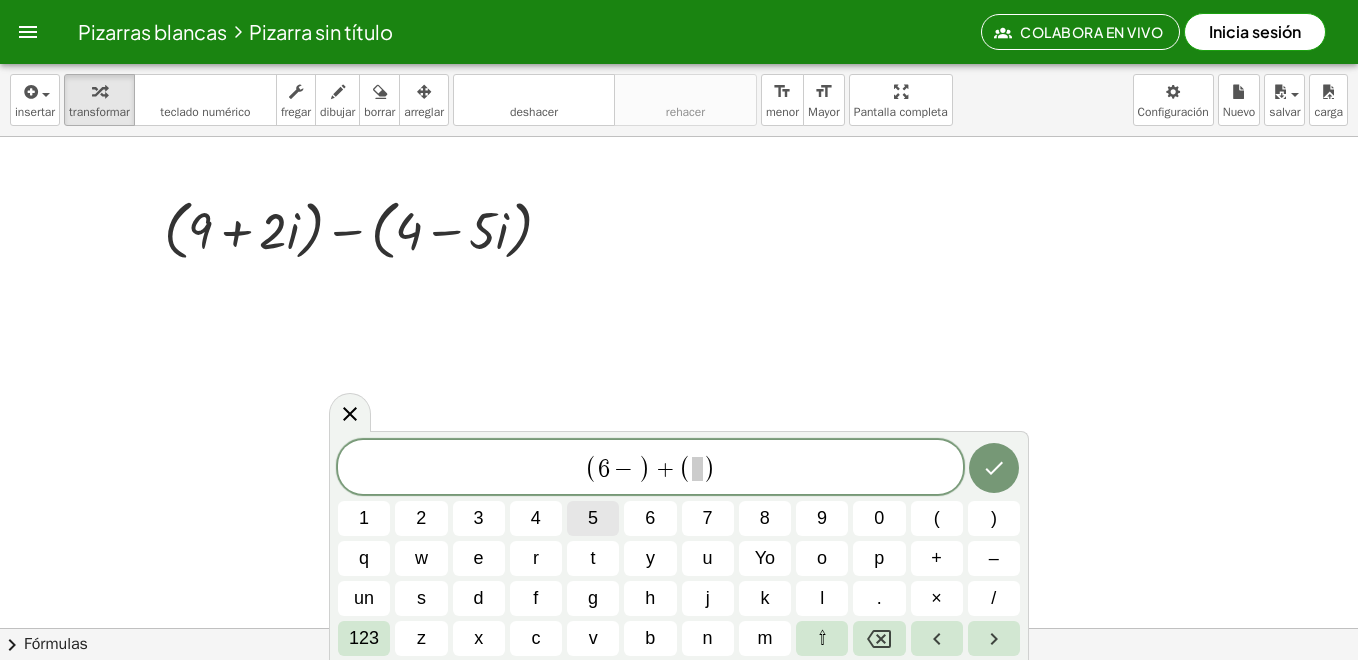 click on "5" at bounding box center [593, 518] 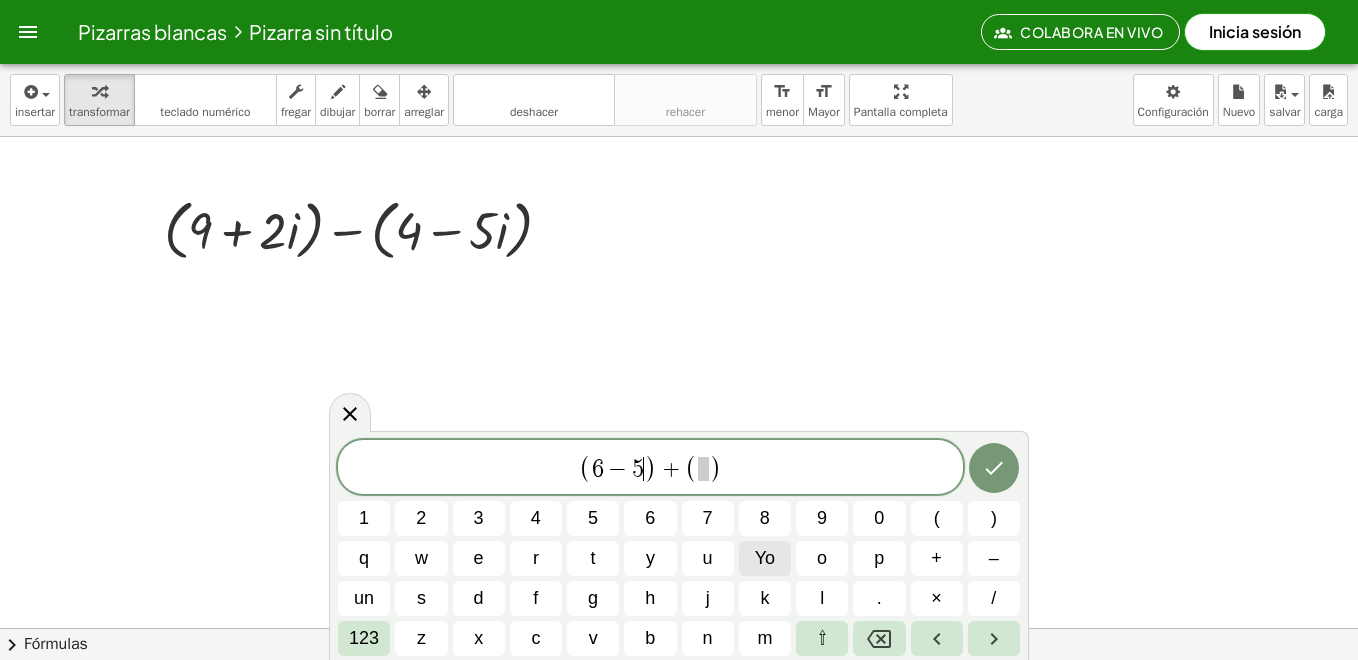click on "Yo" at bounding box center (765, 558) 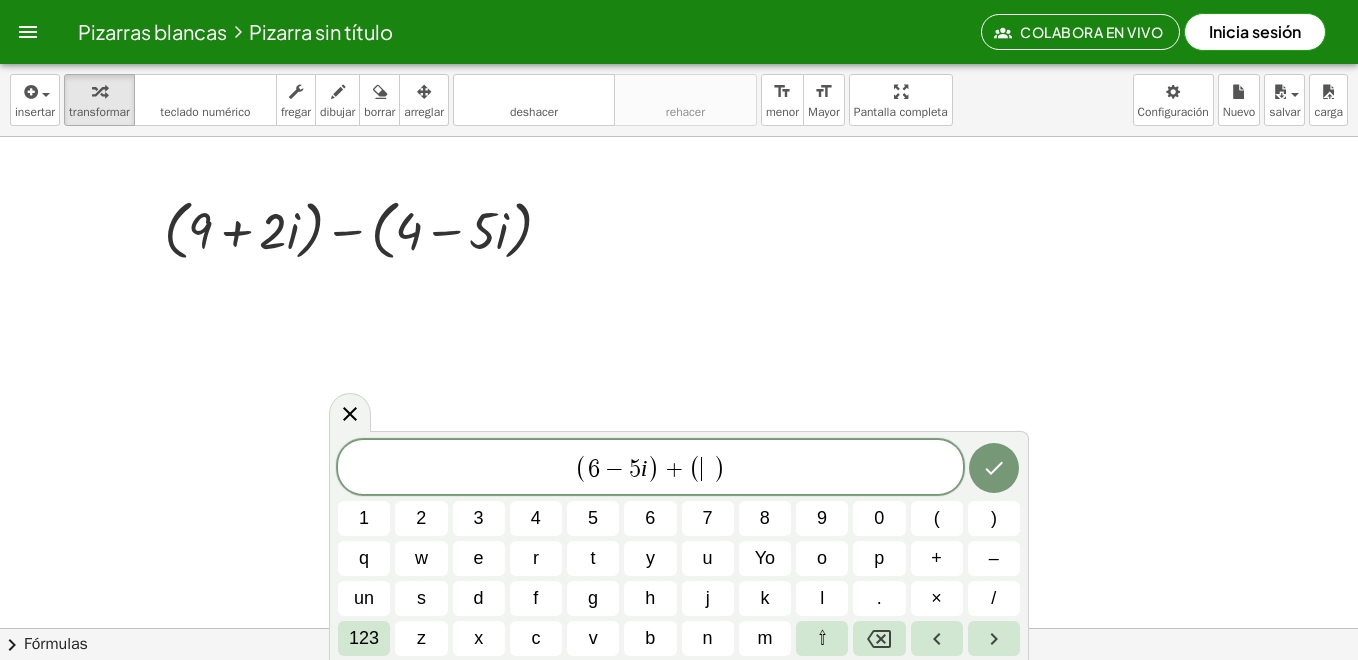 click on "( ​ )" at bounding box center (707, 468) 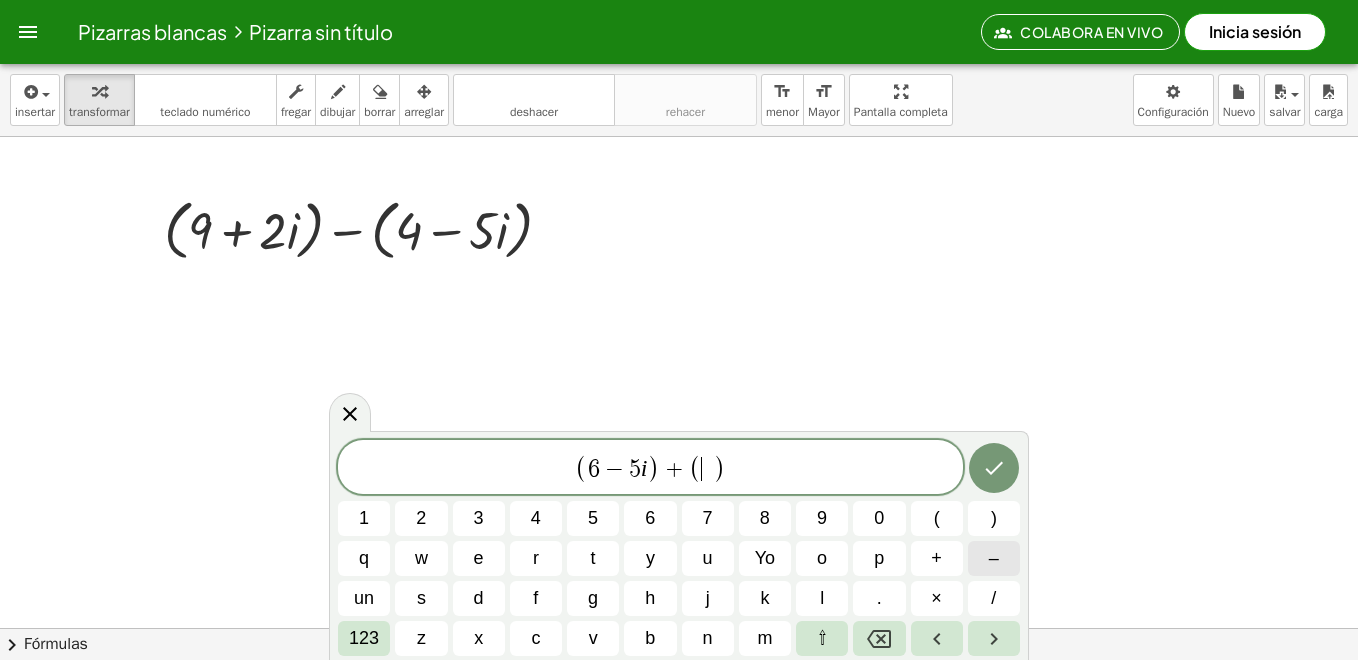 click on "–" at bounding box center [994, 558] 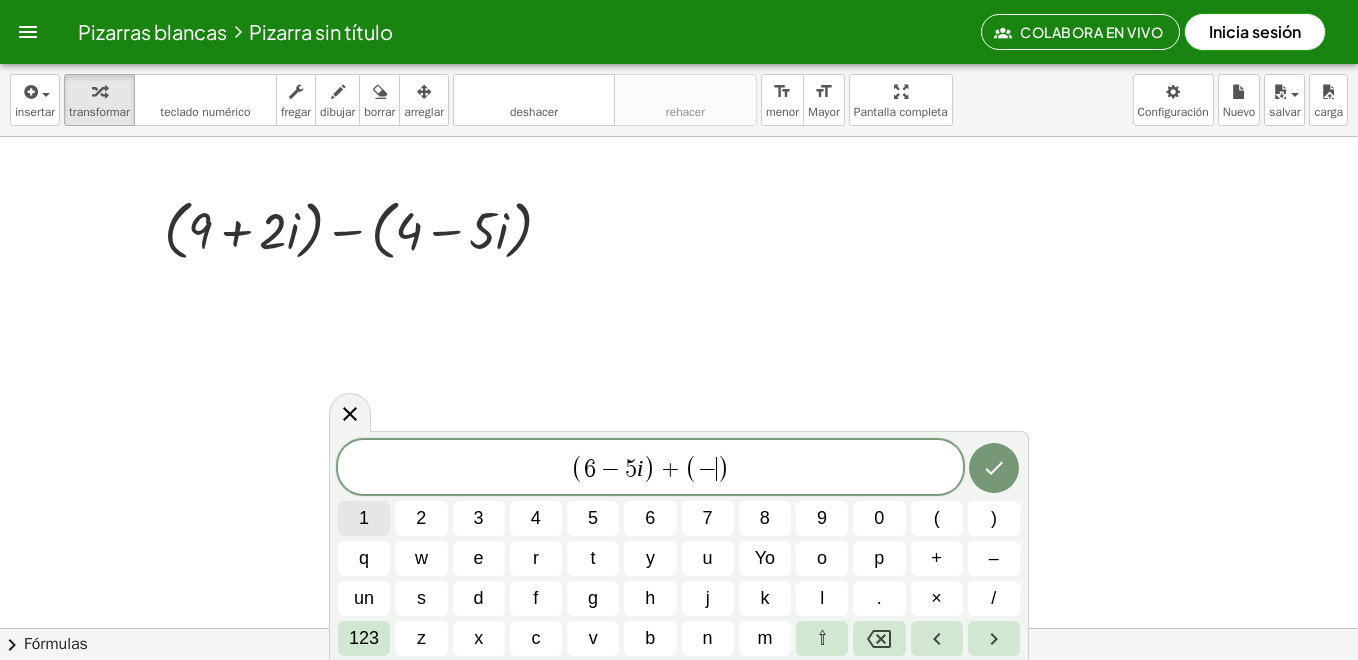 click on "1" at bounding box center (364, 518) 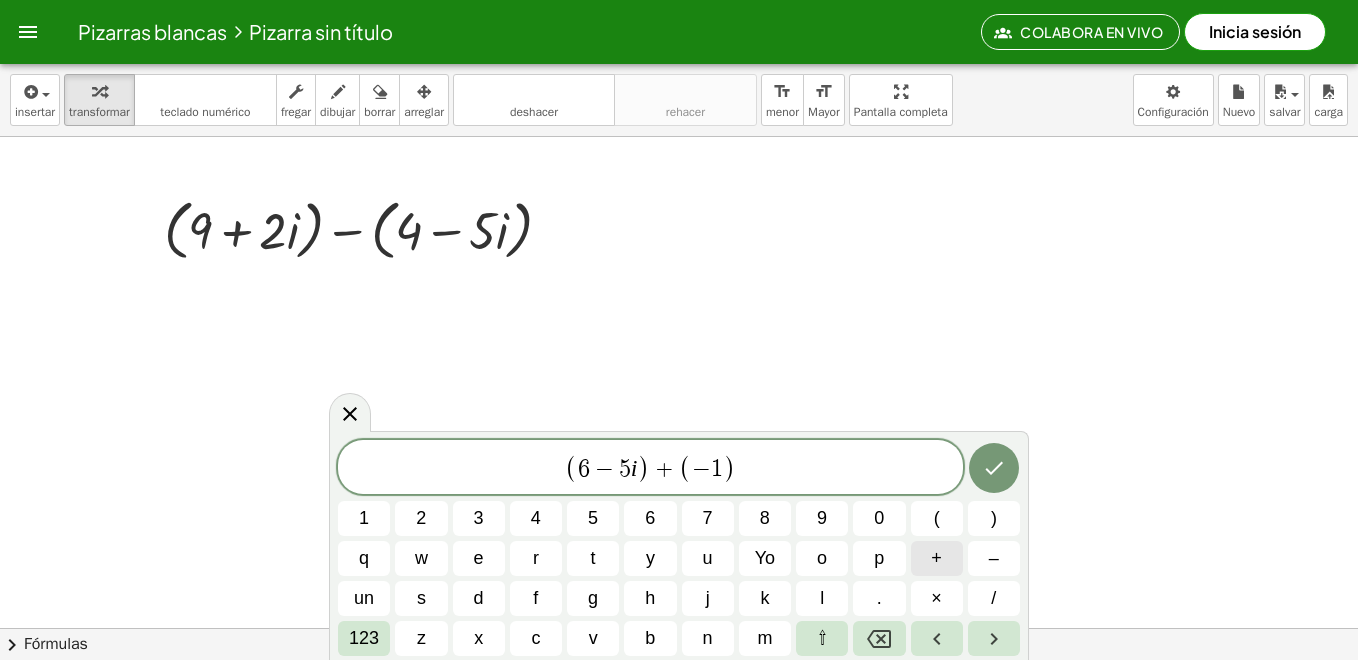 click on "+" at bounding box center [937, 558] 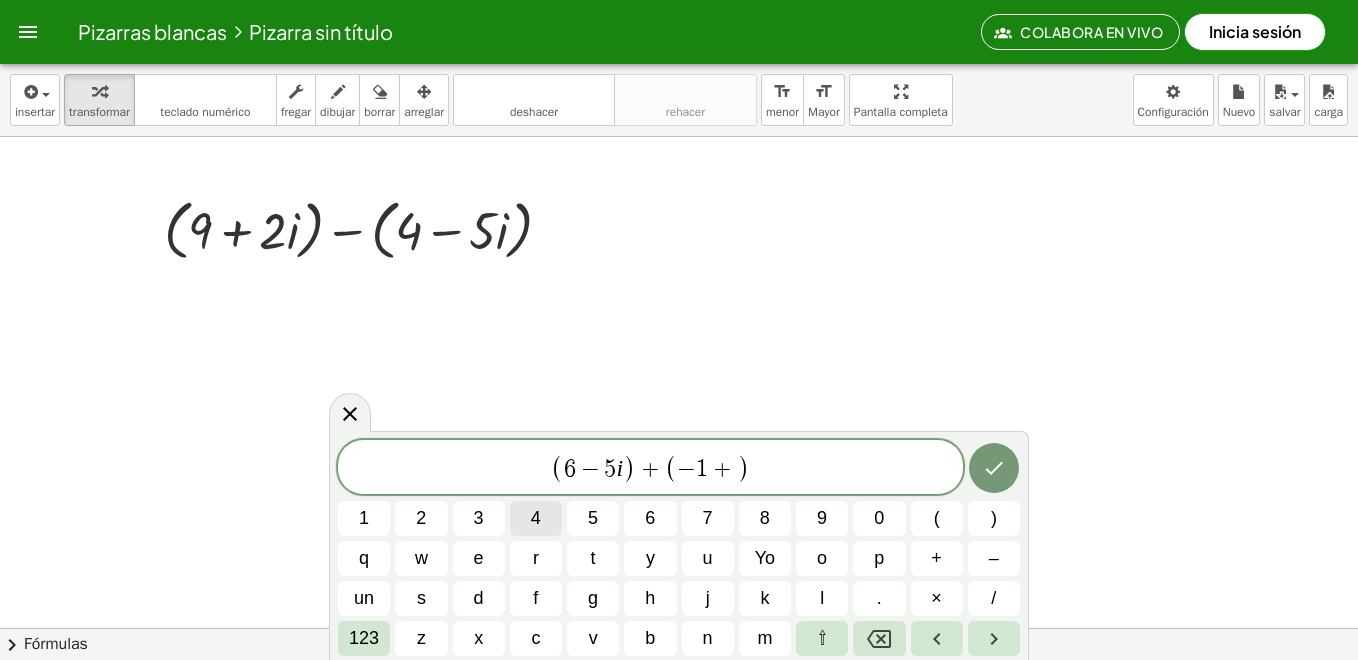 click on "4" at bounding box center (536, 518) 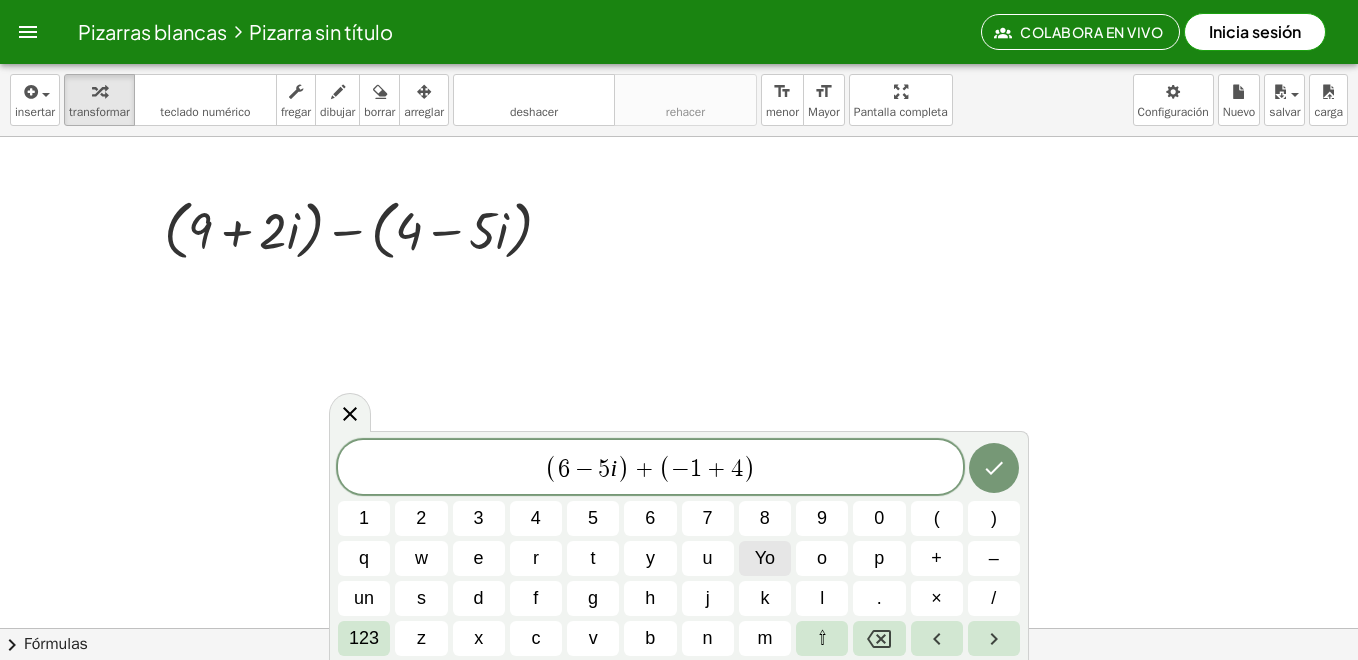 click on "Yo" at bounding box center (765, 558) 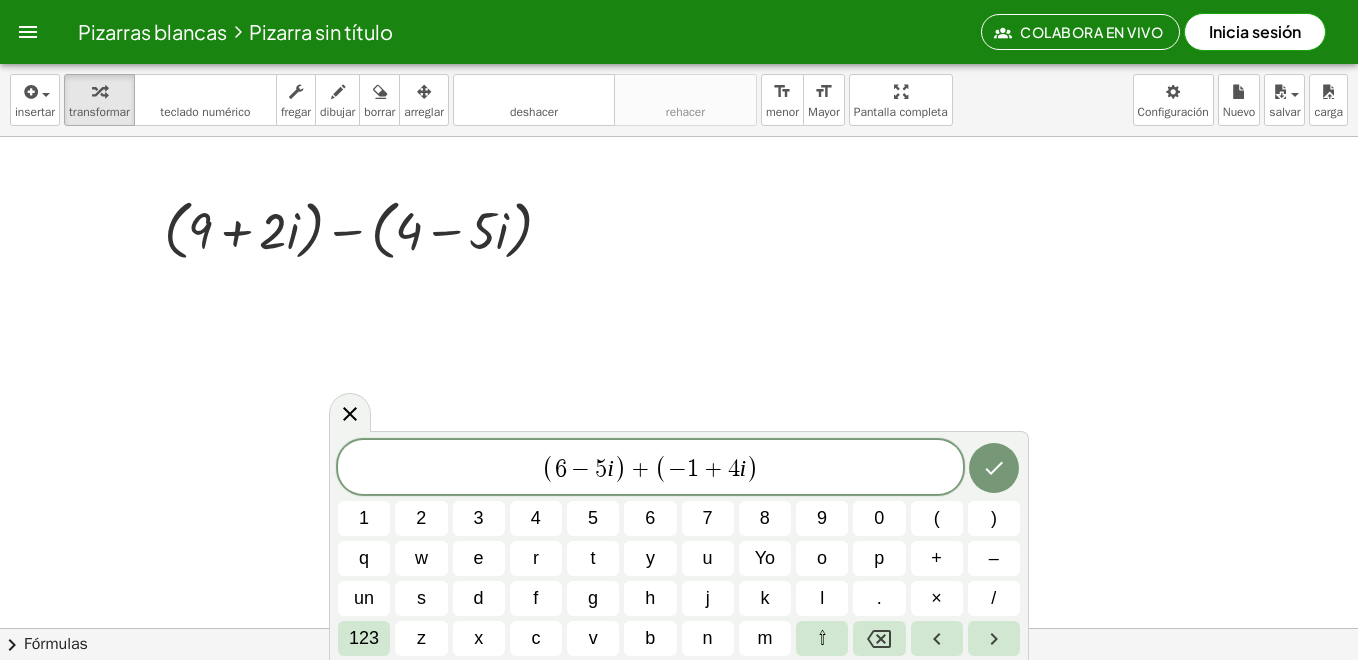 click at bounding box center (679, 690) 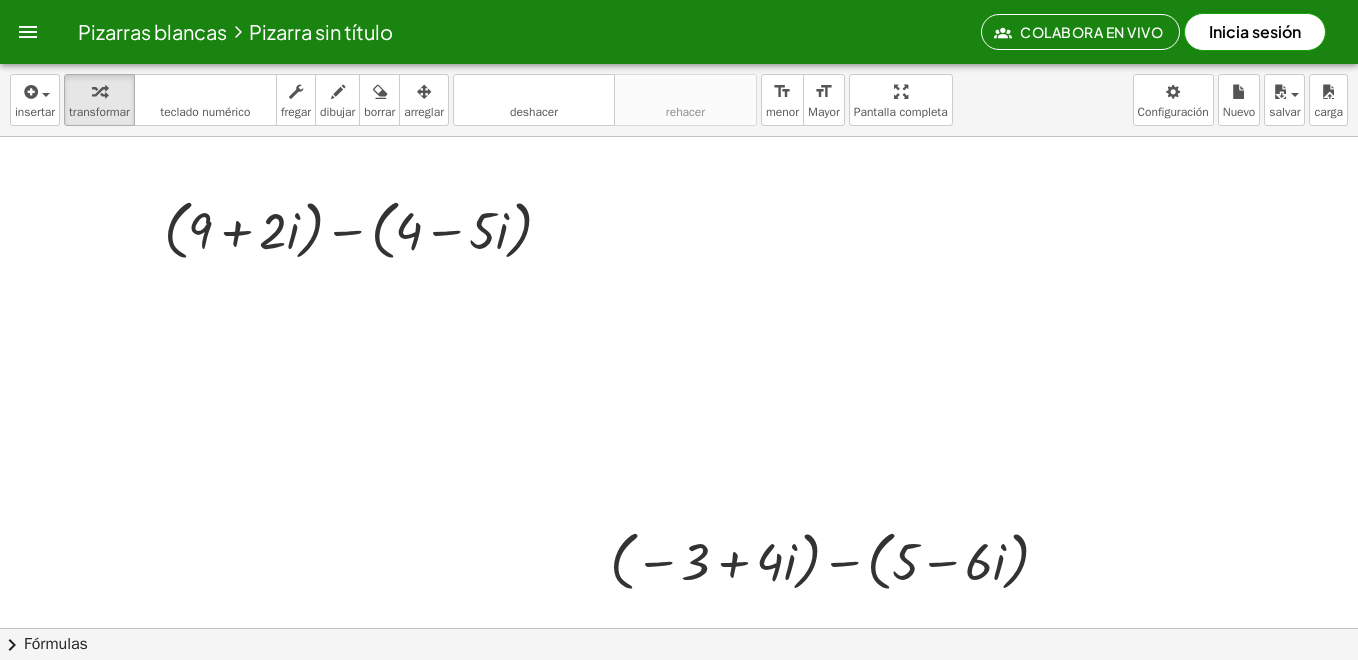 click at bounding box center [679, 690] 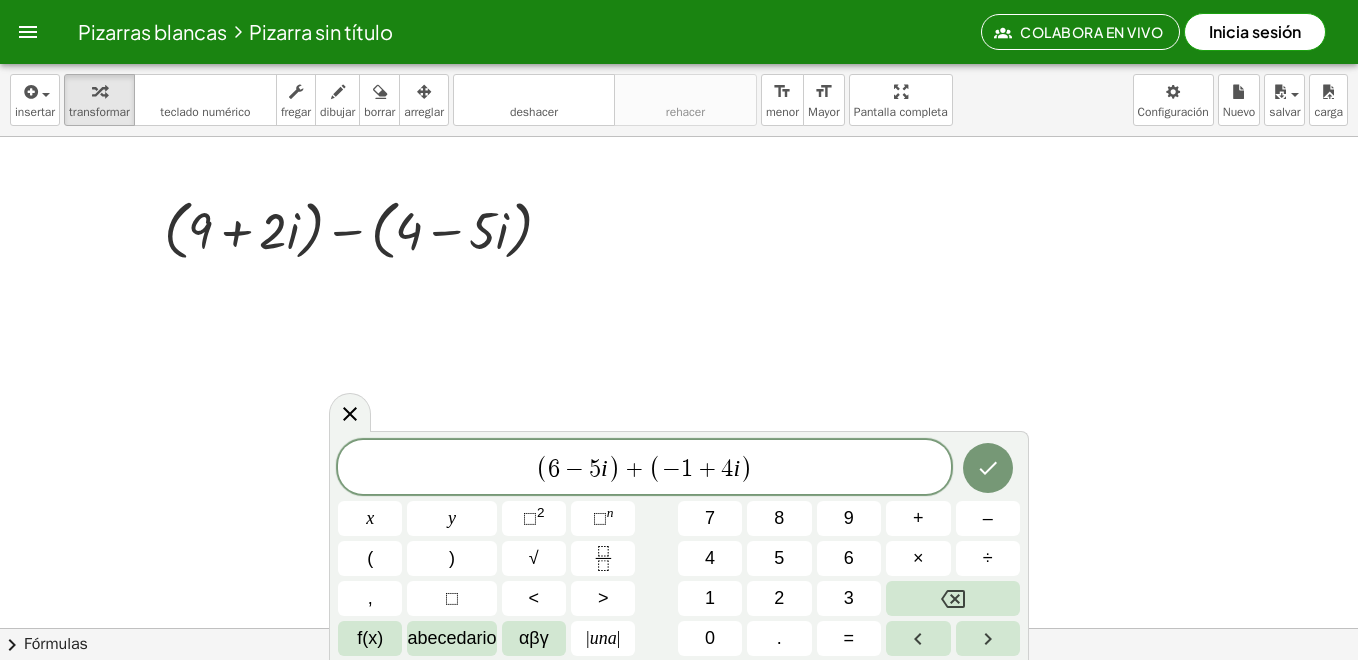 click 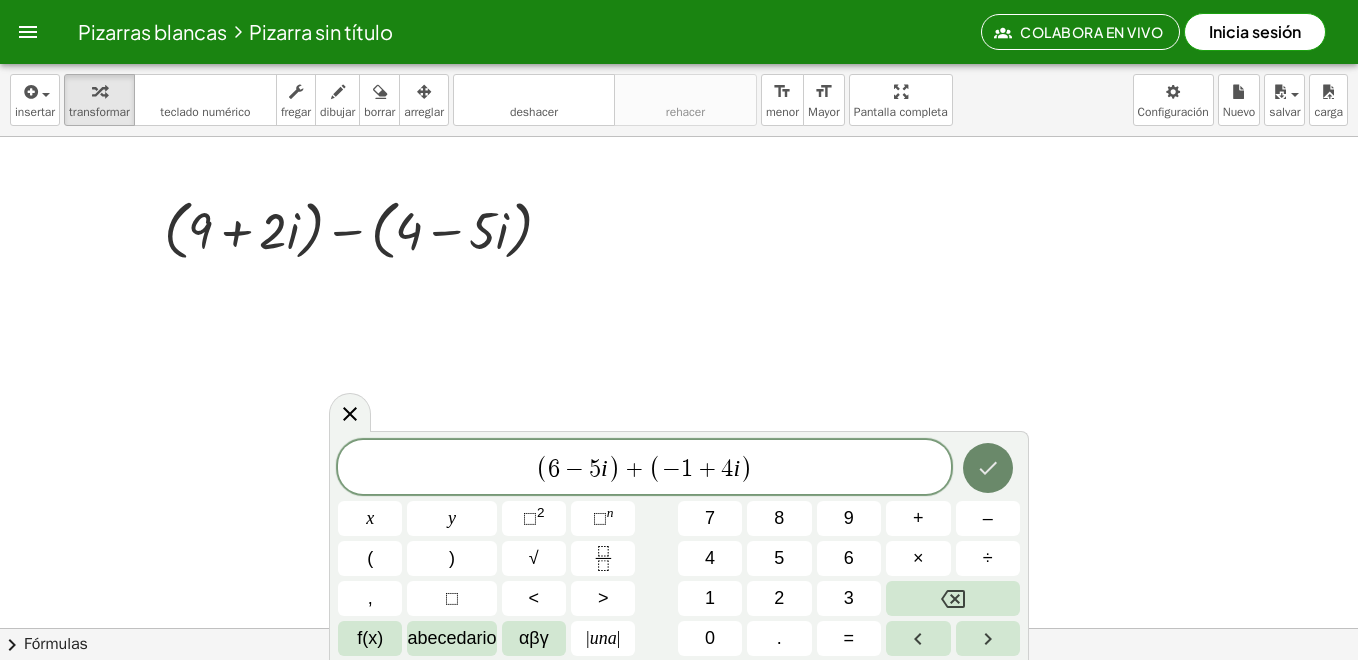 click 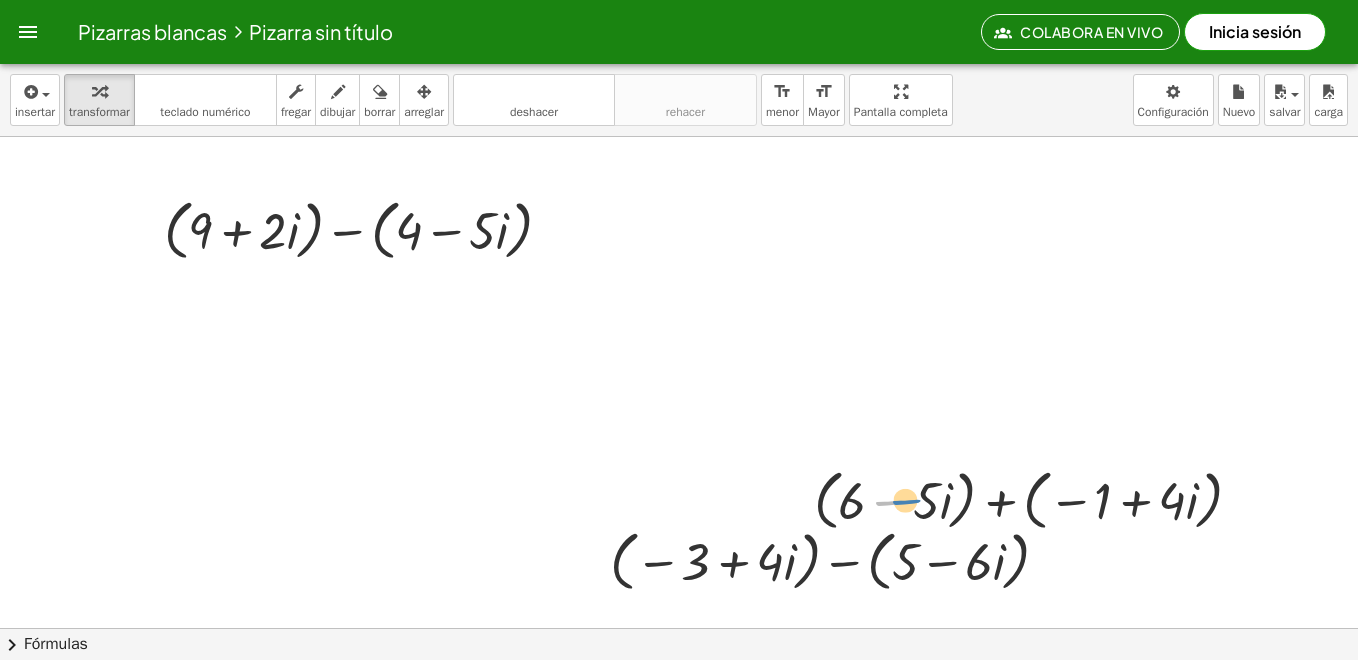 drag, startPoint x: 876, startPoint y: 492, endPoint x: 902, endPoint y: 498, distance: 26.683329 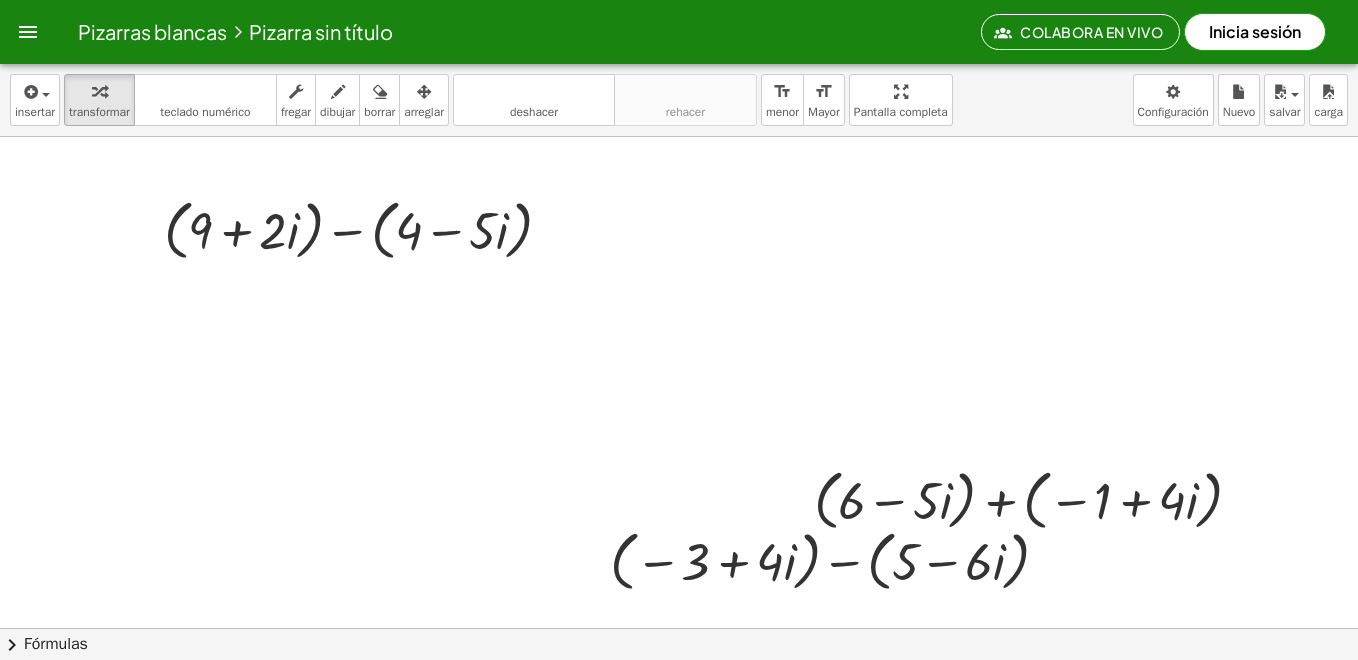 click at bounding box center [679, 690] 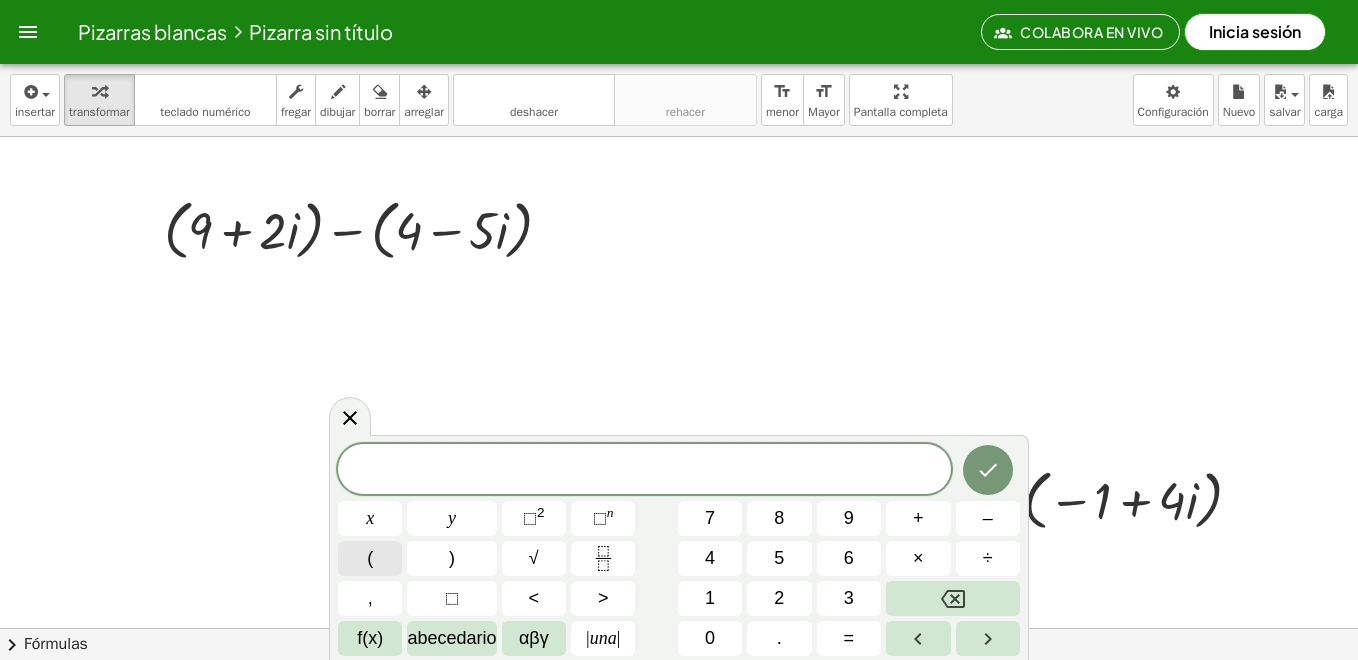 click on "(" at bounding box center (370, 558) 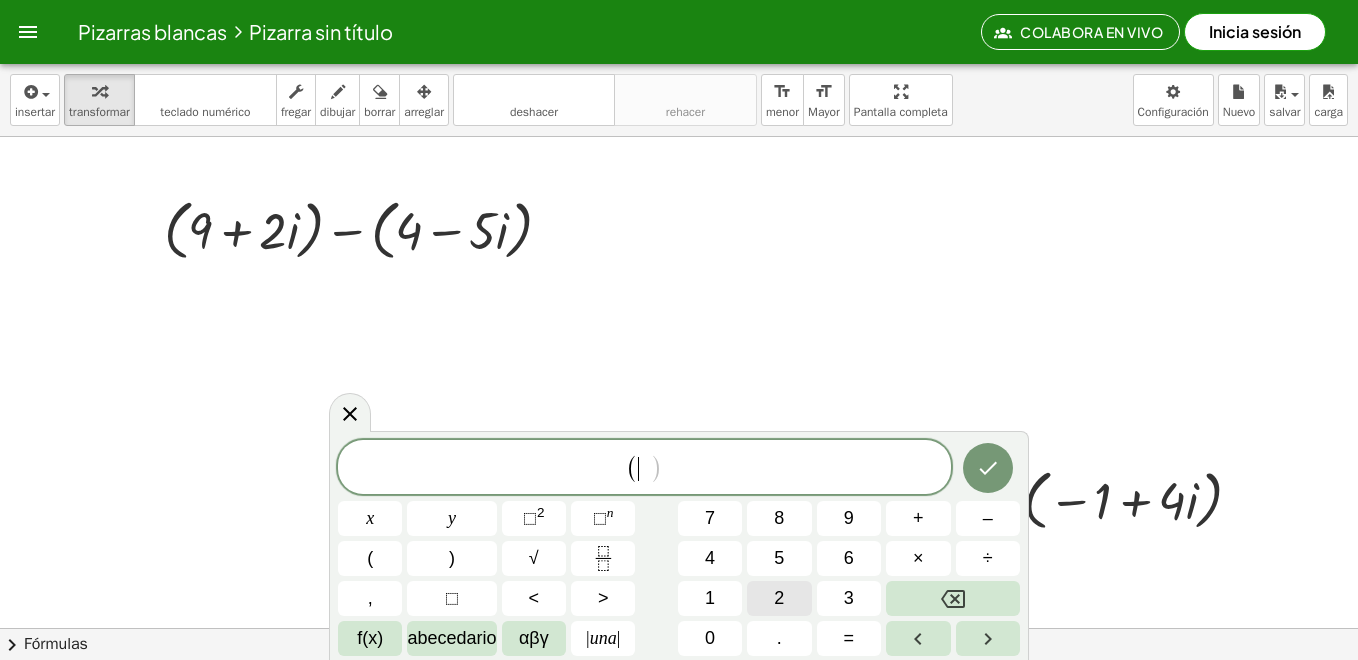 click on "2" at bounding box center (779, 598) 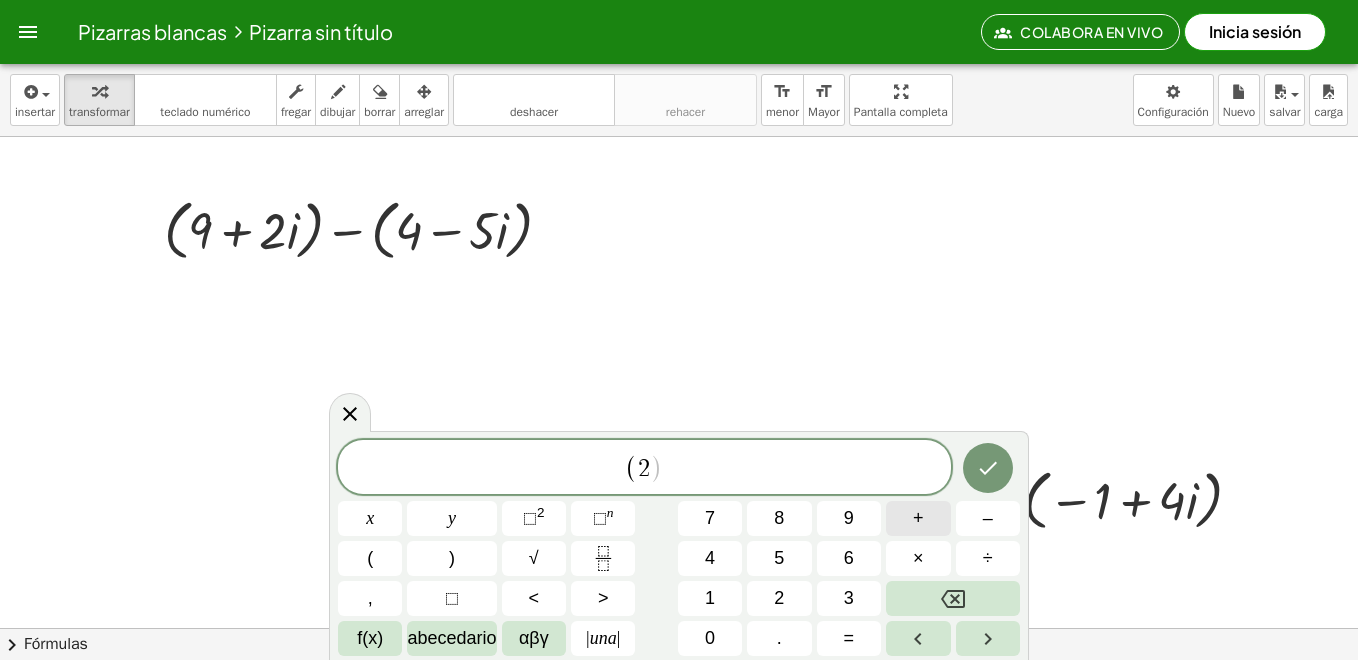 click on "+" at bounding box center [918, 518] 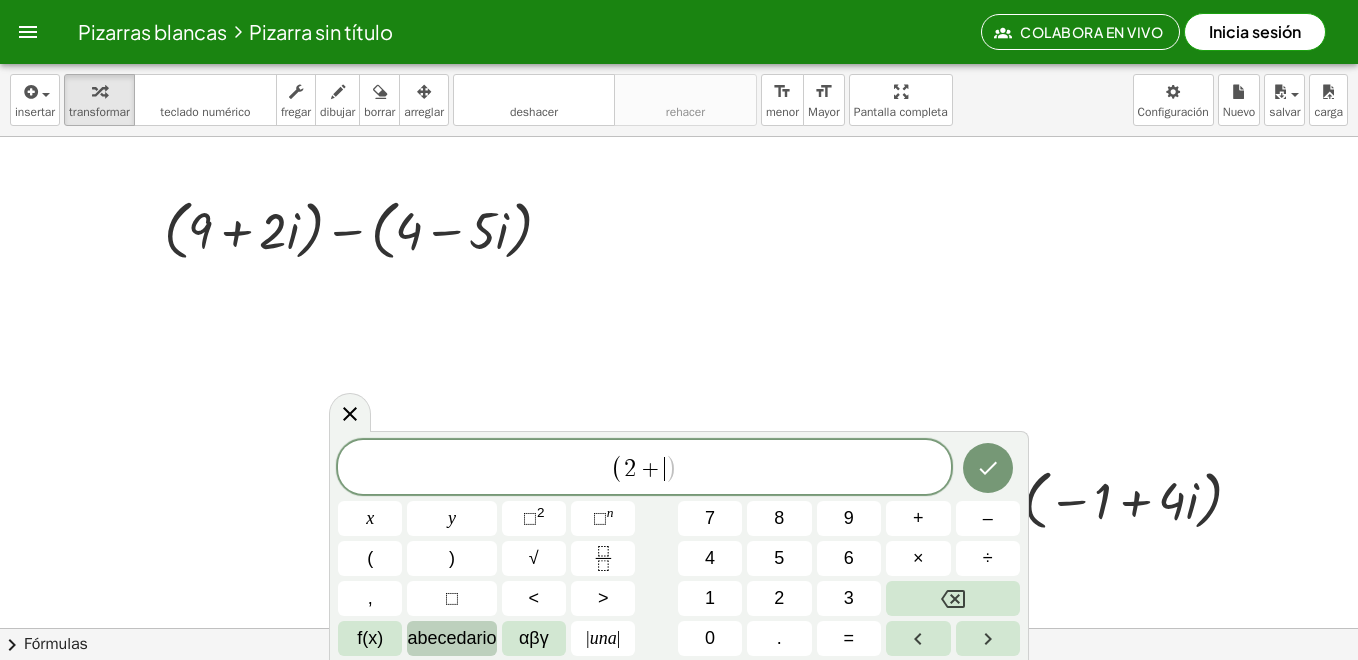 click on "abecedario" at bounding box center (451, 638) 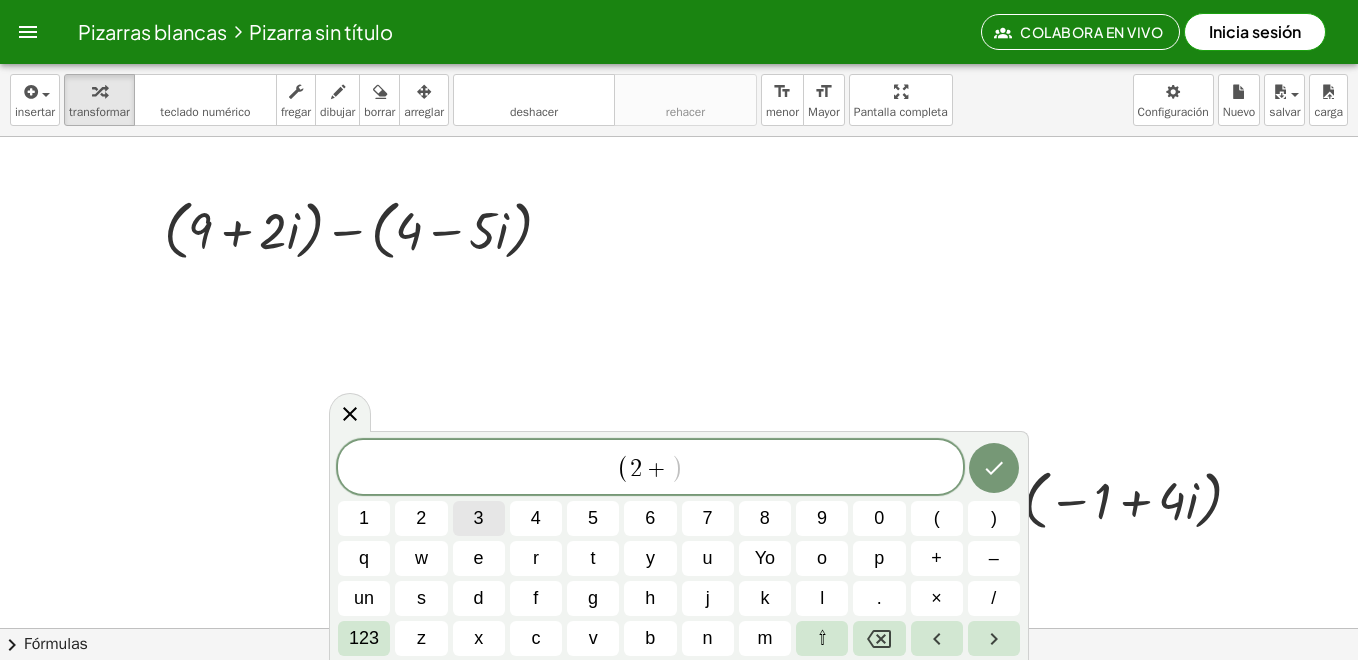 click on "3" at bounding box center [479, 518] 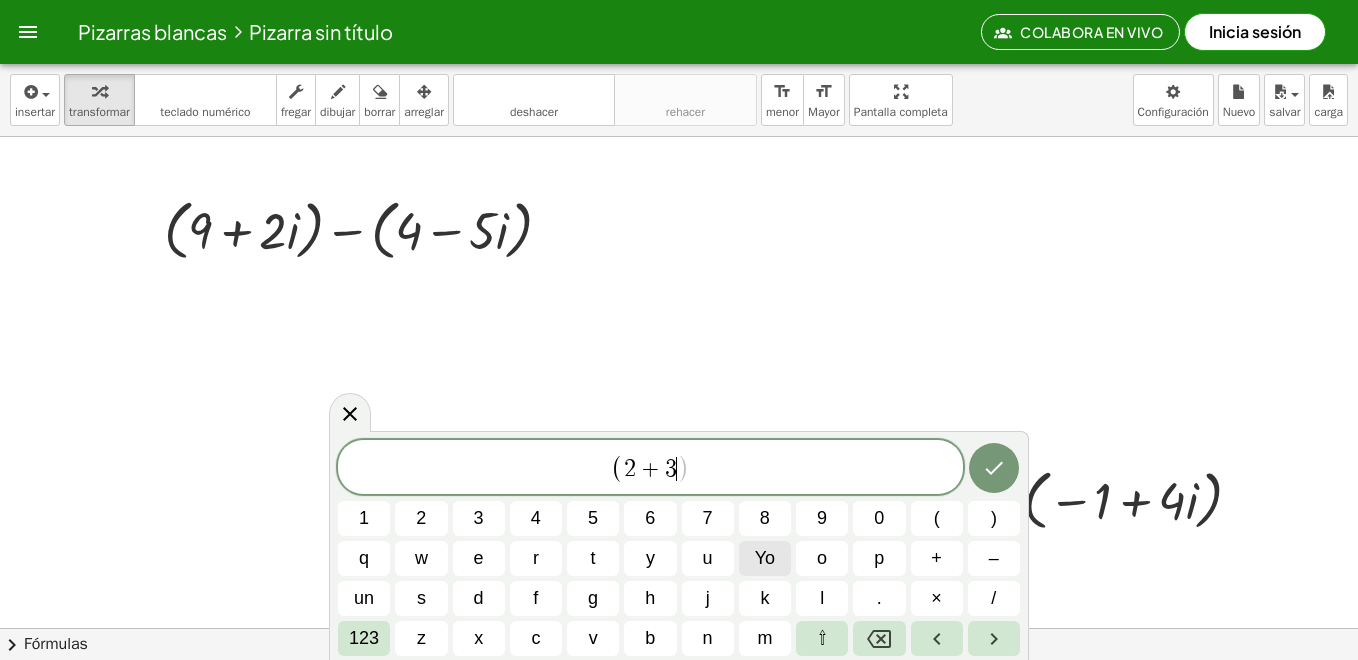 click on "Yo" at bounding box center [765, 558] 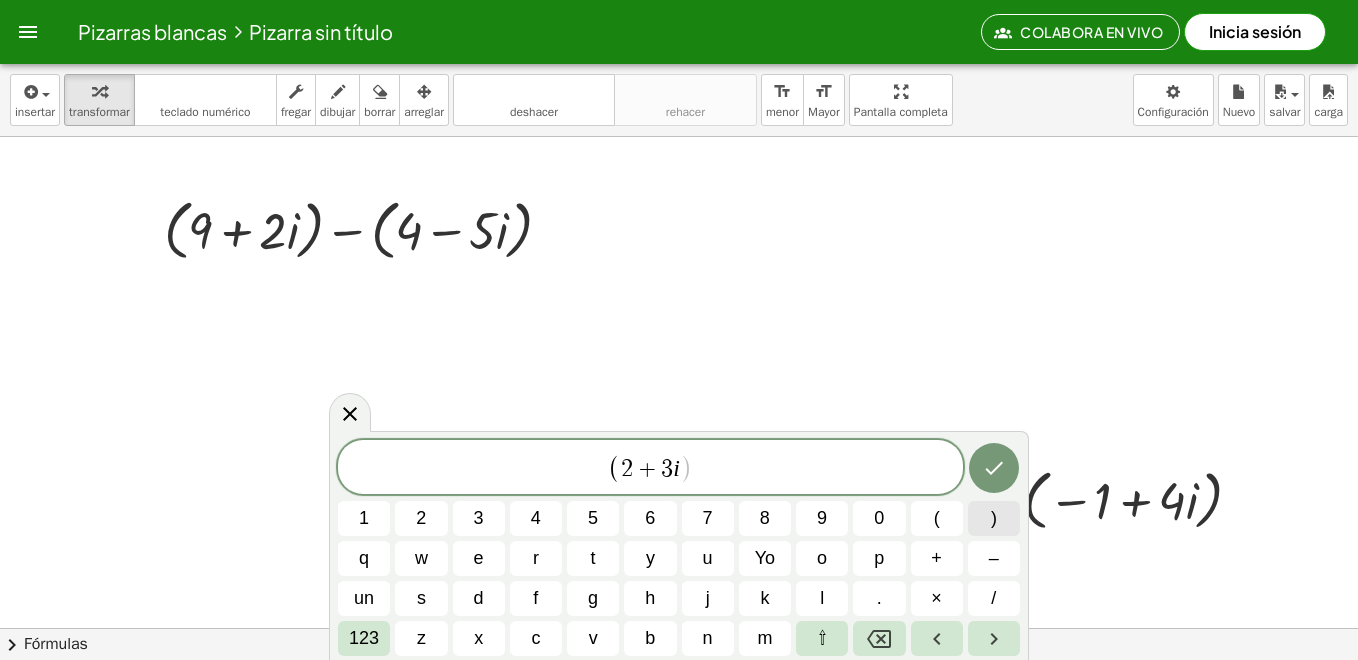 click on ")" at bounding box center (994, 518) 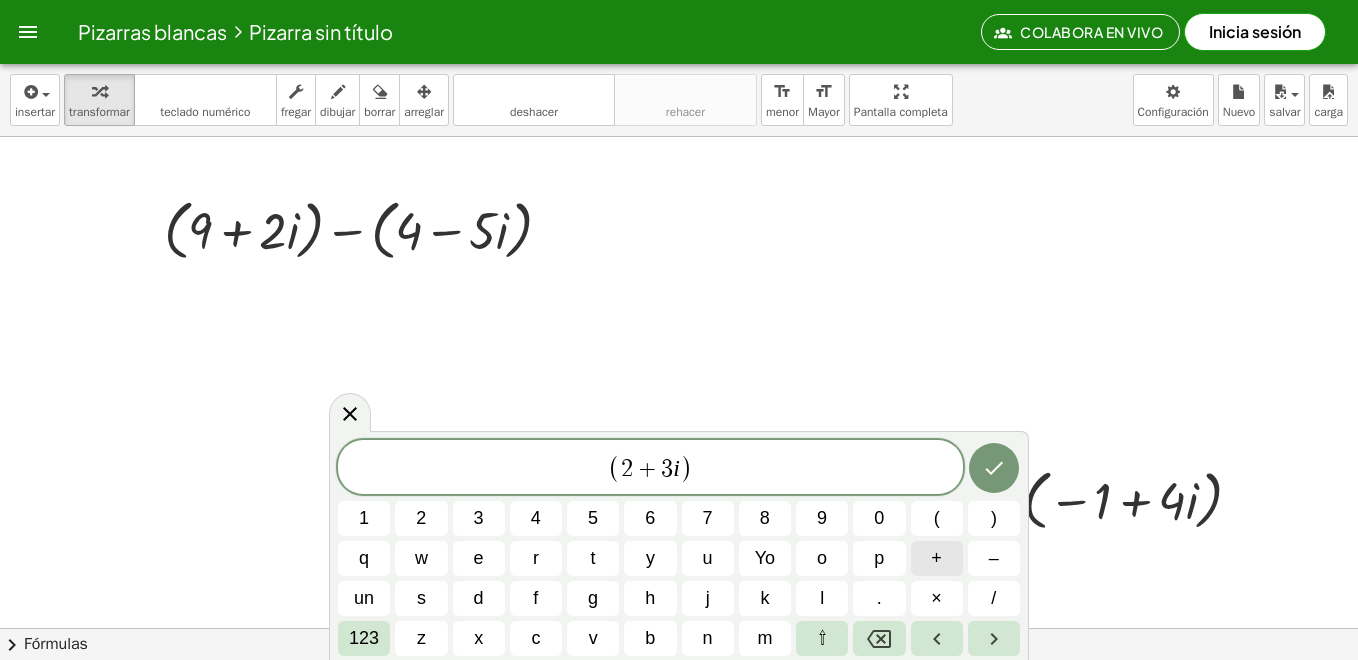 click on "+" at bounding box center (937, 558) 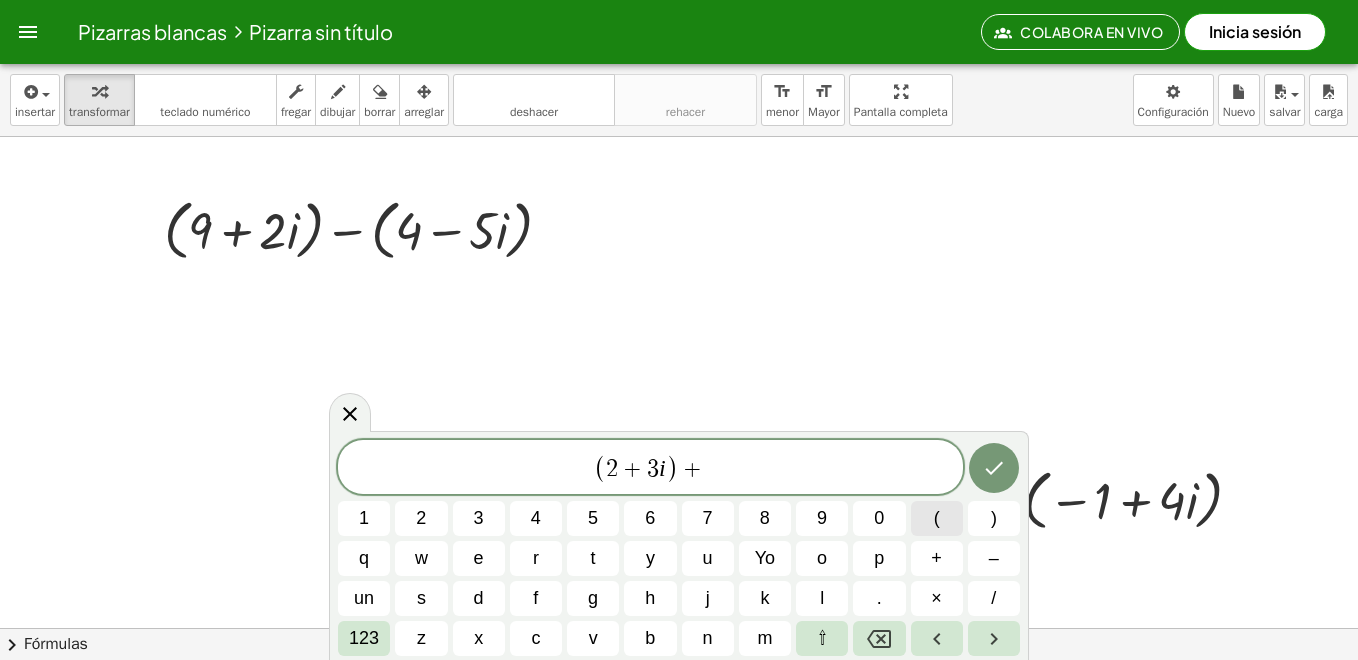 click on "( 2 + 3 i ) + 1 2 3 4 5 6 7 8 9 0 ( ) q w e r t y u Yo o p + – un s d f g h j k l . × / 123 z x c v b n m ⇧" at bounding box center [679, 548] 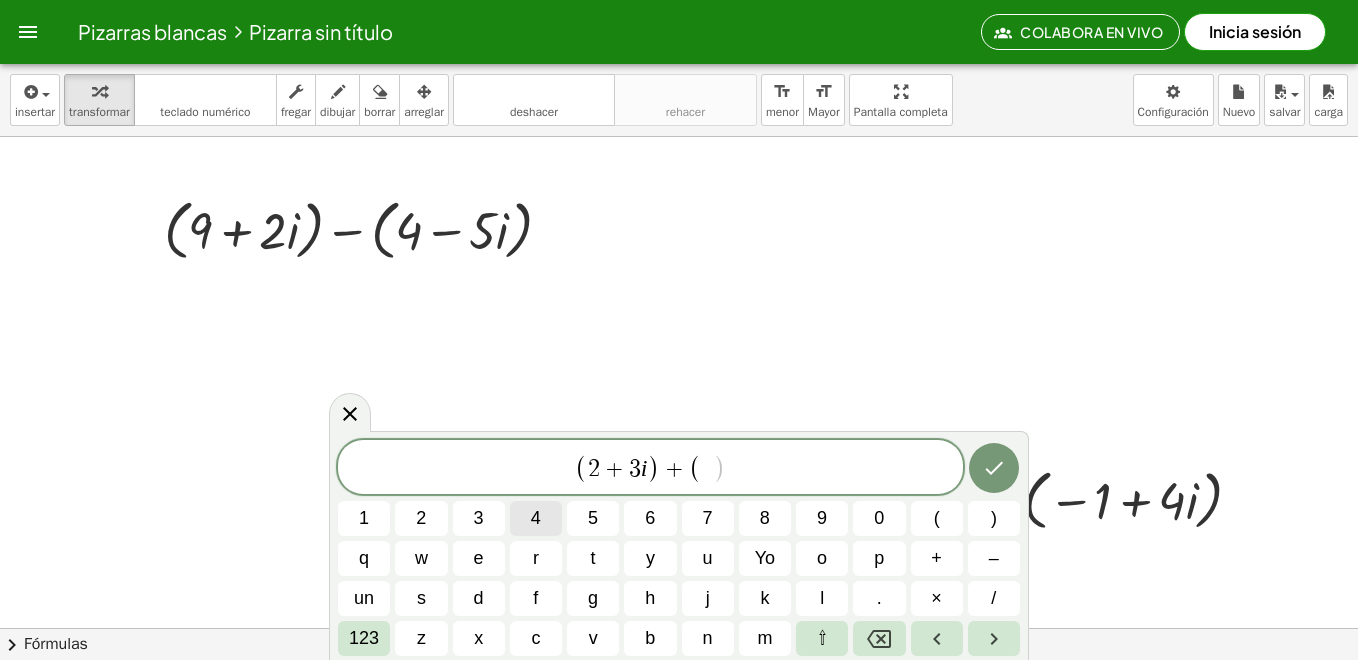 click on "4" at bounding box center (536, 518) 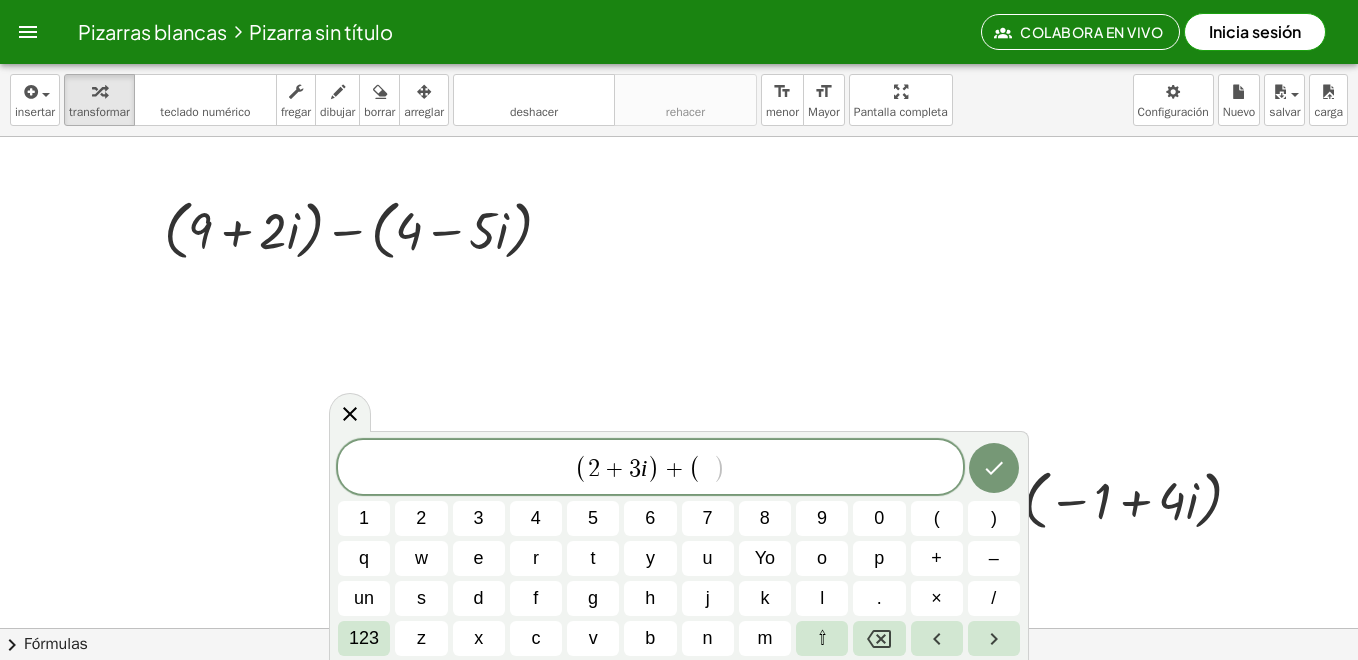 click on "+" at bounding box center [937, 558] 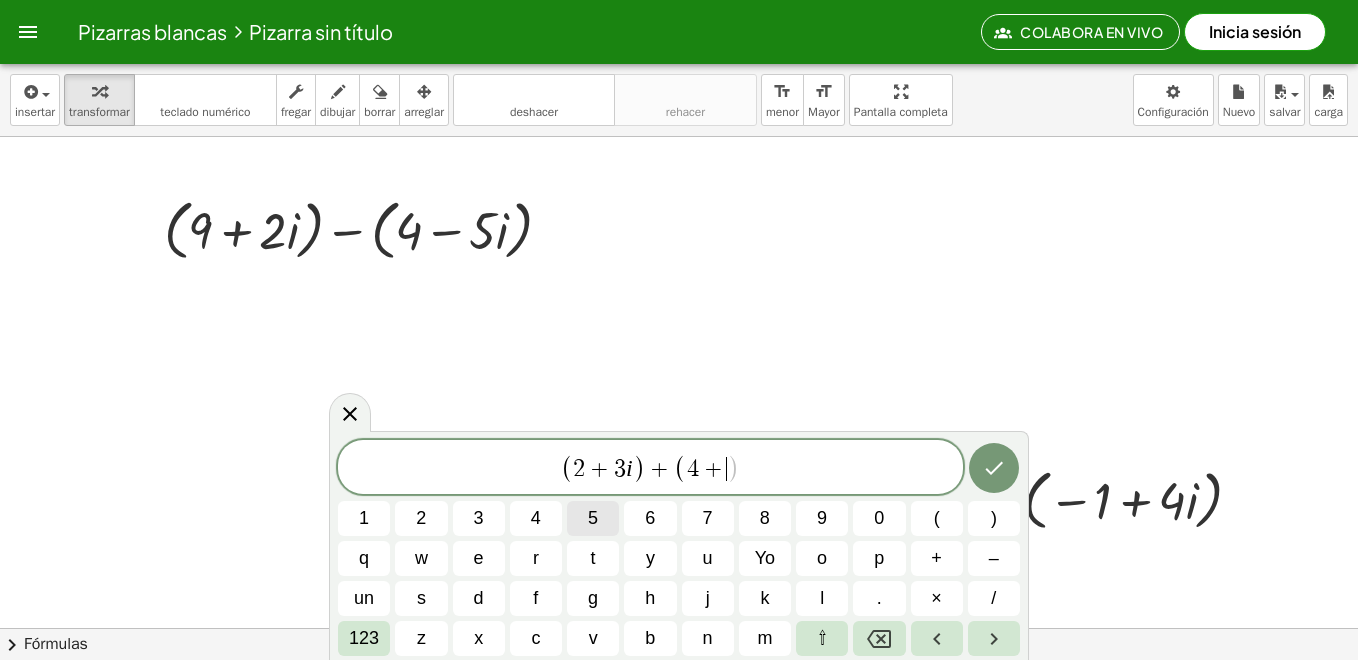 click on "5" at bounding box center (593, 518) 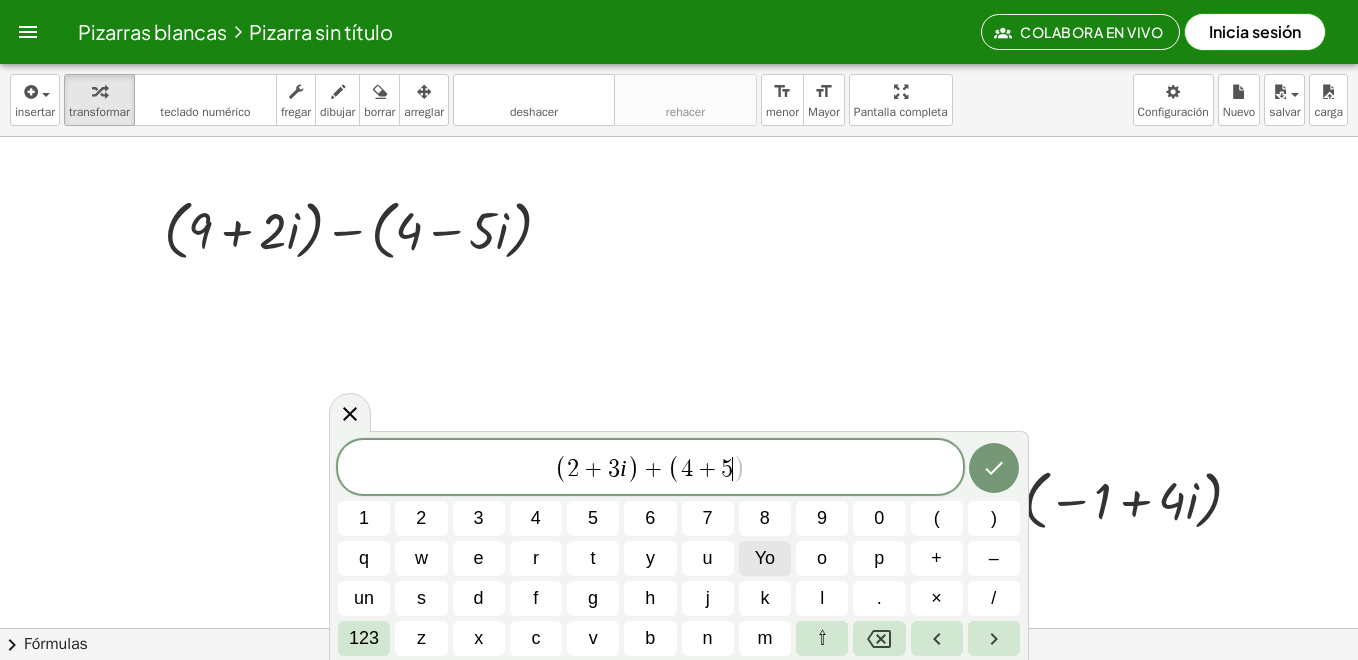 click on "Yo" at bounding box center (765, 558) 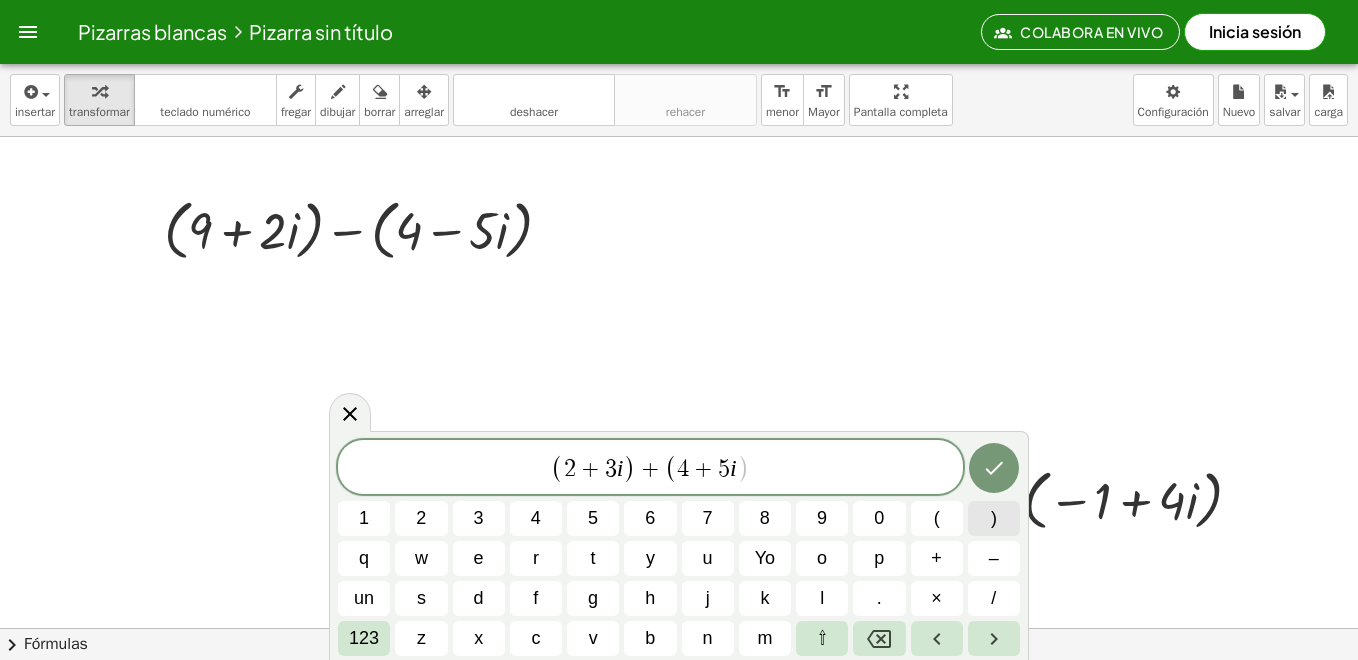 click on ")" at bounding box center (994, 518) 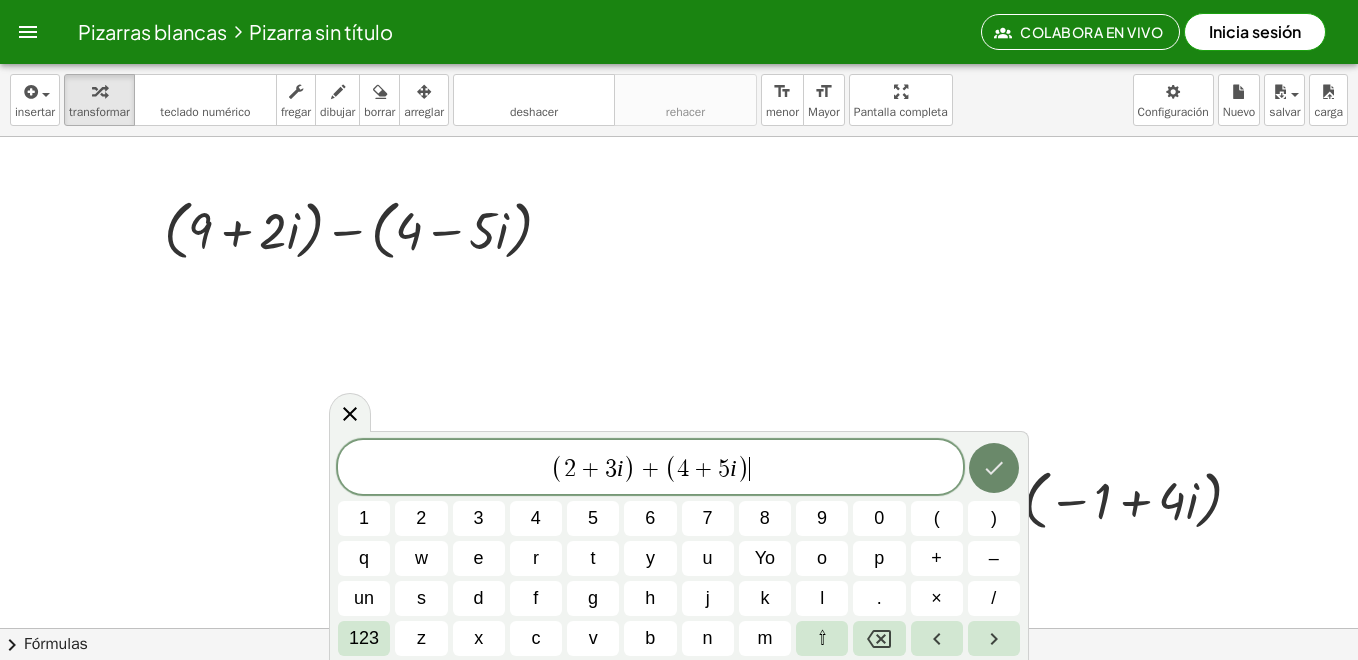 click 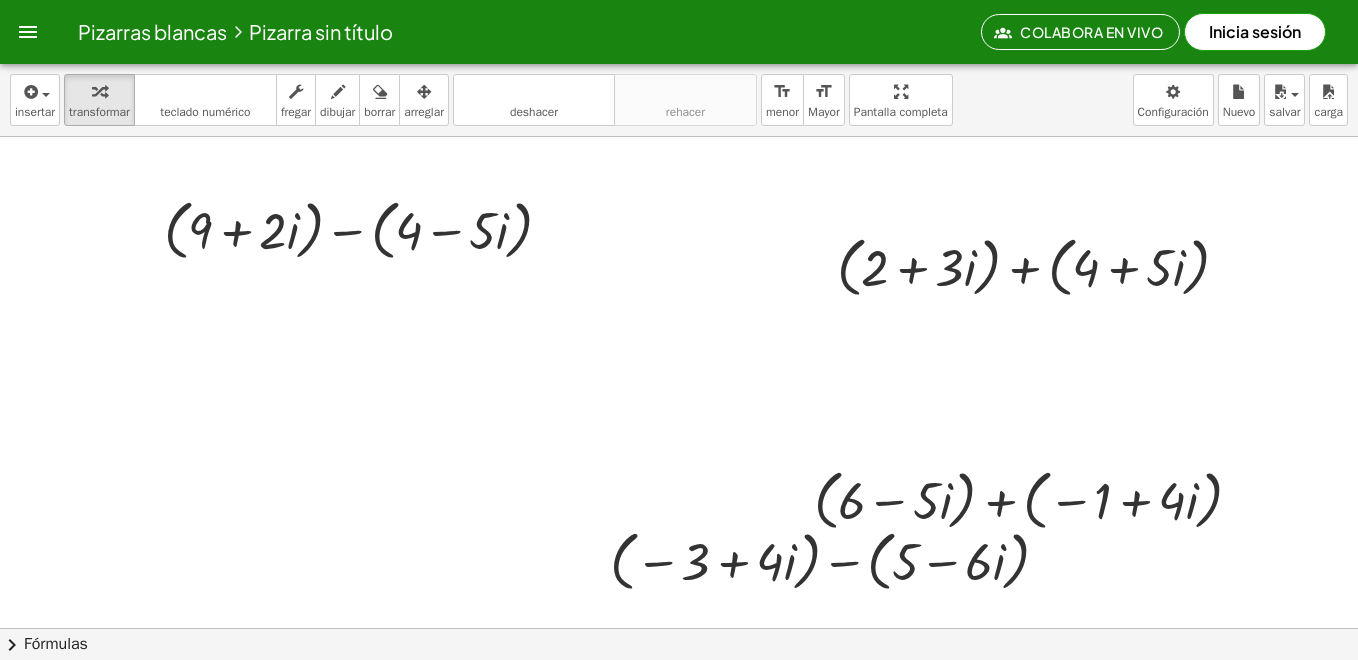 click at bounding box center [679, 690] 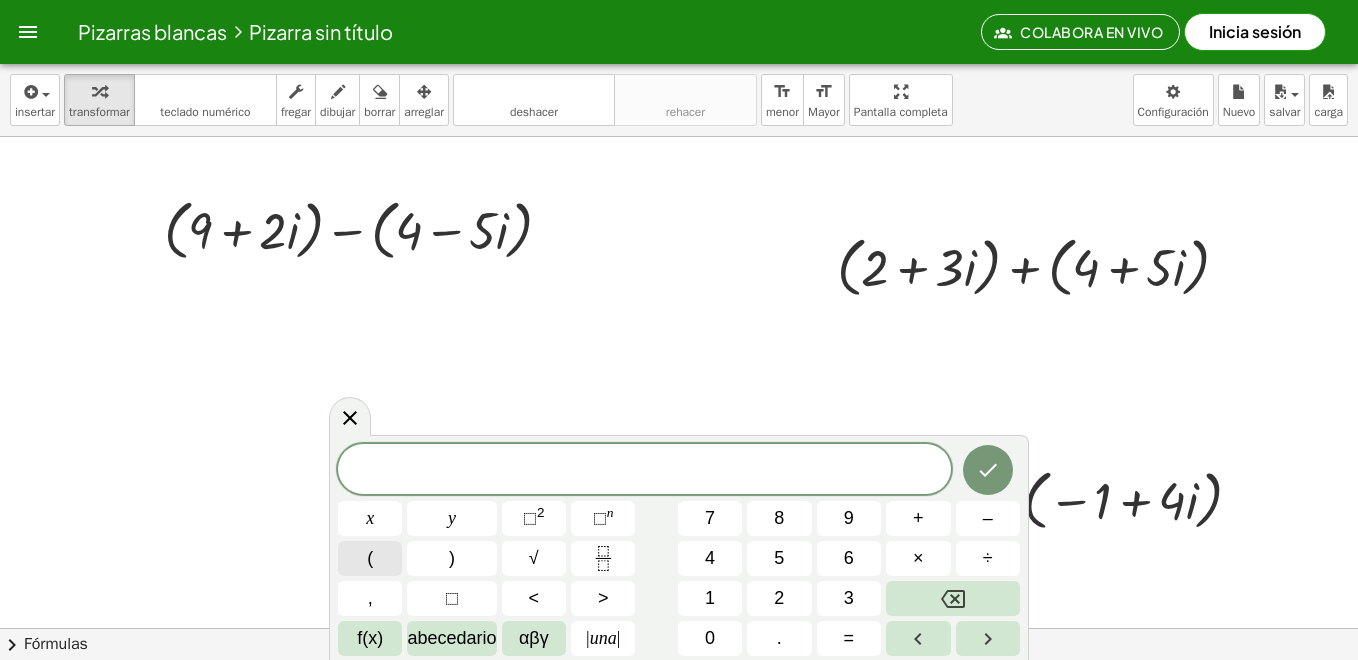 click on "(" at bounding box center [370, 558] 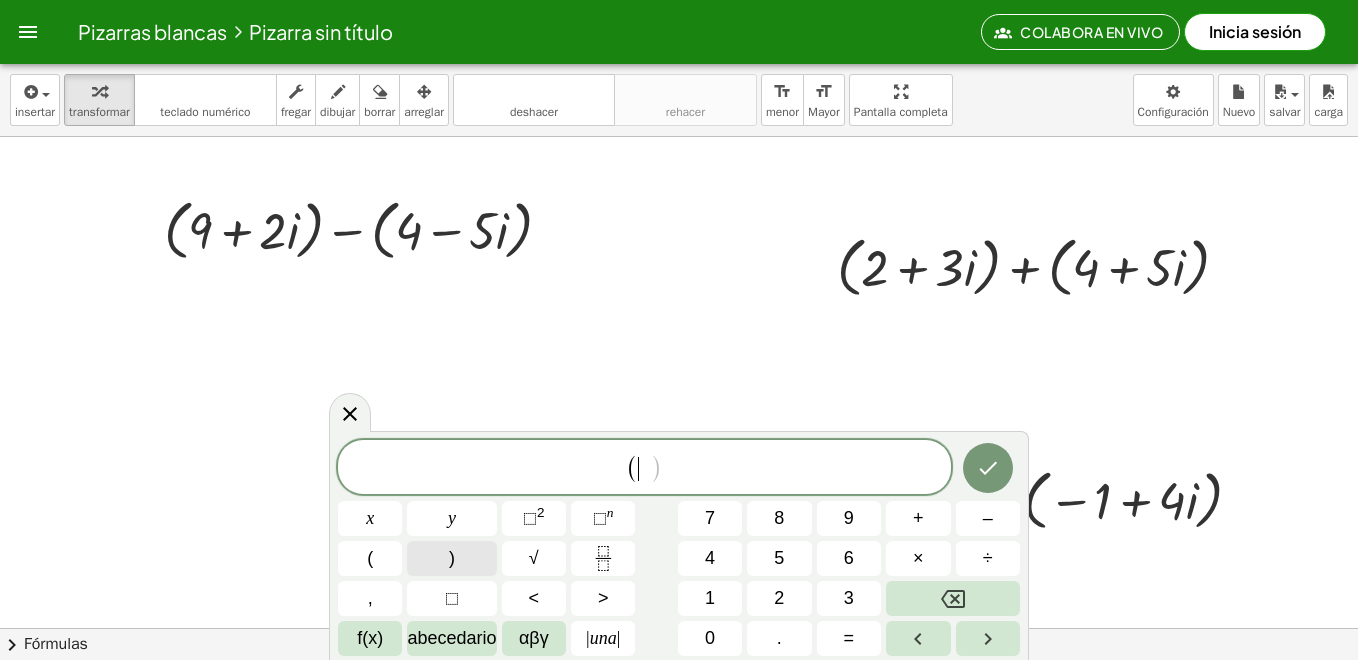 click on ")" at bounding box center [451, 558] 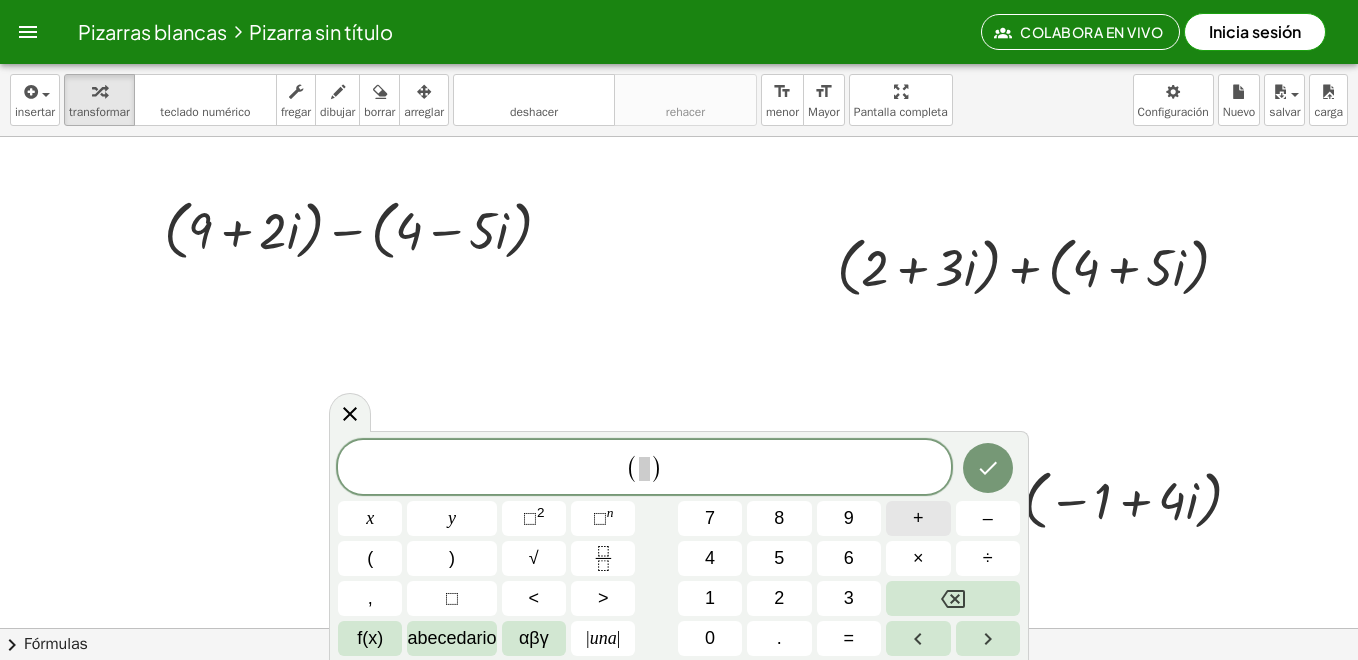 click on "+" at bounding box center [918, 518] 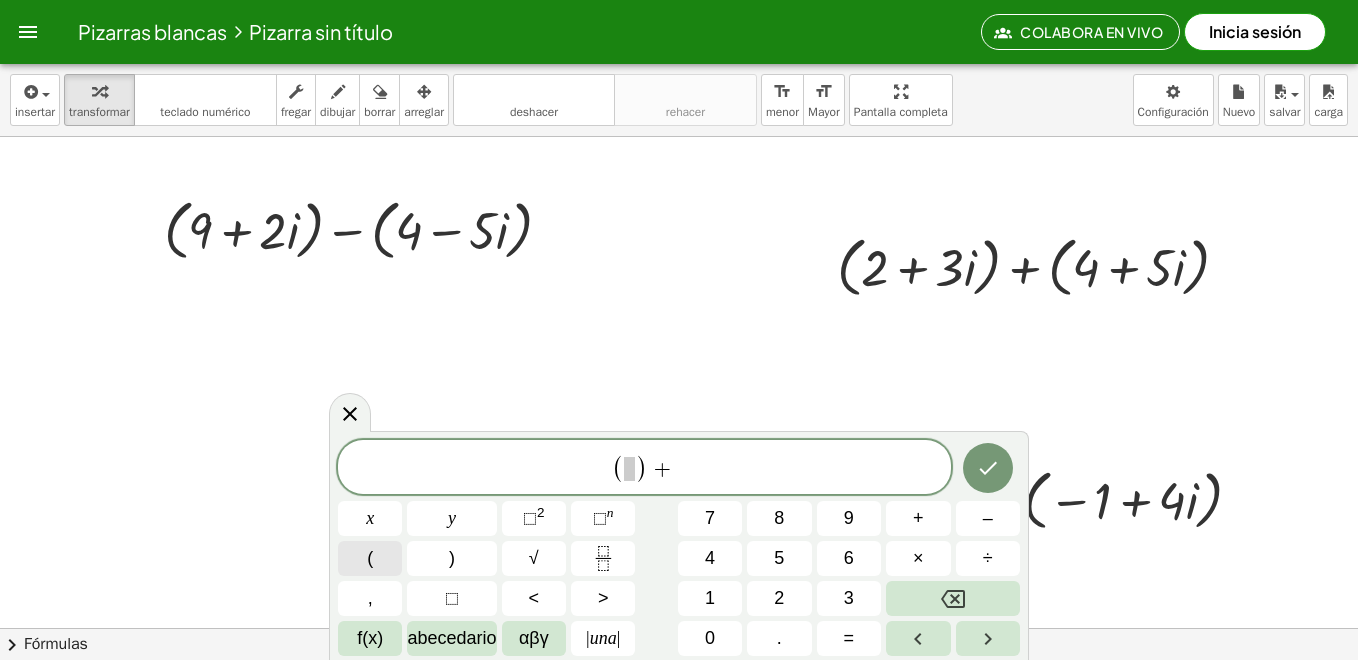 click on "(" at bounding box center [370, 558] 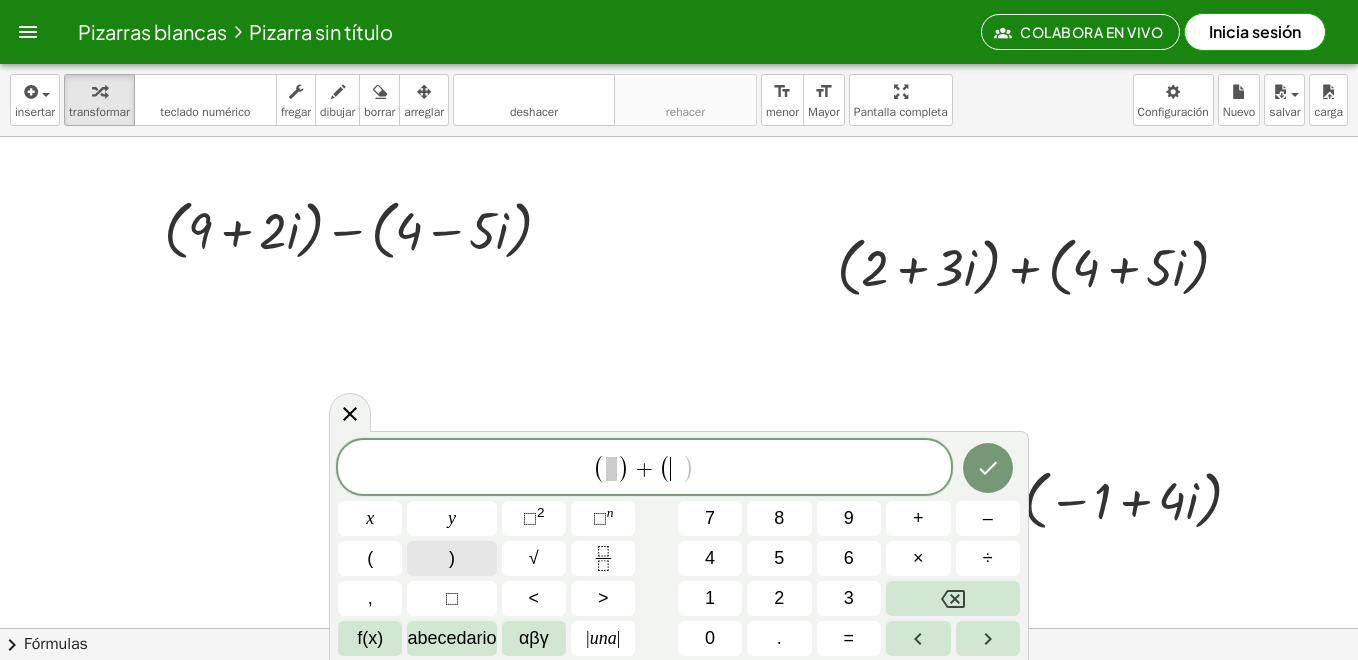click on ")" at bounding box center [451, 558] 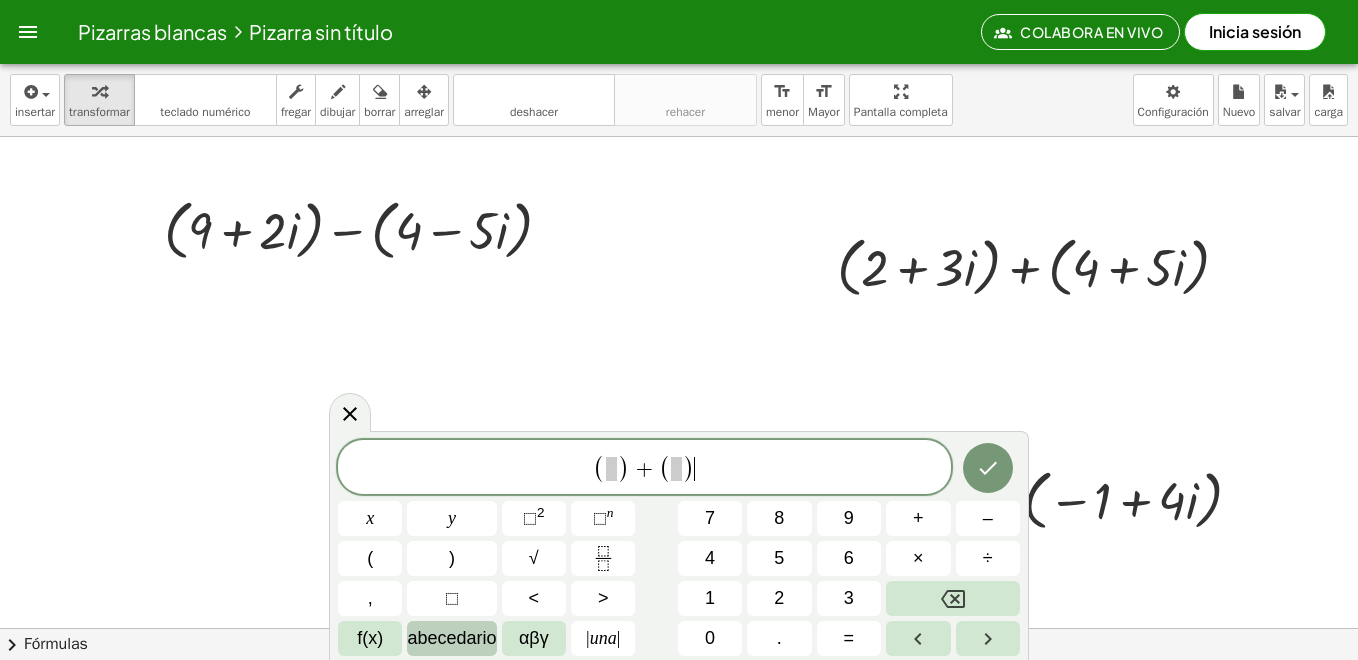 click on "abecedario" at bounding box center (451, 638) 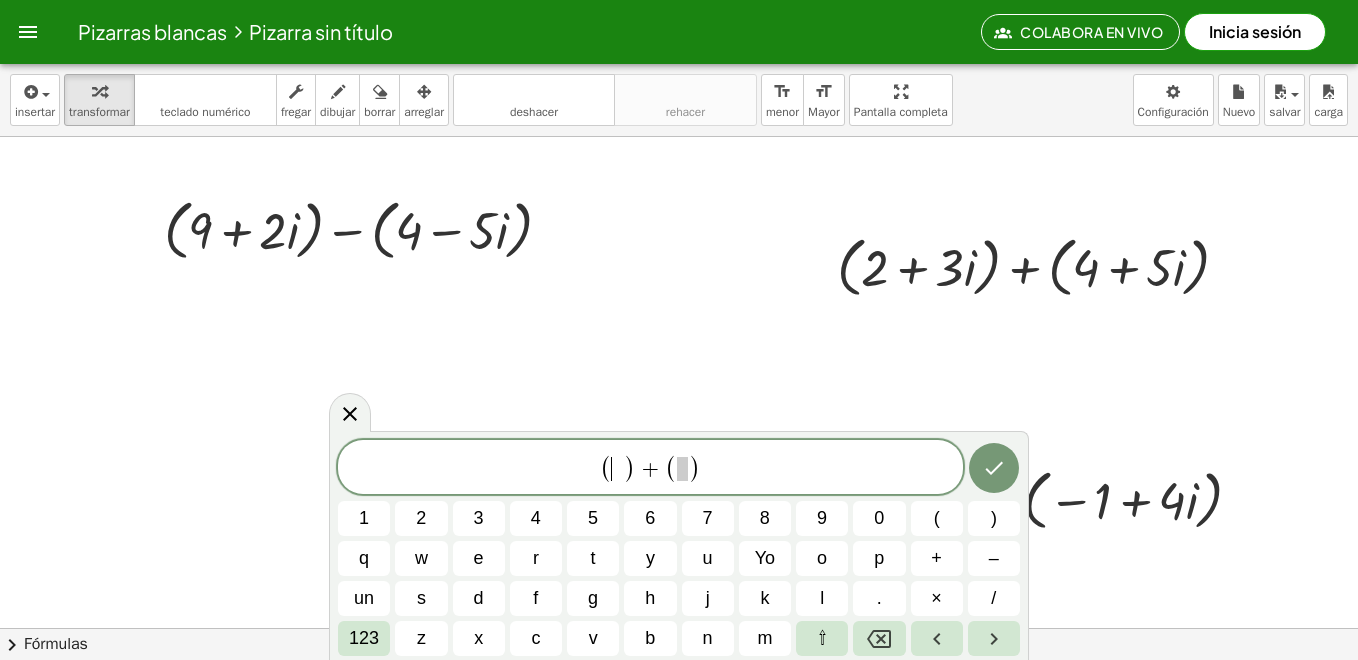 click on "​" at bounding box center (617, 469) 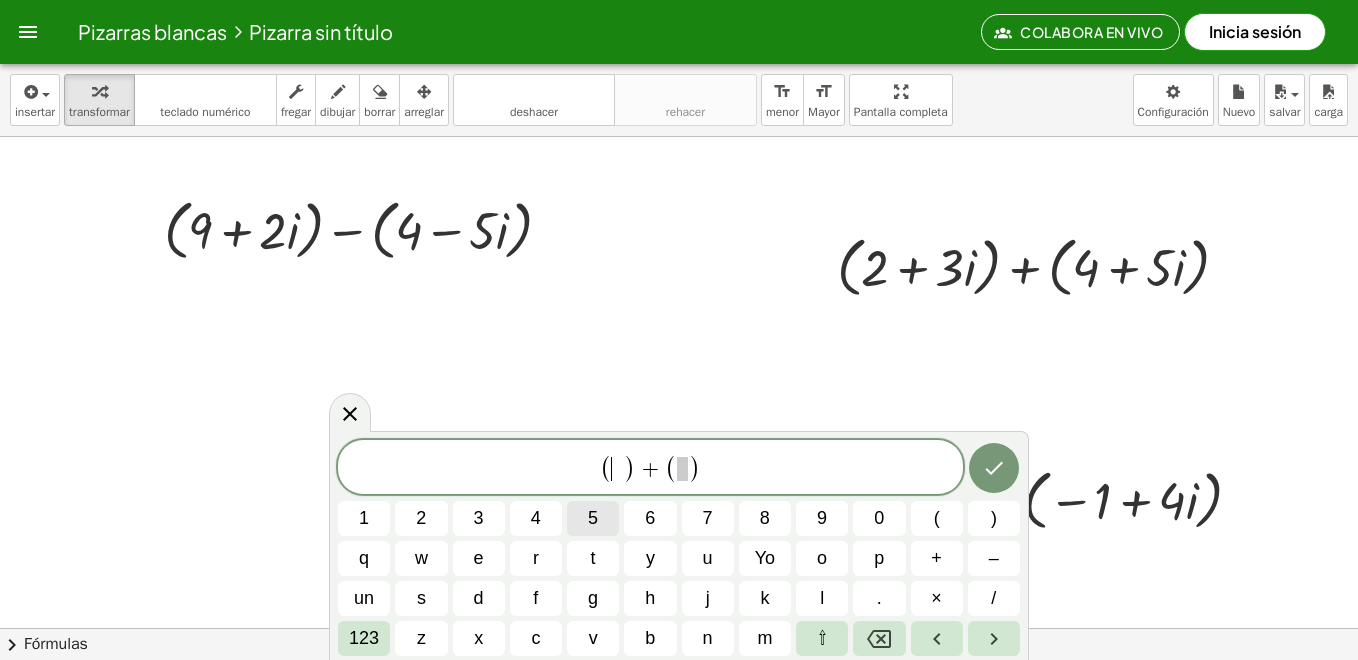 click on "5" at bounding box center [593, 518] 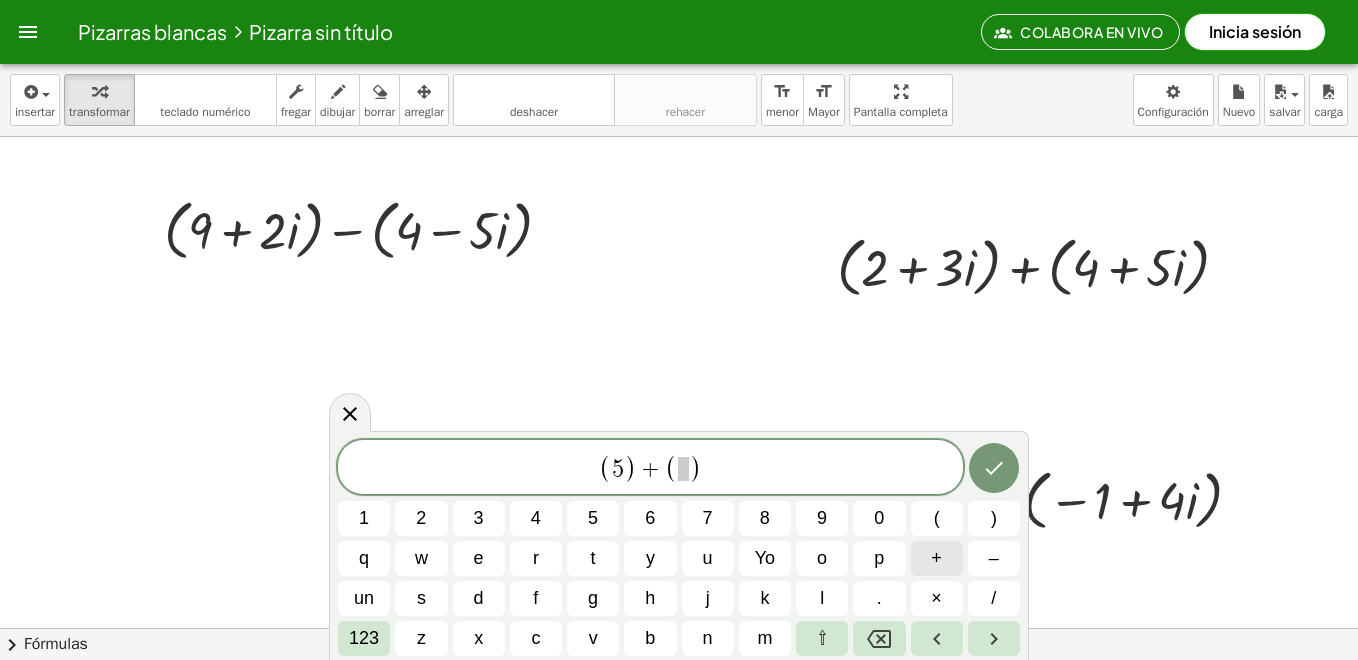 click on "+" at bounding box center [937, 558] 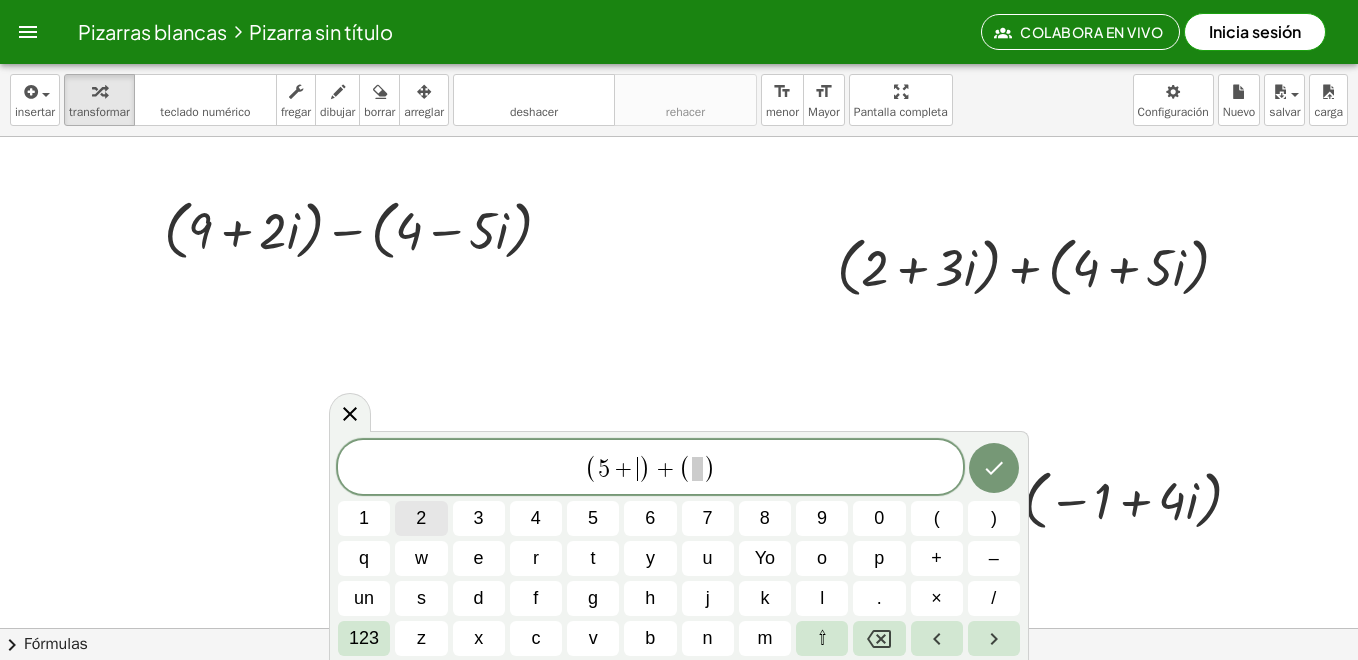 click on "2" at bounding box center [421, 518] 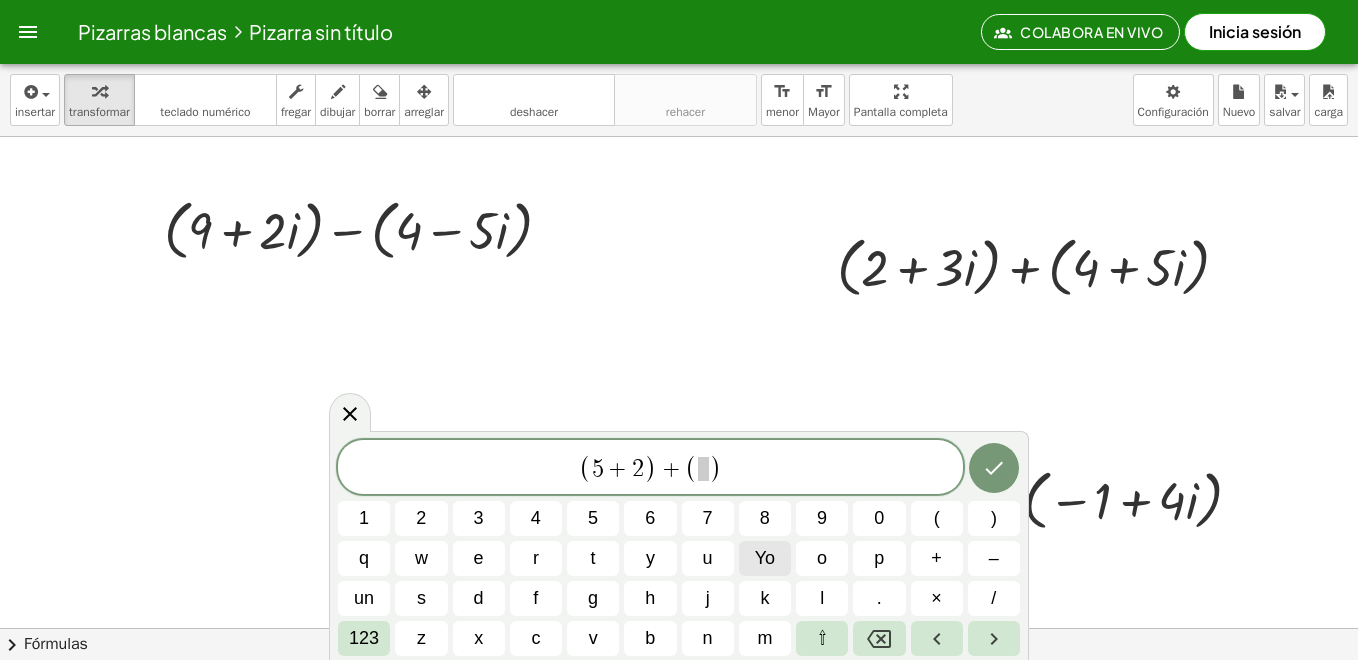 click on "Yo" at bounding box center [765, 558] 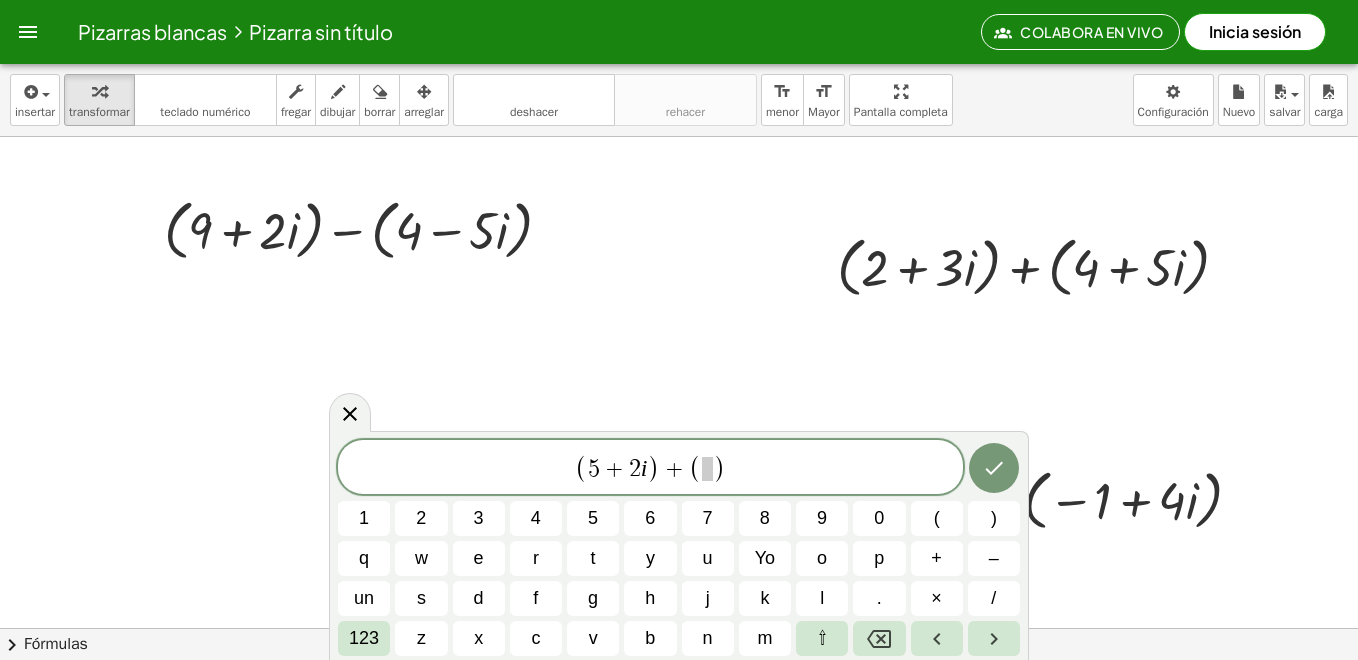 click on "(" at bounding box center (695, 468) 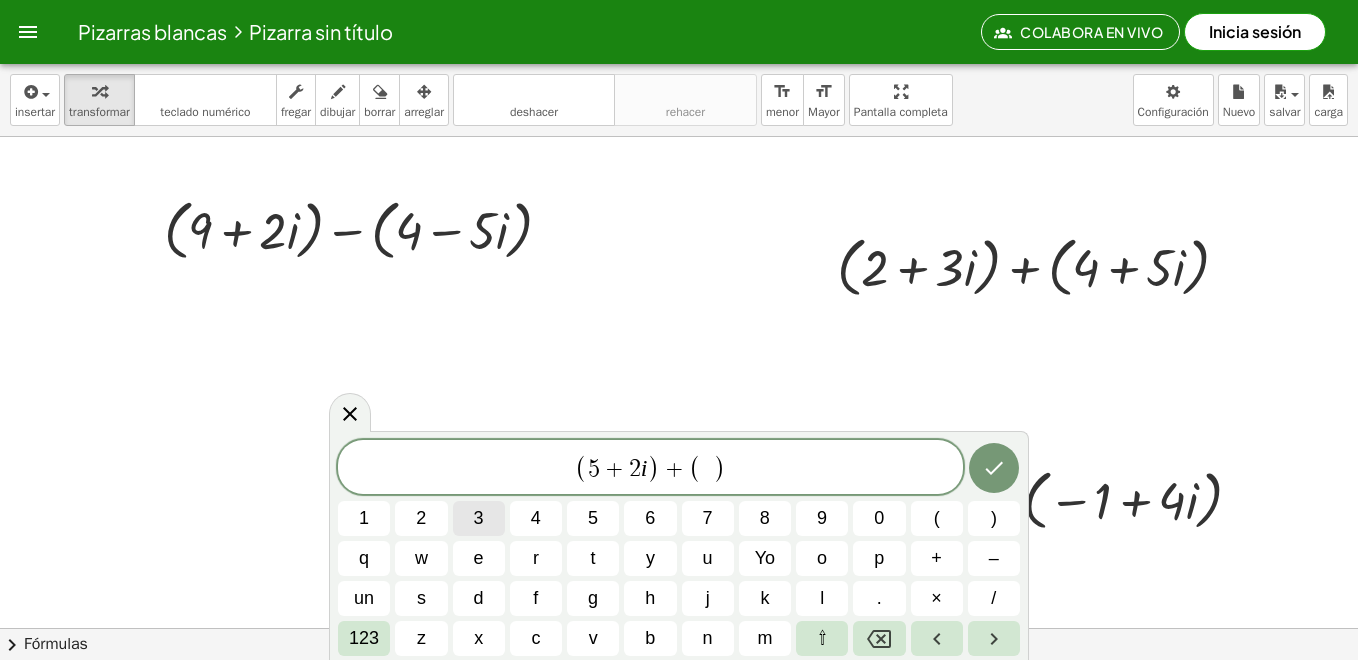 click on "3" at bounding box center (479, 518) 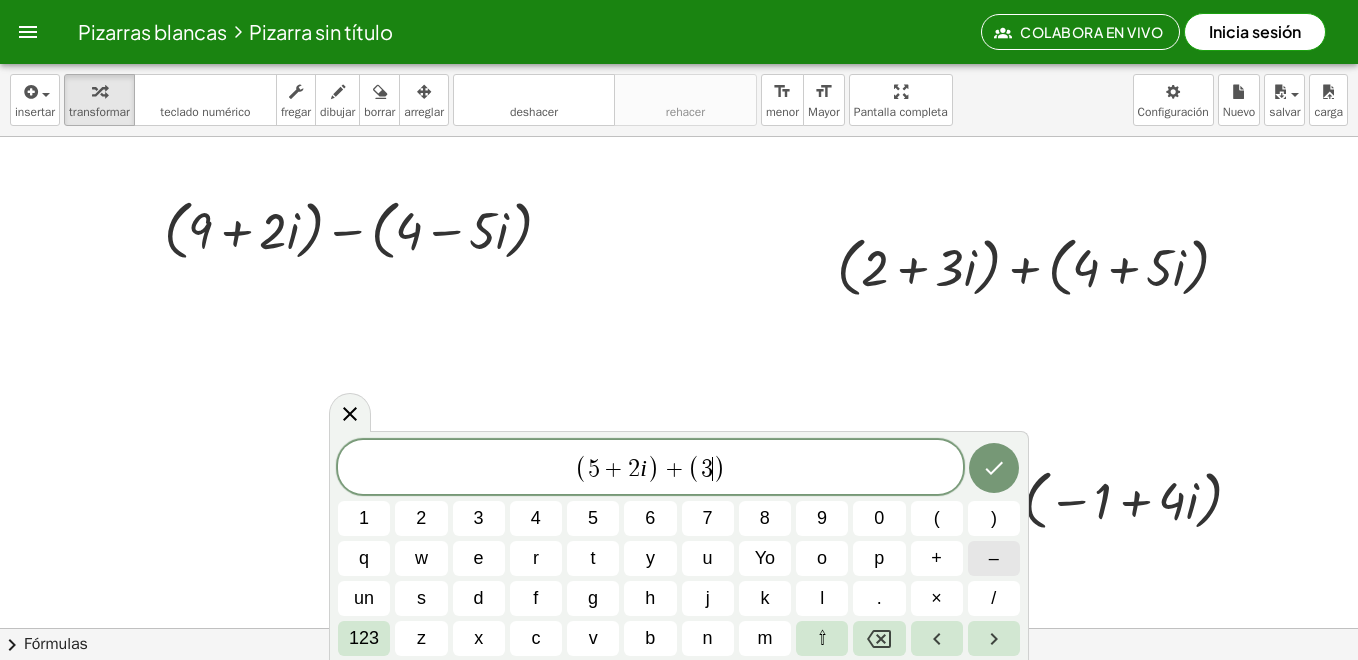 click on "–" at bounding box center [994, 558] 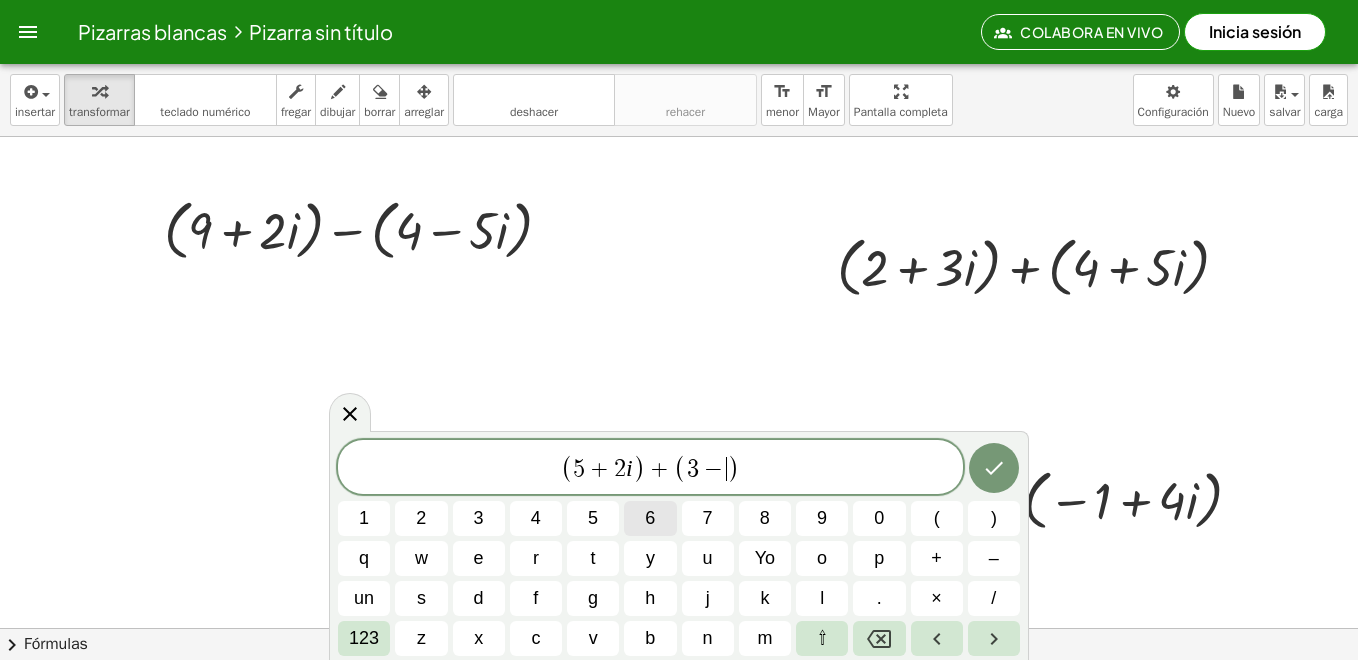 click on "( 5 + 2 i ) + ( 3 − ​ ) 1 2 3 4 5 6 7 8 9 0 ( ) q w e r t y u Yo o p + – un s d f g h j k l . × / 123 z x c v b n m ⇧" at bounding box center (679, 548) 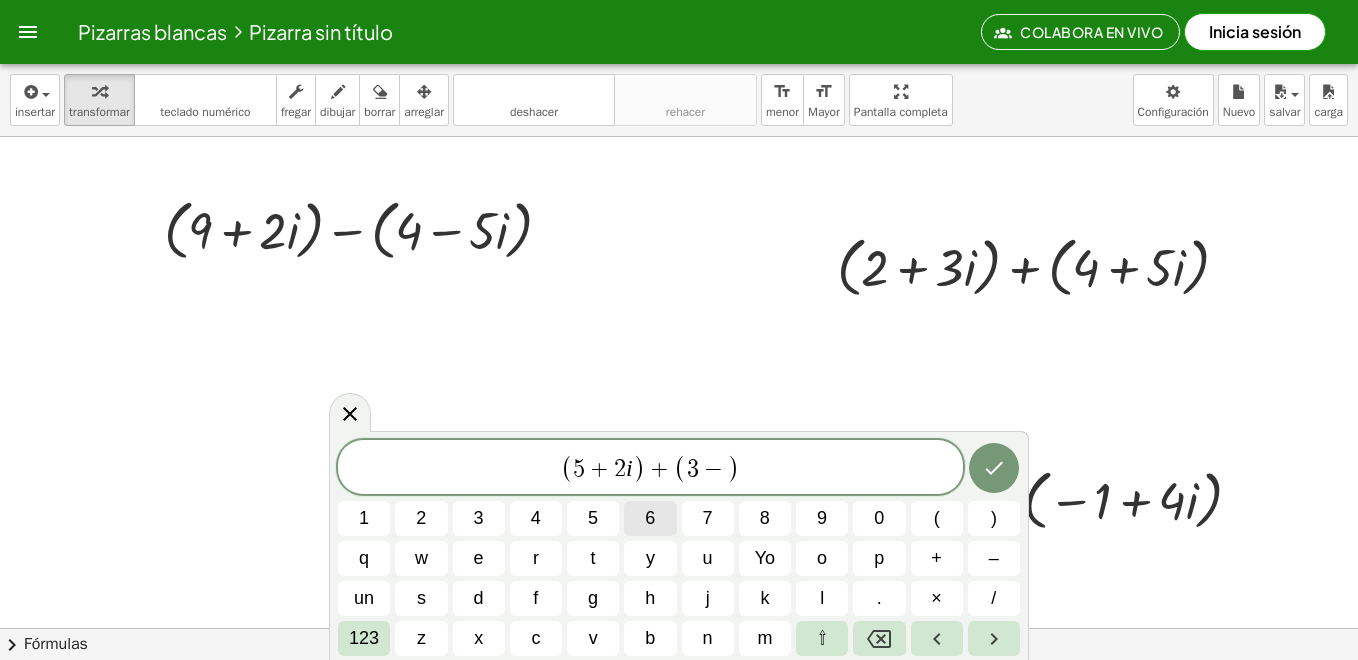 click on "6" at bounding box center [650, 518] 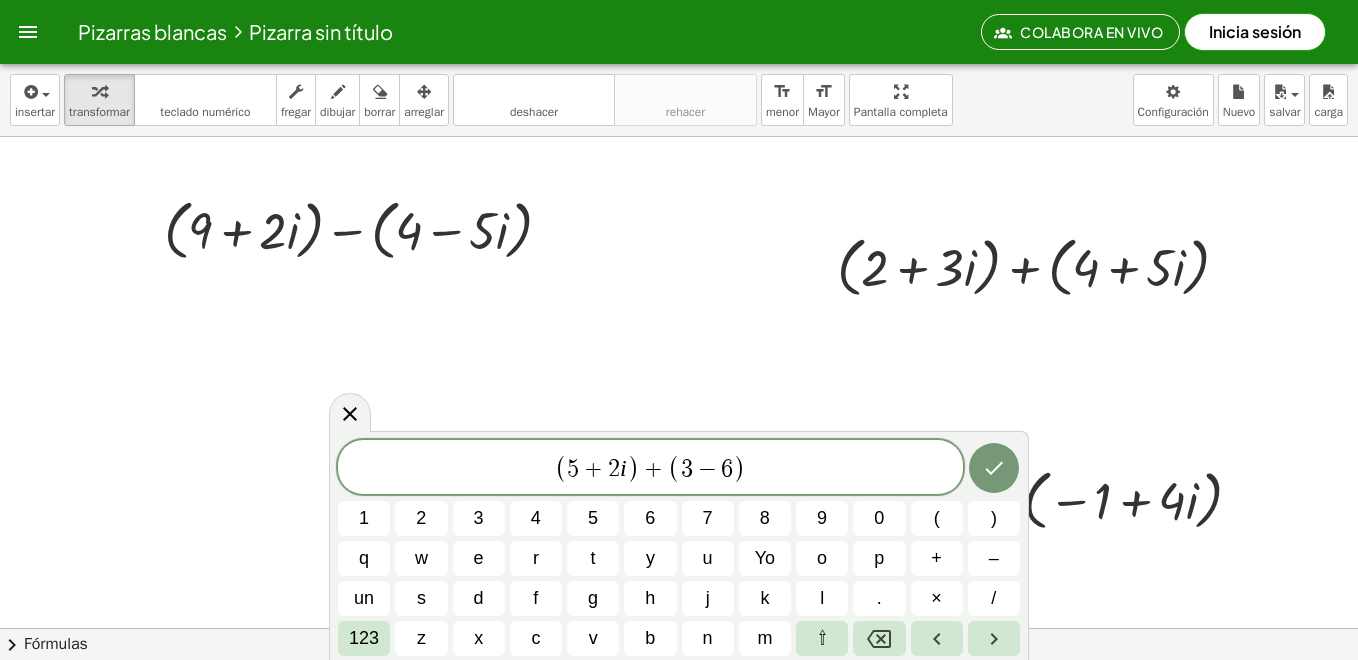 click on "( 5 + 2 i ) + ( 3 − 6 ) 1 2 3 4 5 6 7 8 9 0 ( ) q w e r t y u Yo o p + – un s d f g h j k l . × / 123 z x c v b n m ⇧" at bounding box center (679, 548) 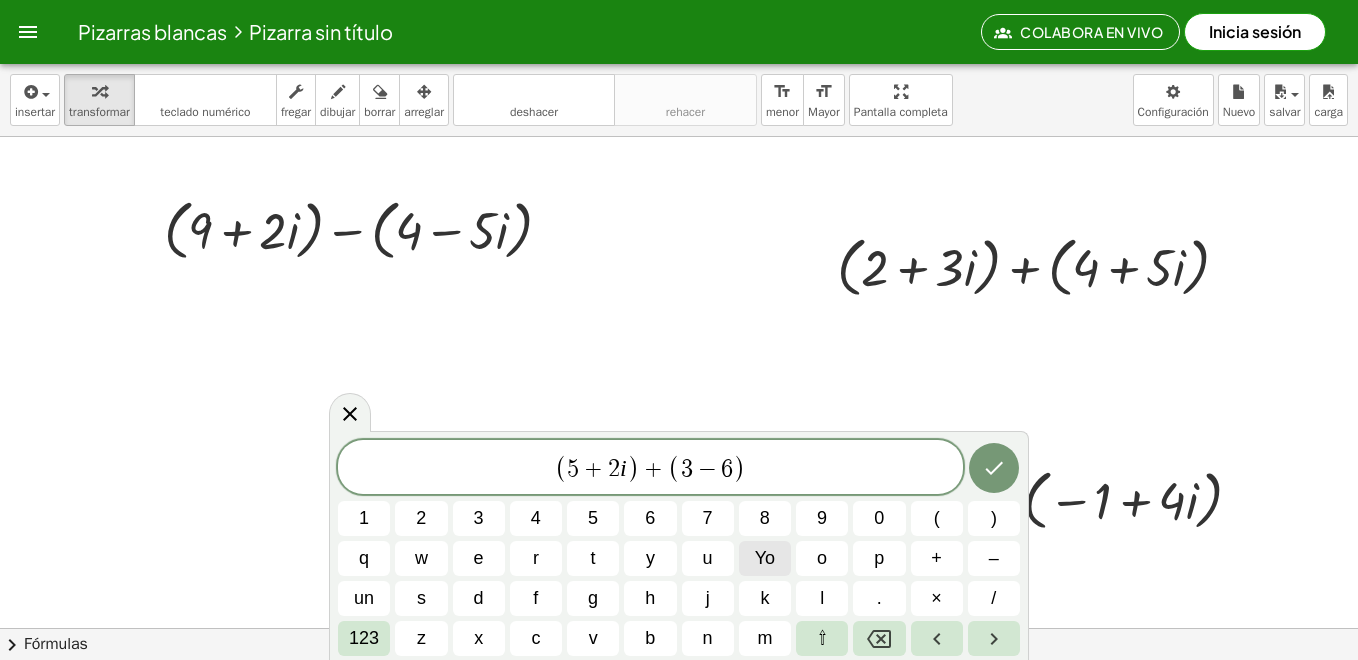 click on "Yo" at bounding box center [765, 558] 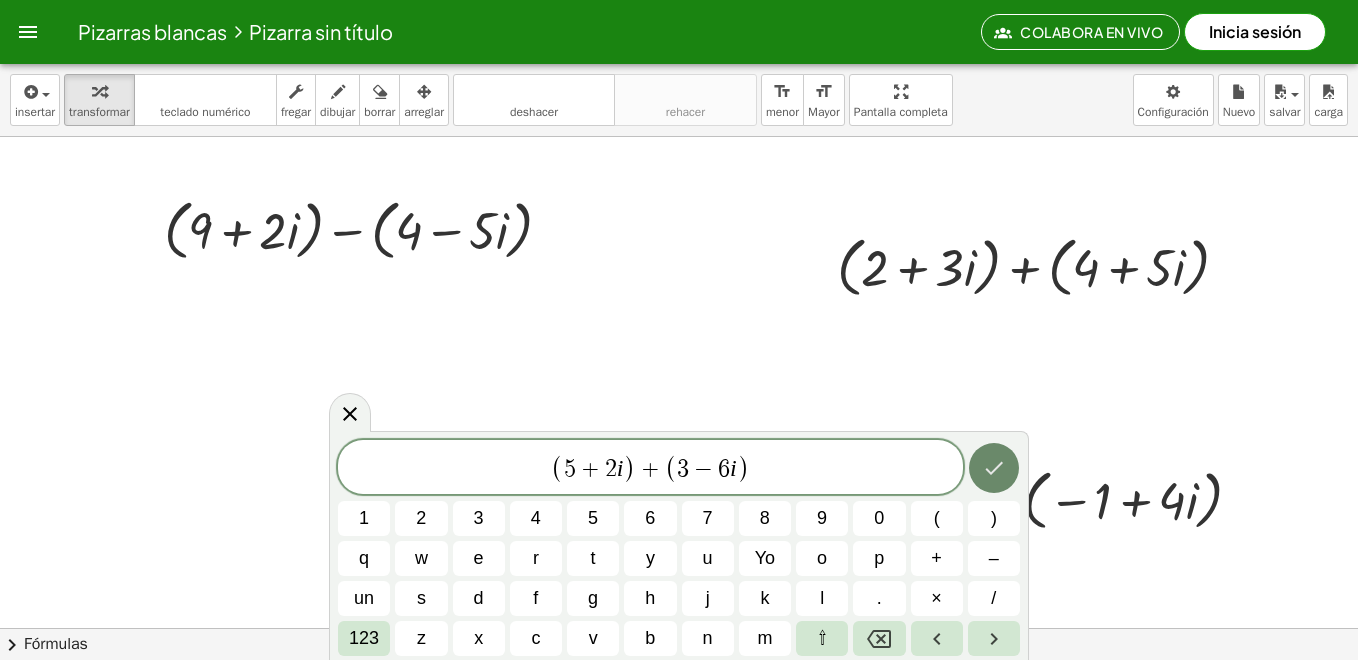 click 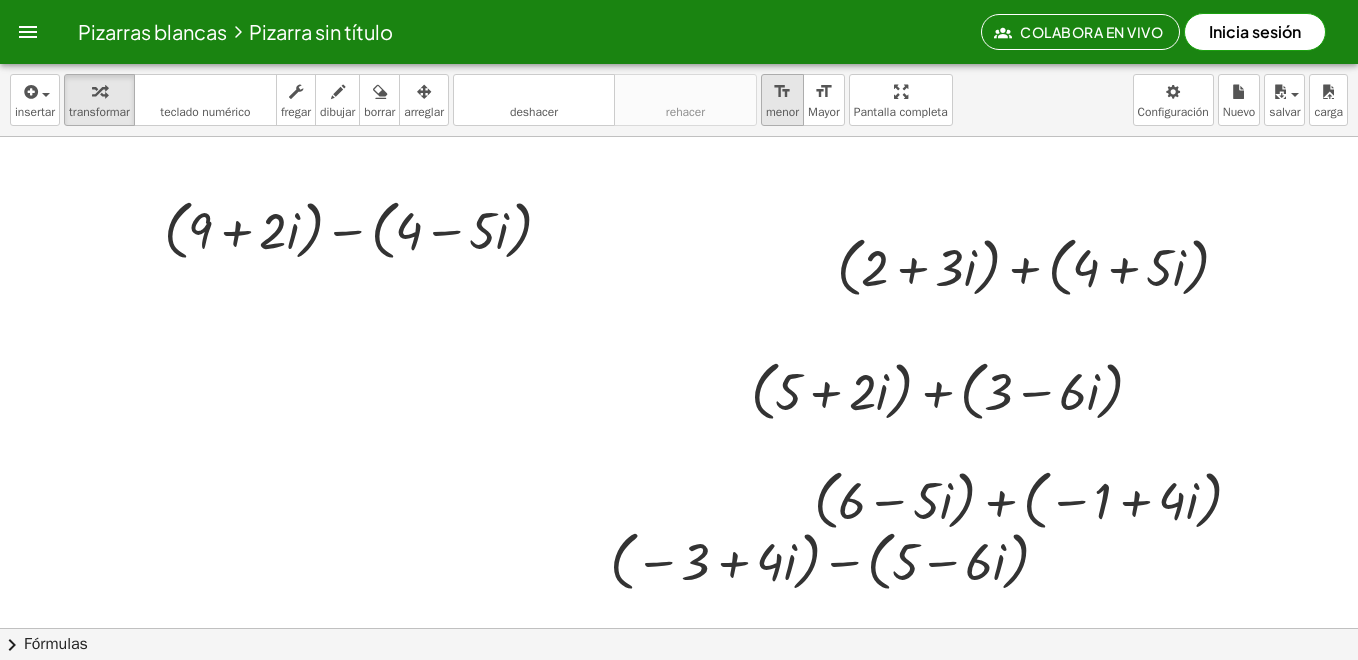 click on "format_size" at bounding box center [782, 91] 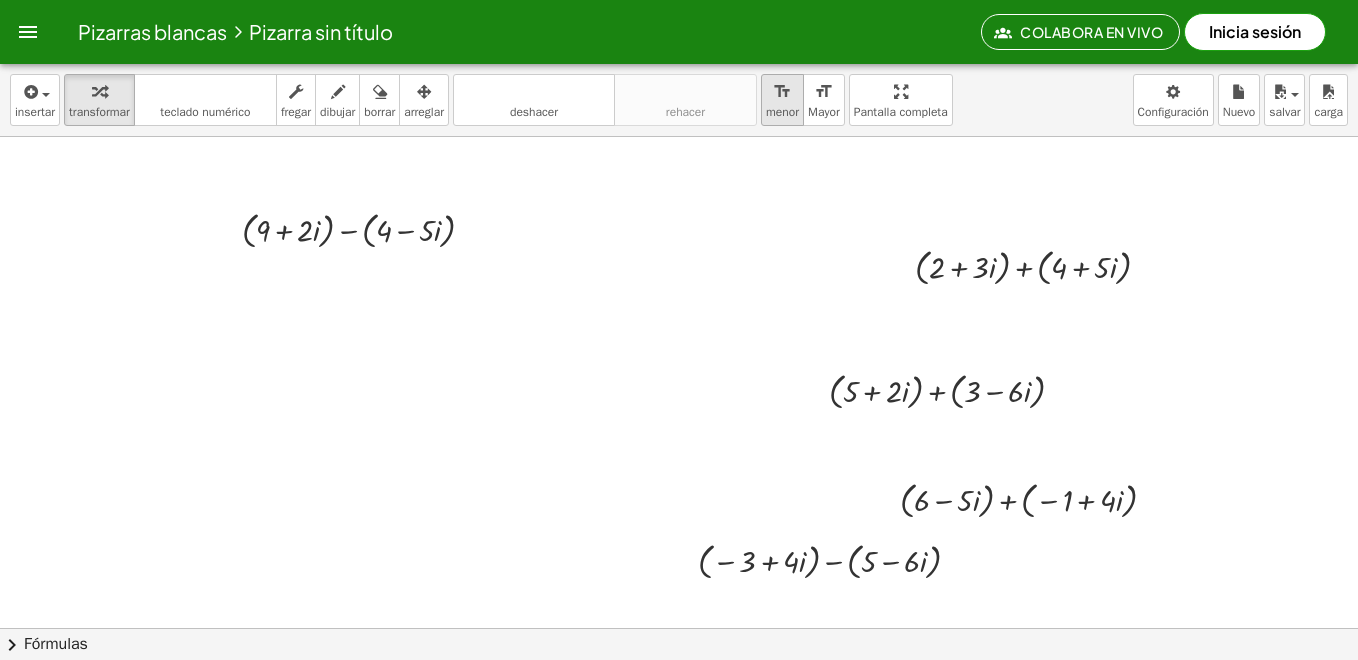 click on "format_size" at bounding box center (782, 91) 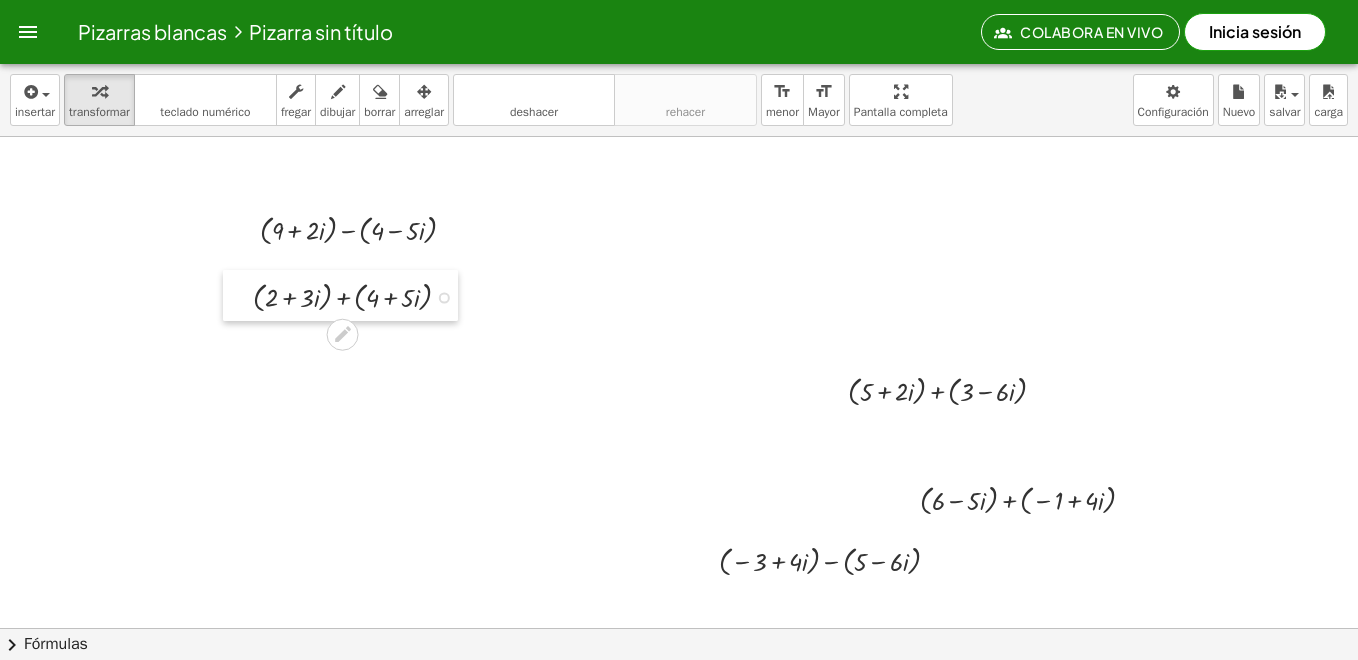 drag, startPoint x: 916, startPoint y: 274, endPoint x: 235, endPoint y: 304, distance: 681.66046 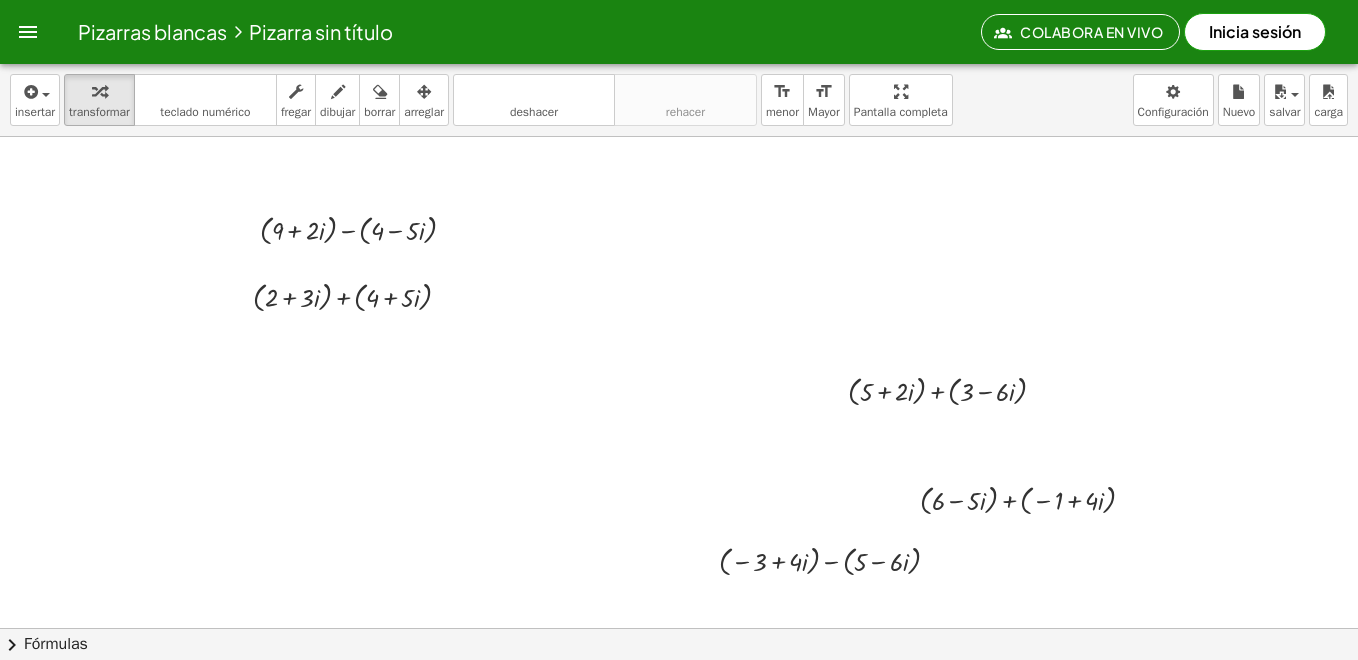 drag, startPoint x: 841, startPoint y: 419, endPoint x: 820, endPoint y: 416, distance: 21.213203 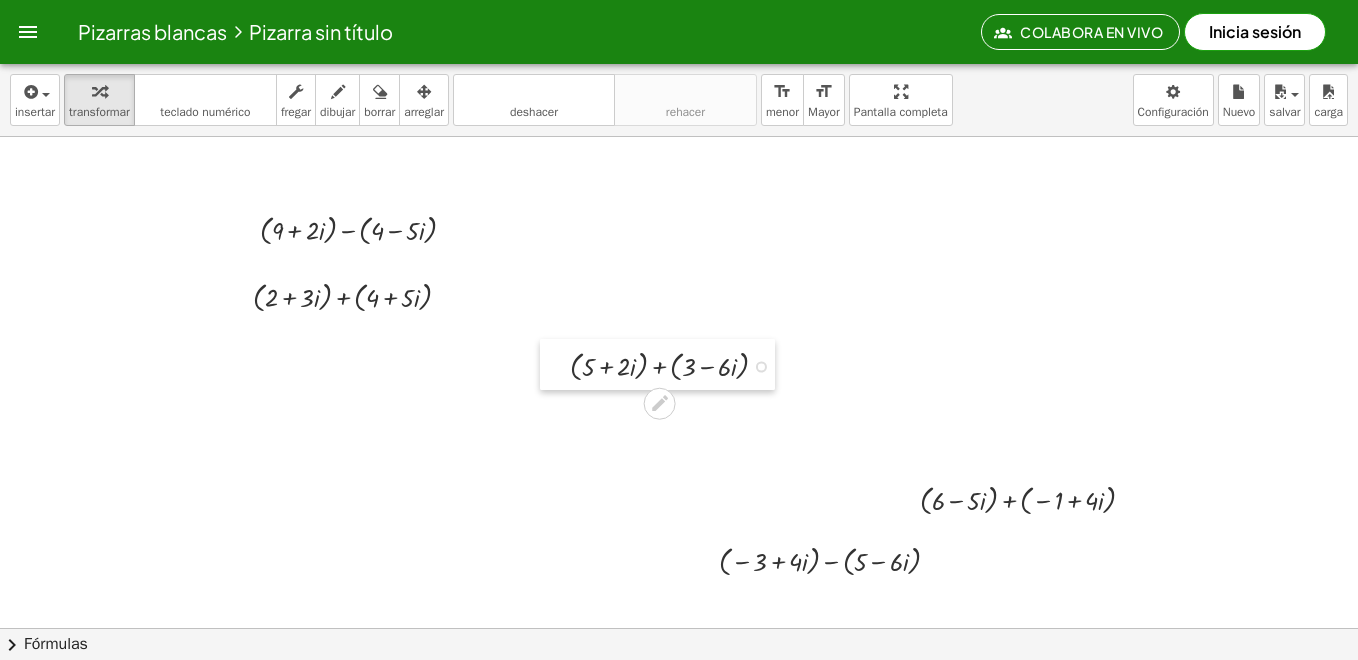drag, startPoint x: 827, startPoint y: 407, endPoint x: 549, endPoint y: 382, distance: 279.12183 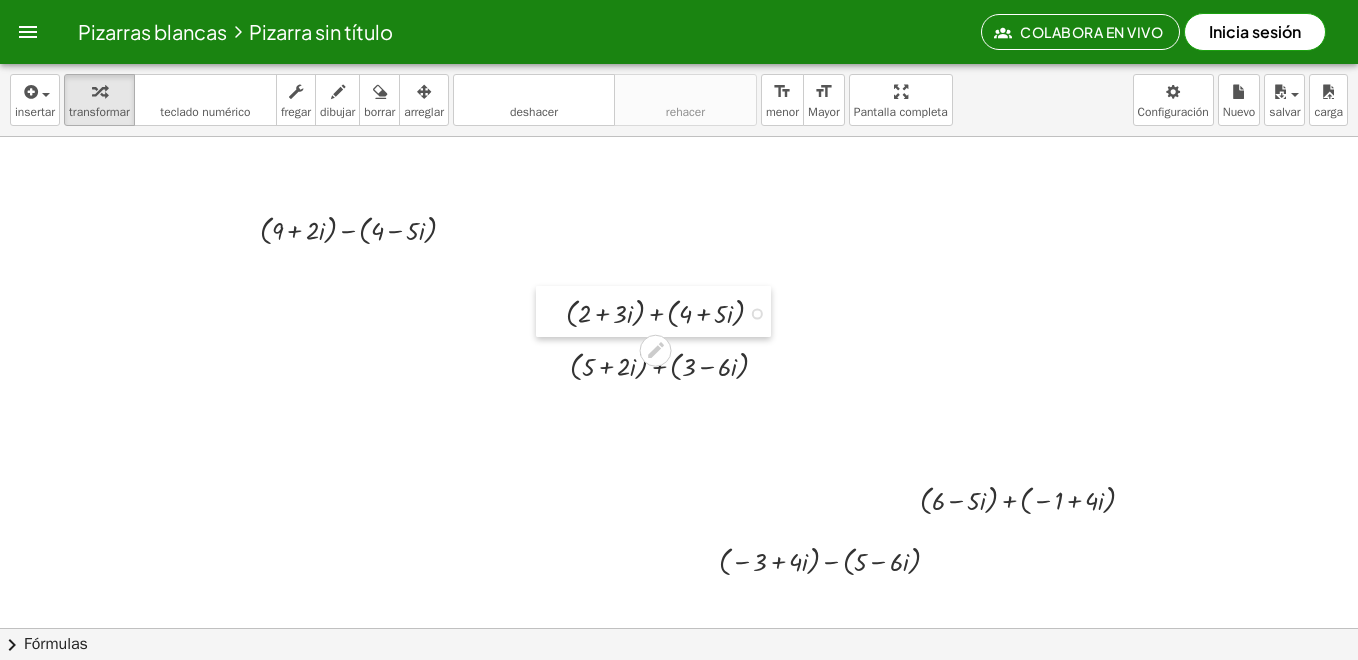 drag, startPoint x: 238, startPoint y: 310, endPoint x: 551, endPoint y: 326, distance: 313.4087 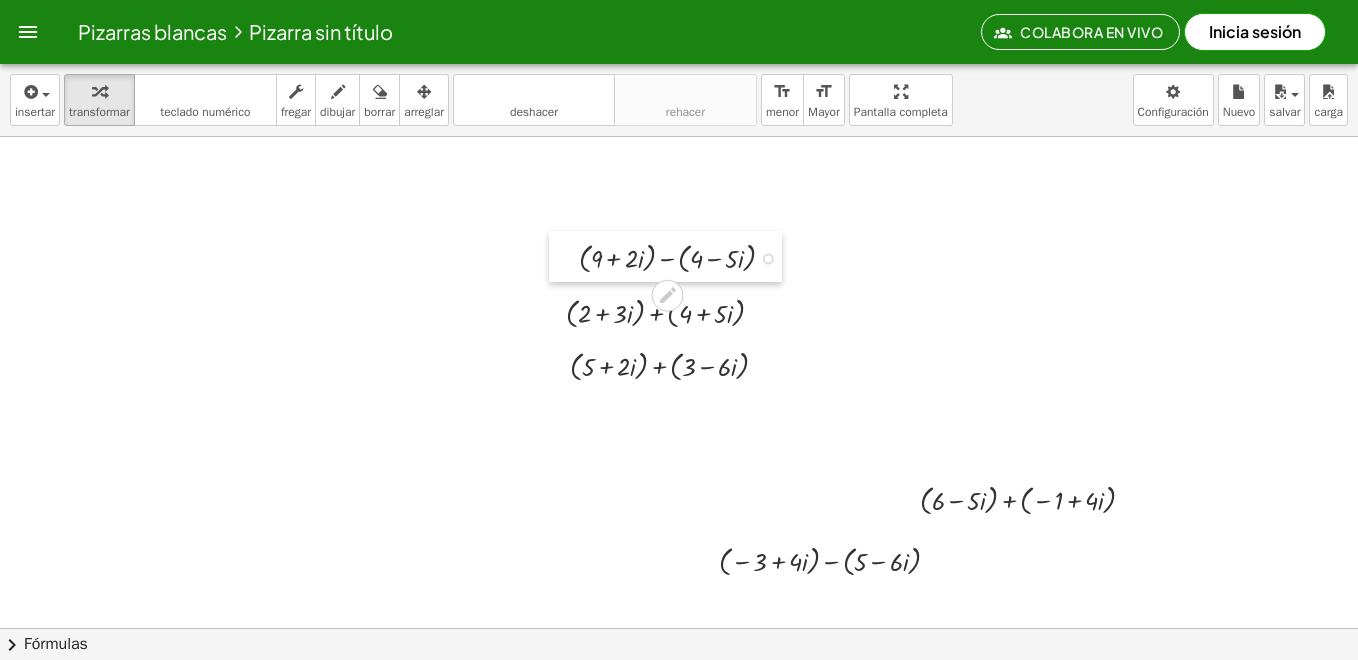 drag, startPoint x: 252, startPoint y: 246, endPoint x: 571, endPoint y: 274, distance: 320.22647 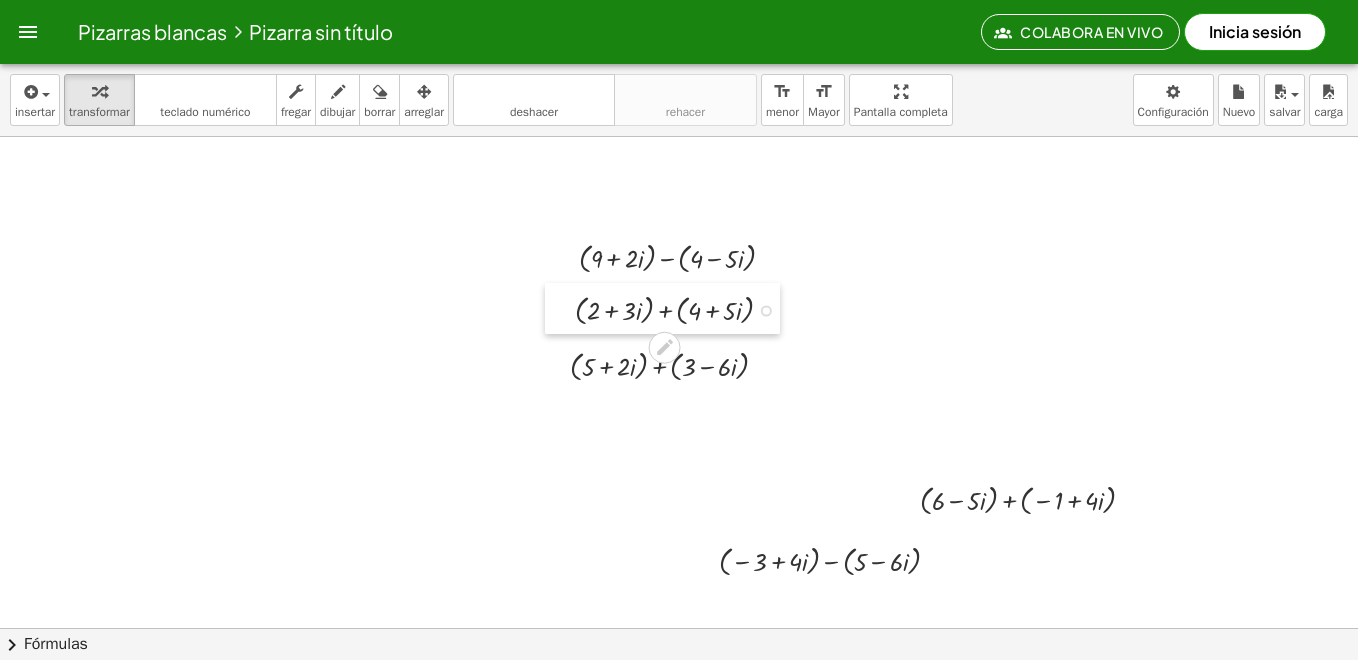 click at bounding box center (560, 308) 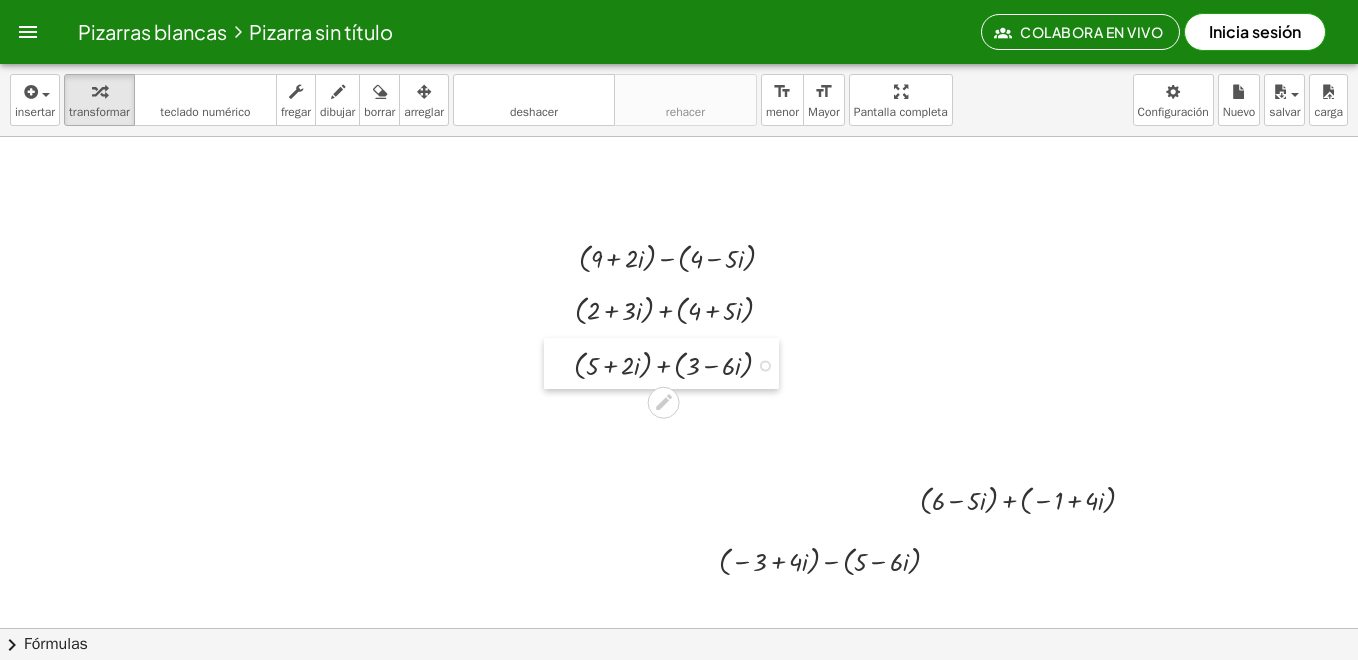 click at bounding box center (559, 363) 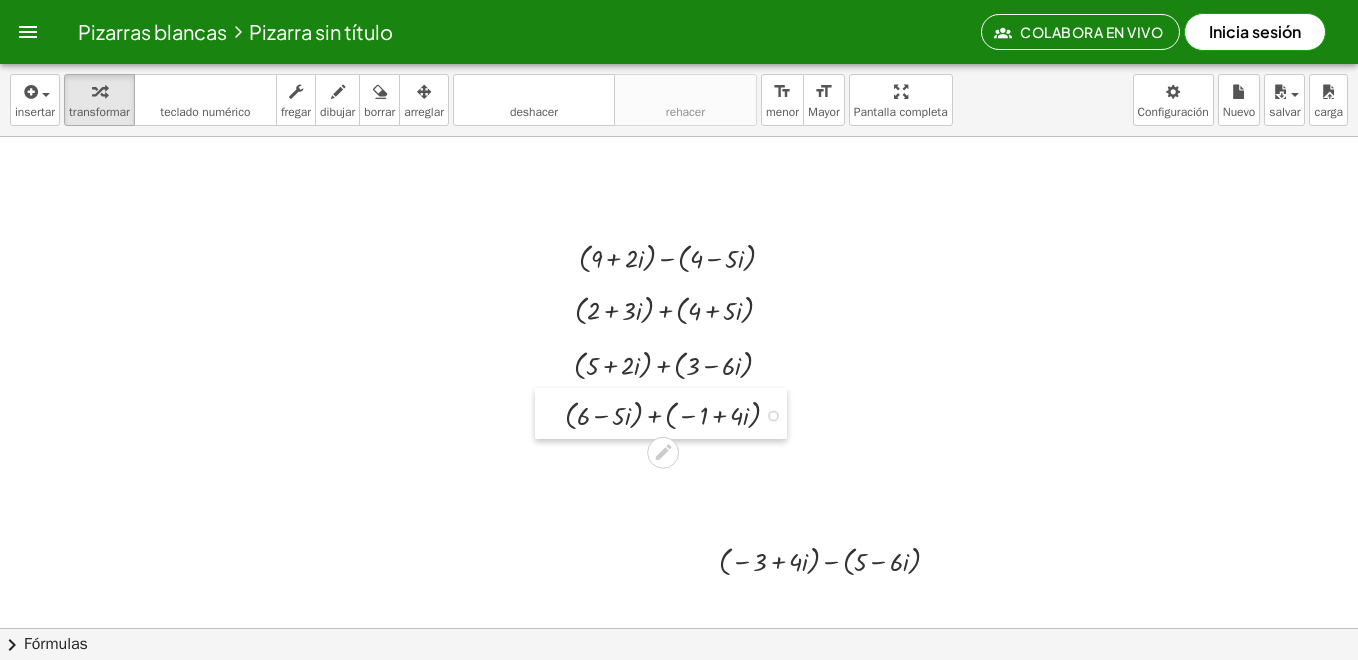 drag, startPoint x: 904, startPoint y: 520, endPoint x: 549, endPoint y: 435, distance: 365.03424 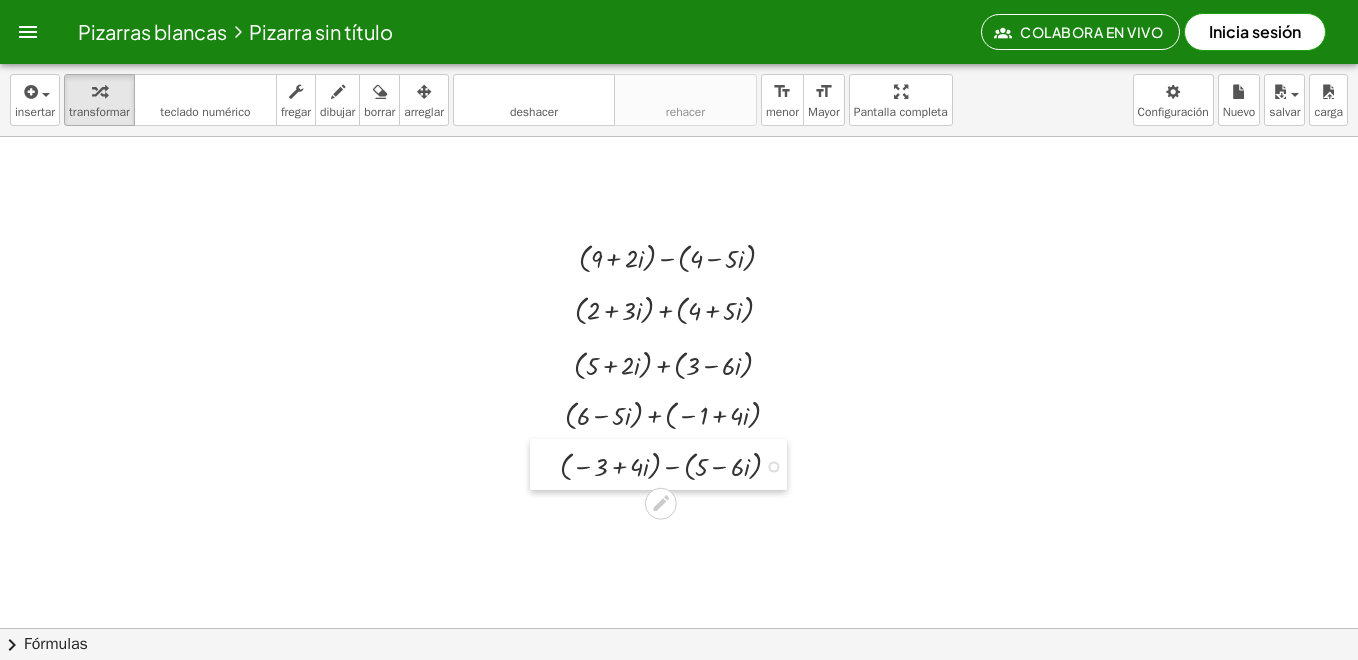 drag, startPoint x: 699, startPoint y: 564, endPoint x: 540, endPoint y: 469, distance: 185.2188 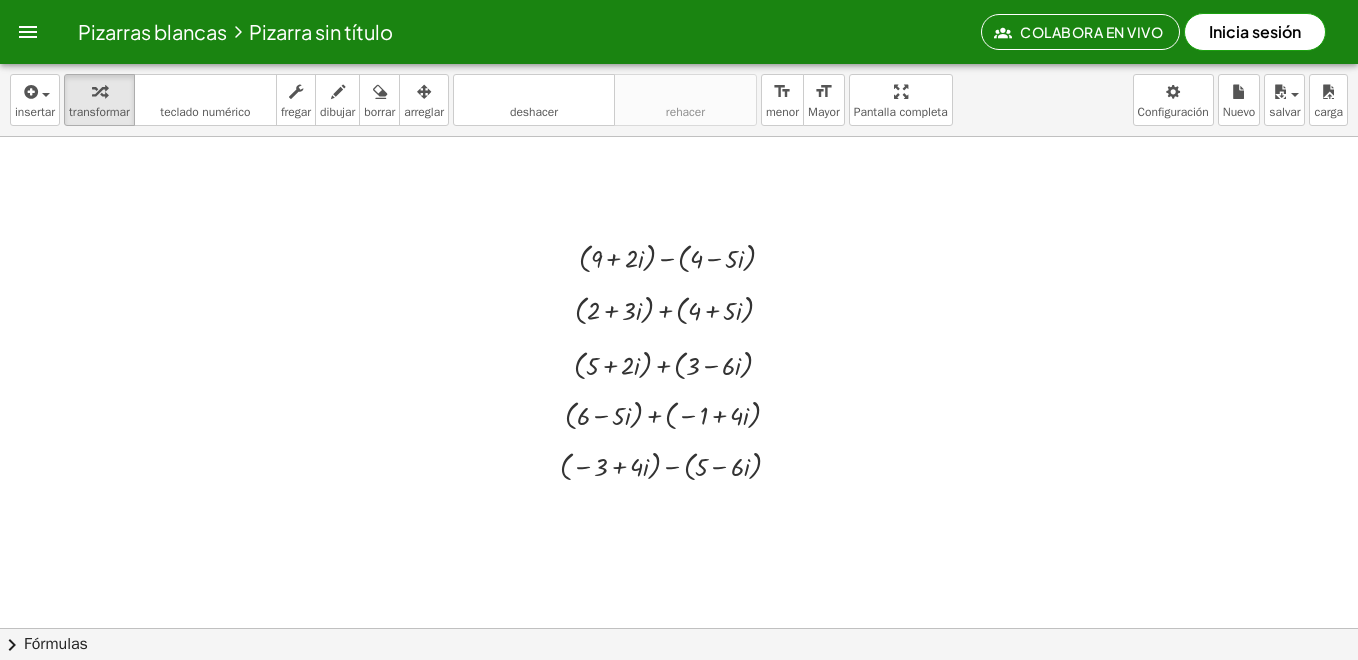 click at bounding box center (679, 690) 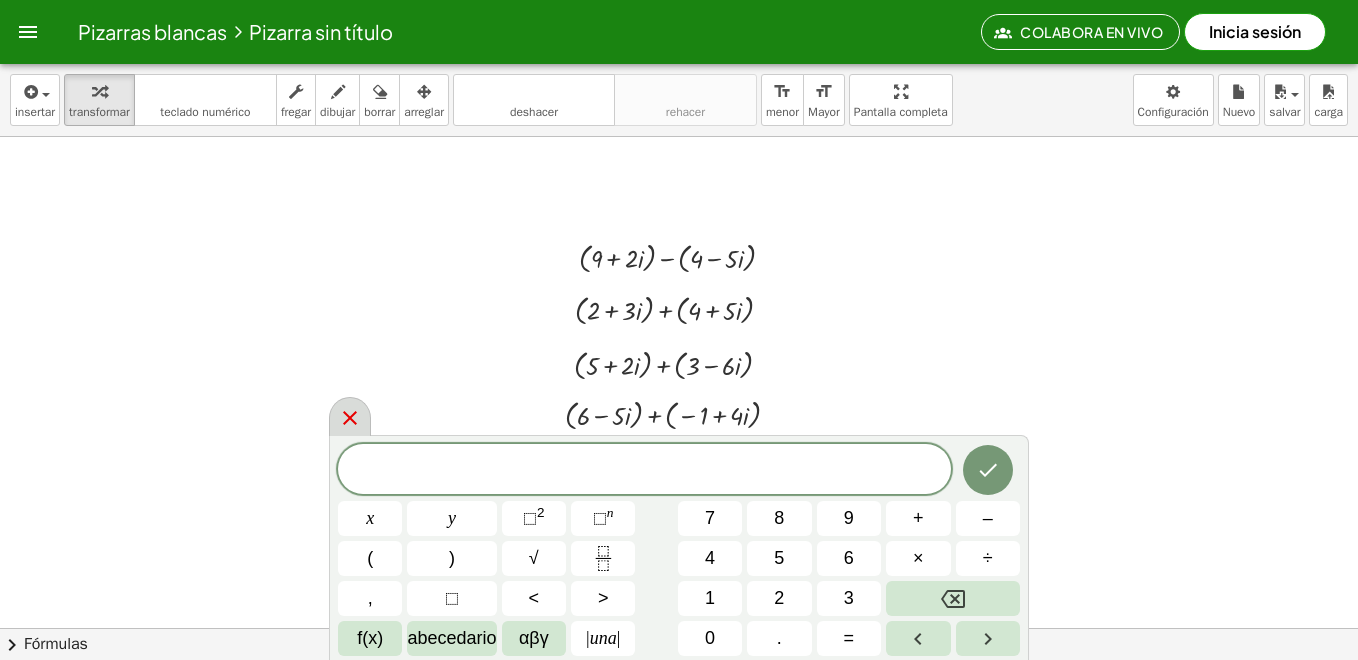 click 